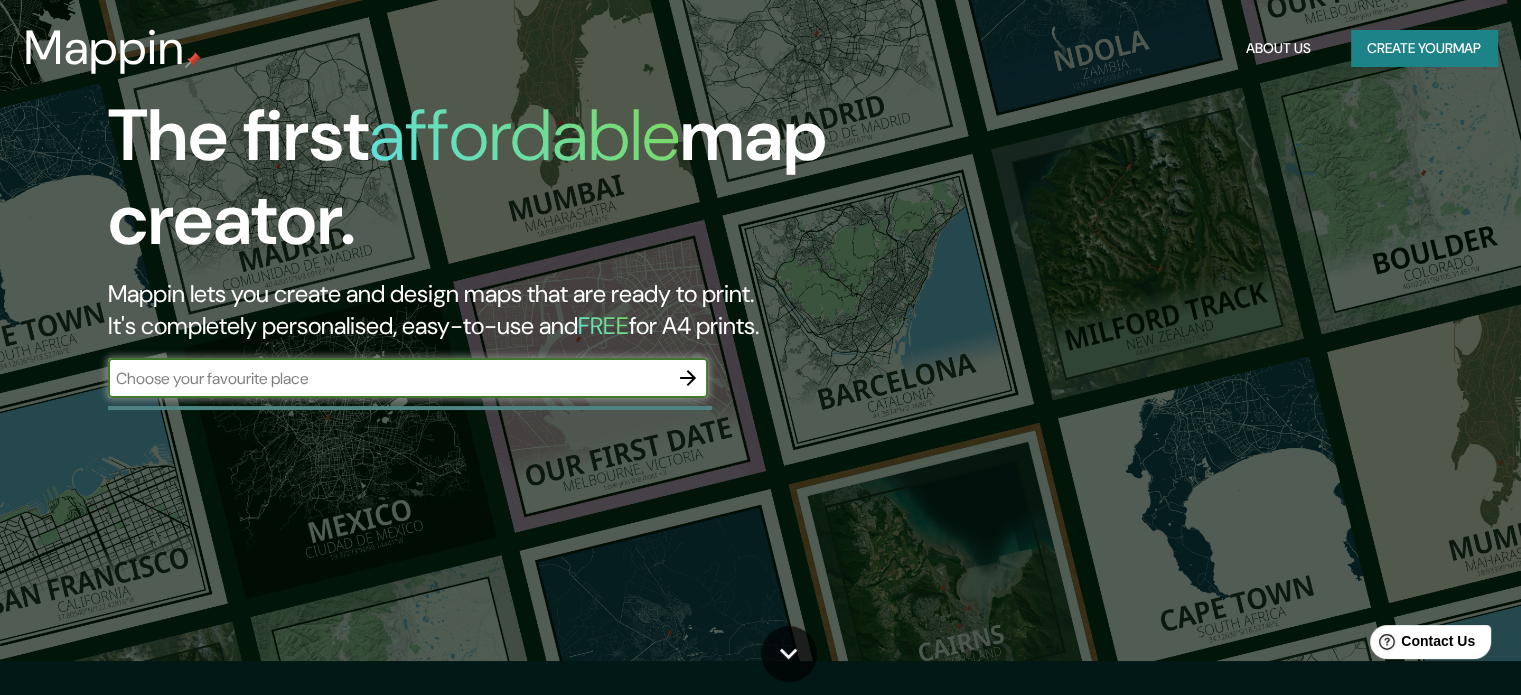 scroll, scrollTop: 35, scrollLeft: 0, axis: vertical 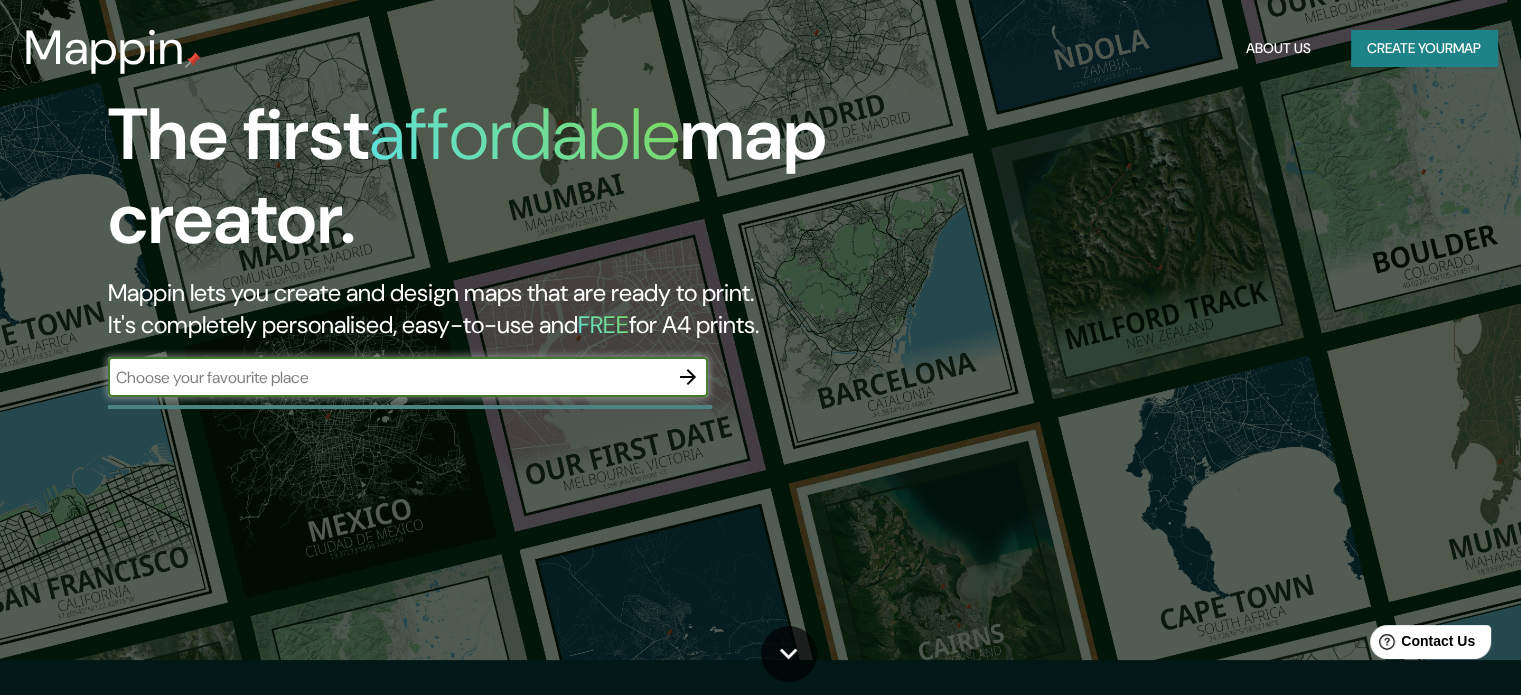 click at bounding box center [388, 377] 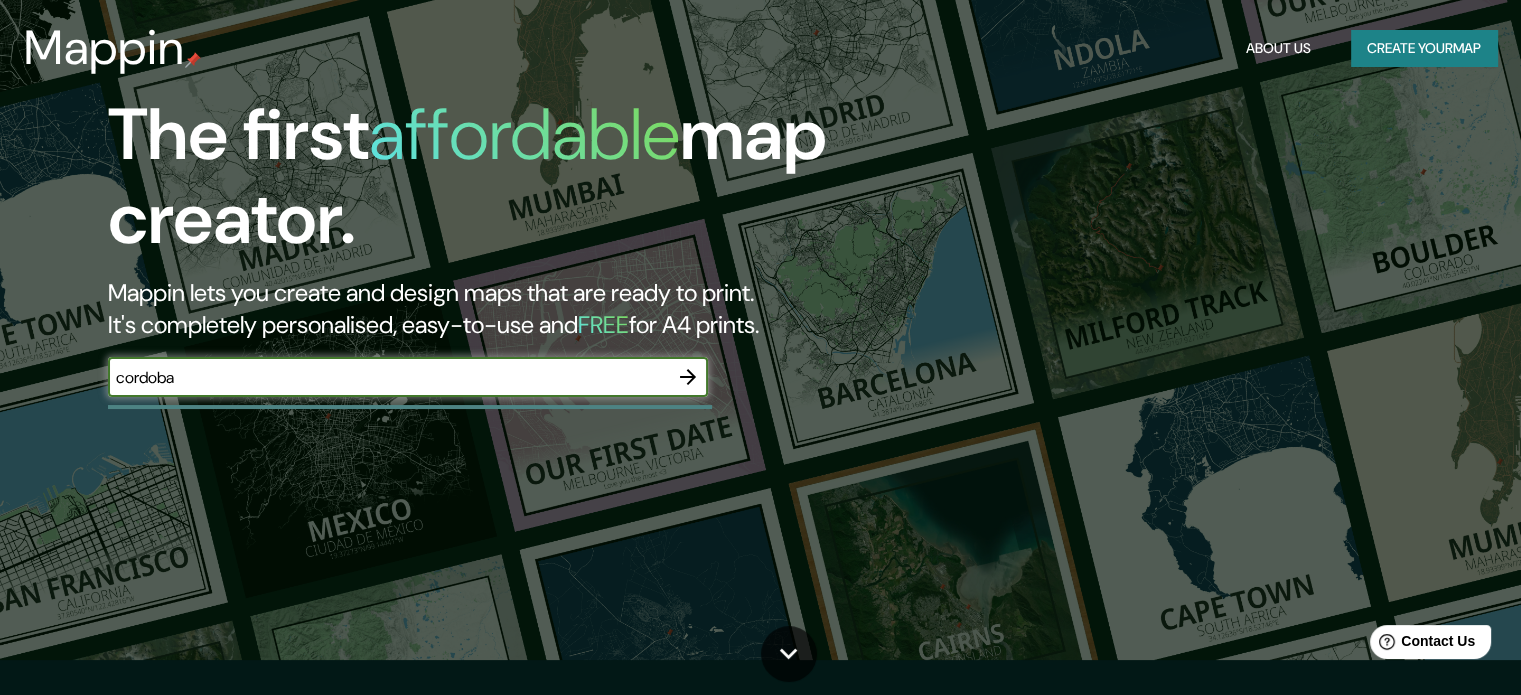 type on "cordoba" 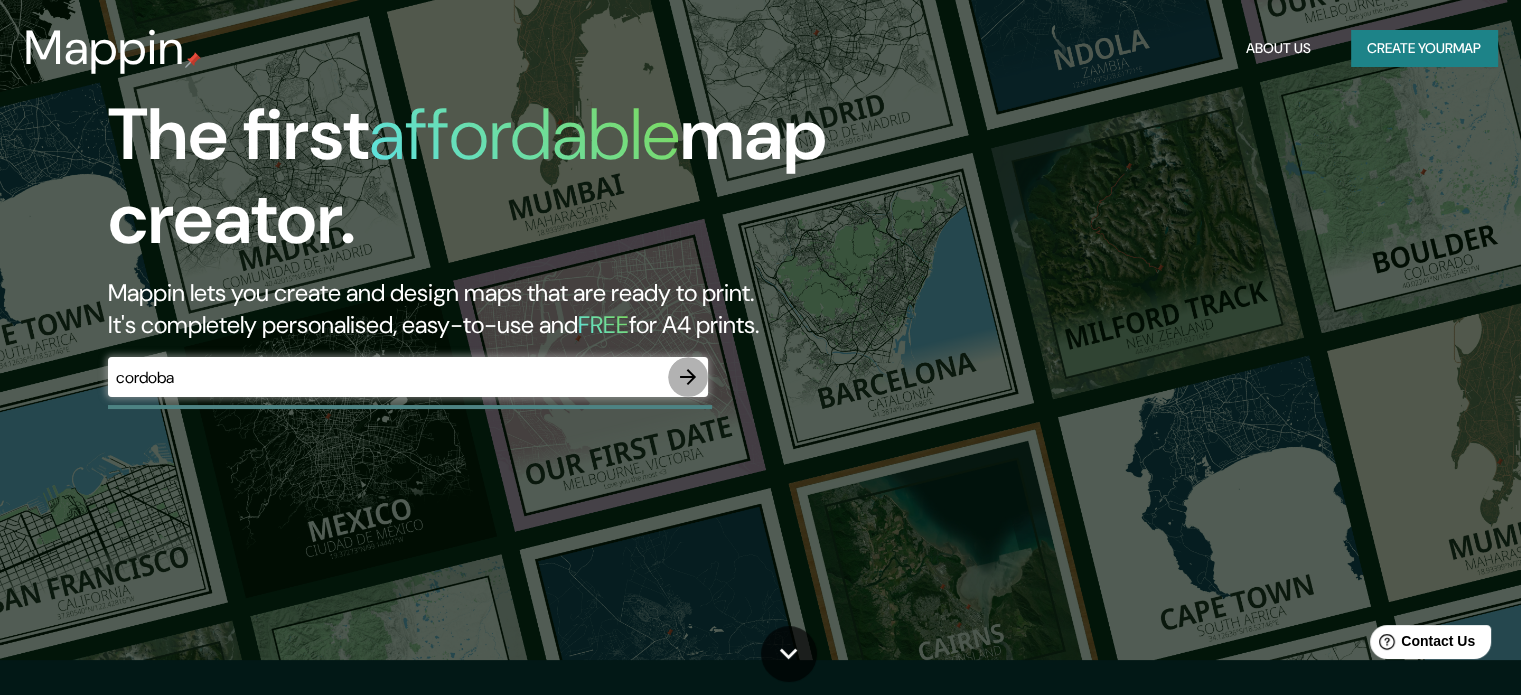 click 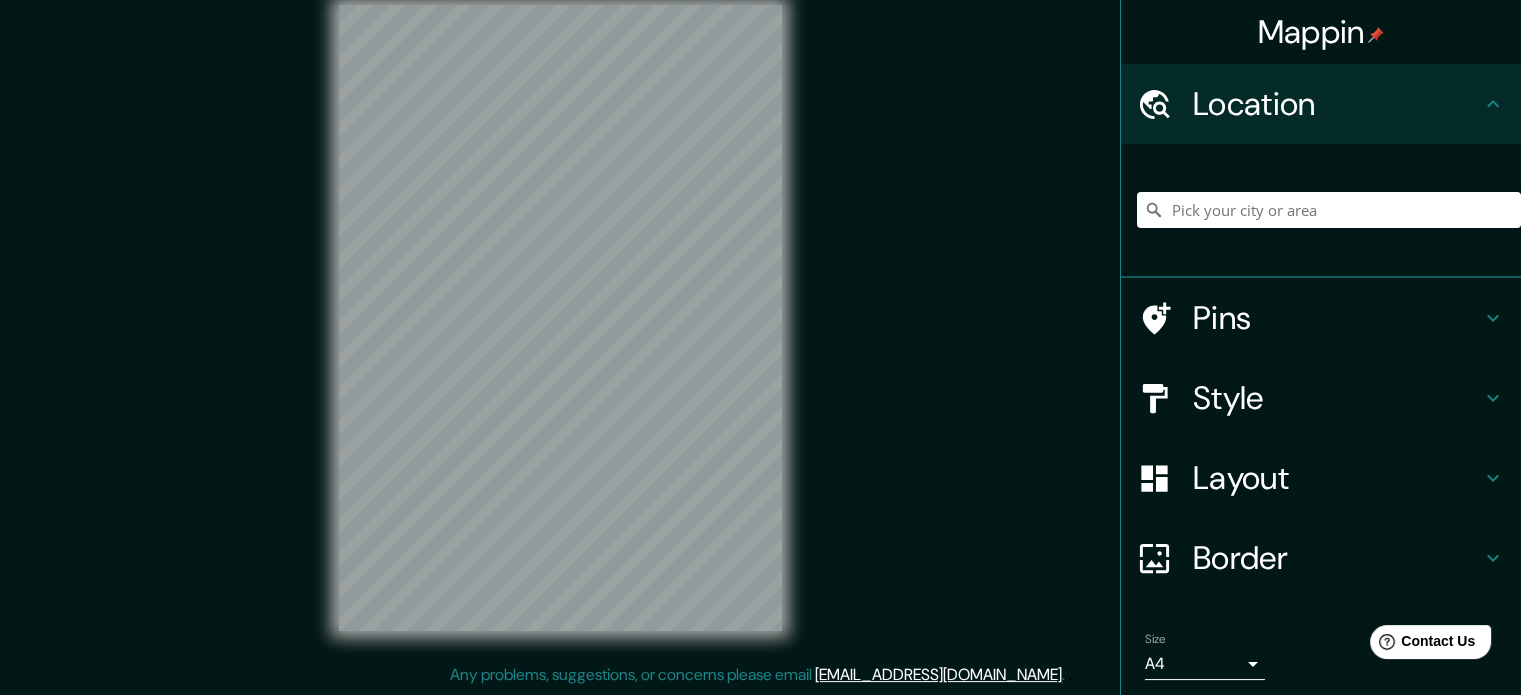 scroll, scrollTop: 0, scrollLeft: 0, axis: both 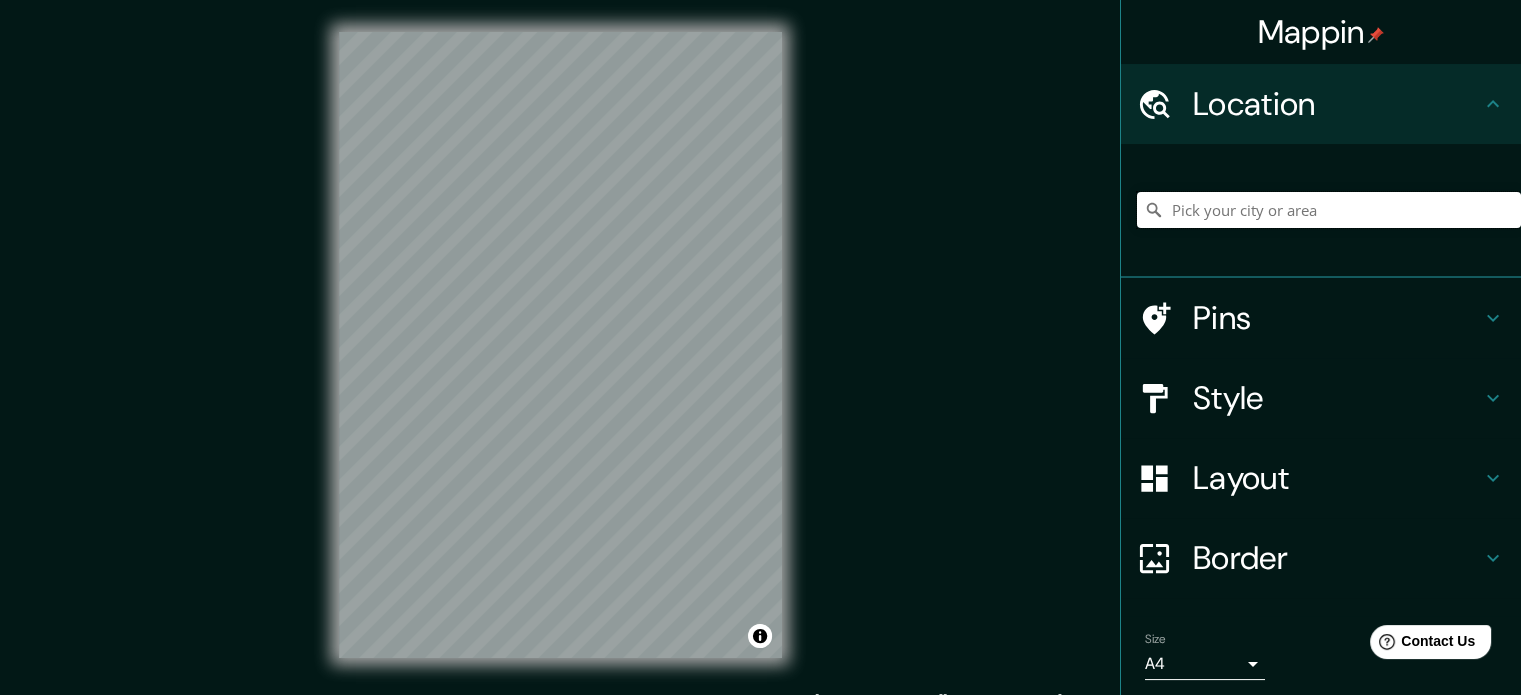 click at bounding box center [1329, 210] 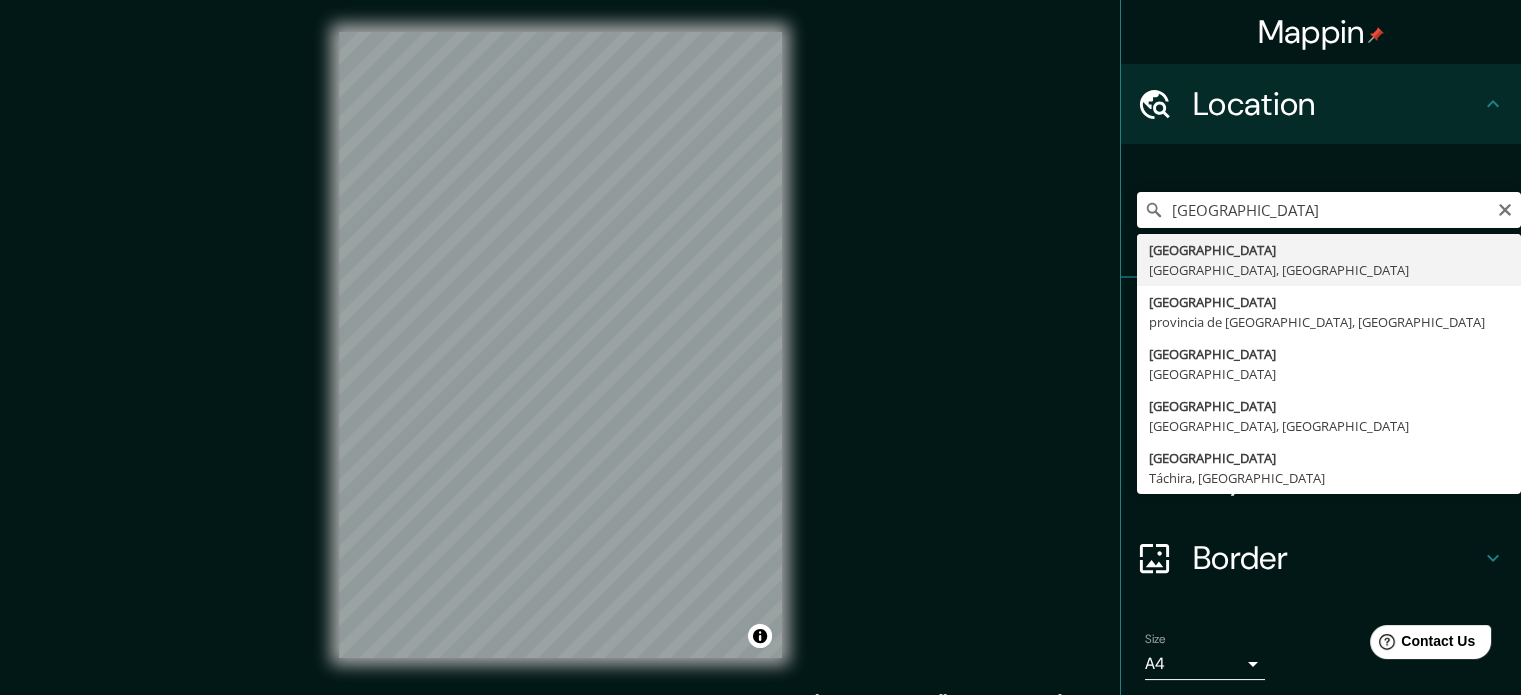 type on "[GEOGRAPHIC_DATA], [GEOGRAPHIC_DATA], [GEOGRAPHIC_DATA]" 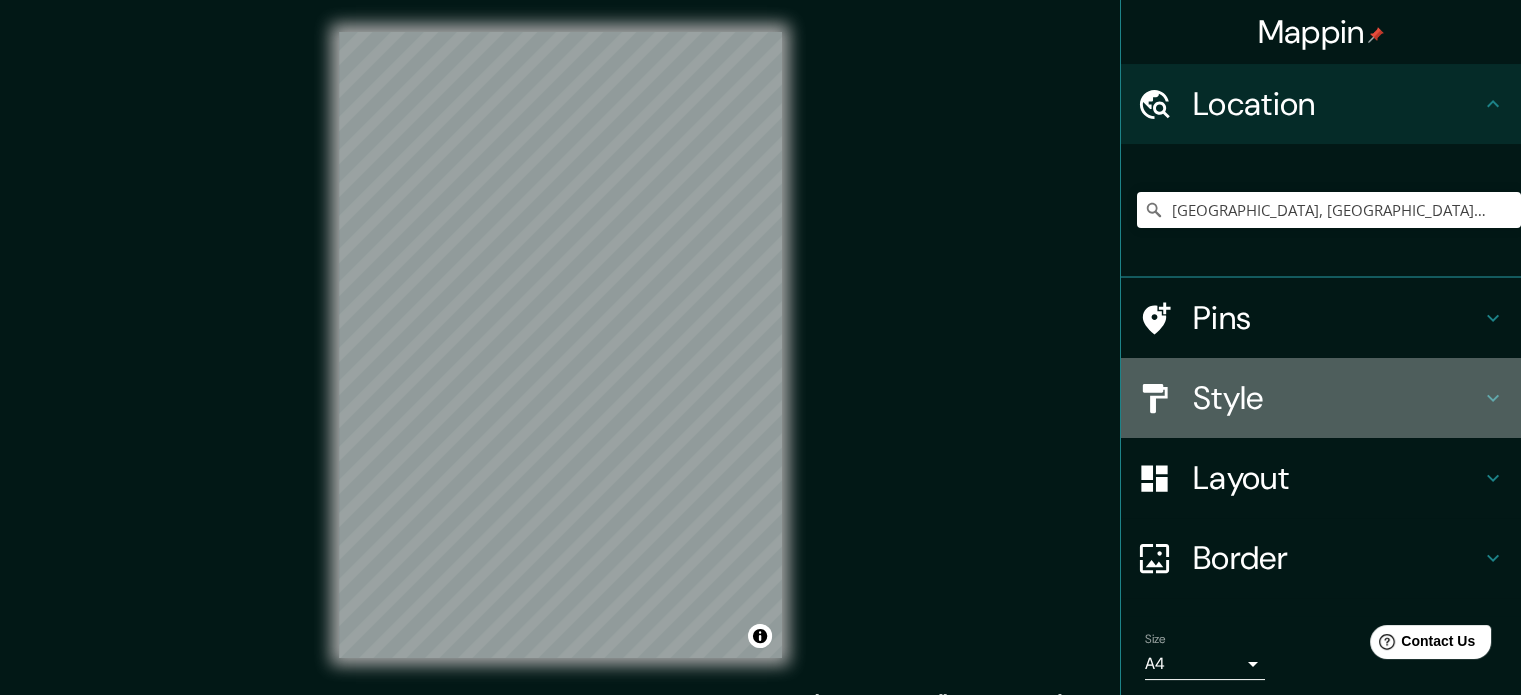 click on "Style" at bounding box center (1337, 398) 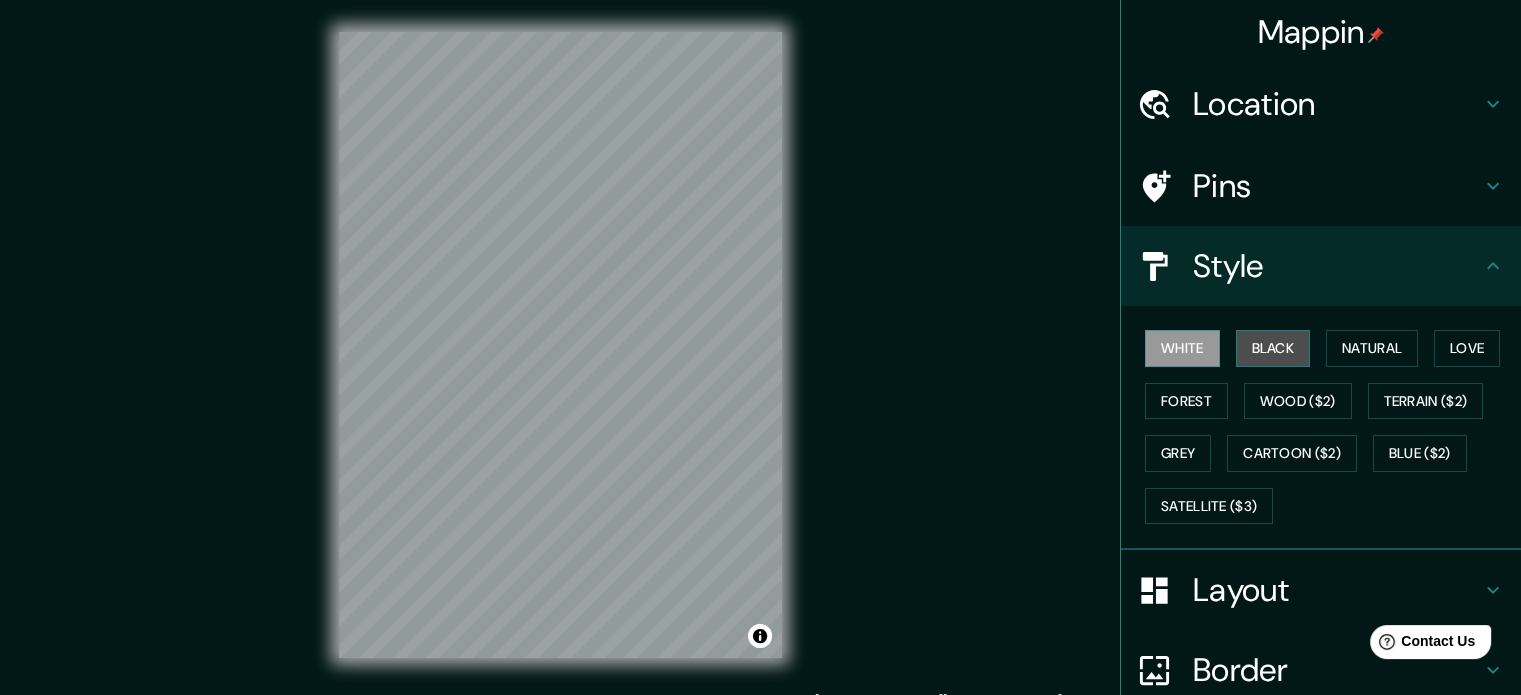 click on "Black" at bounding box center [1273, 348] 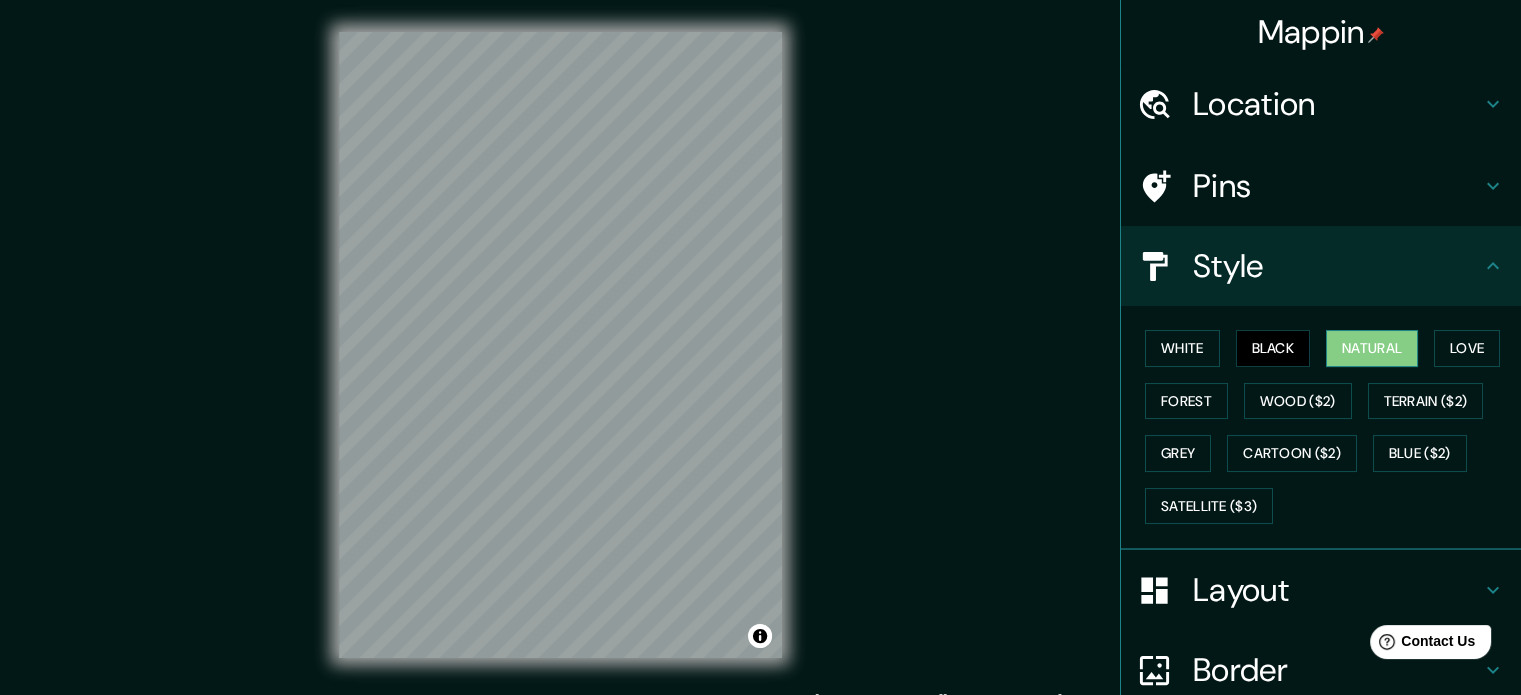 click on "Natural" at bounding box center (1372, 348) 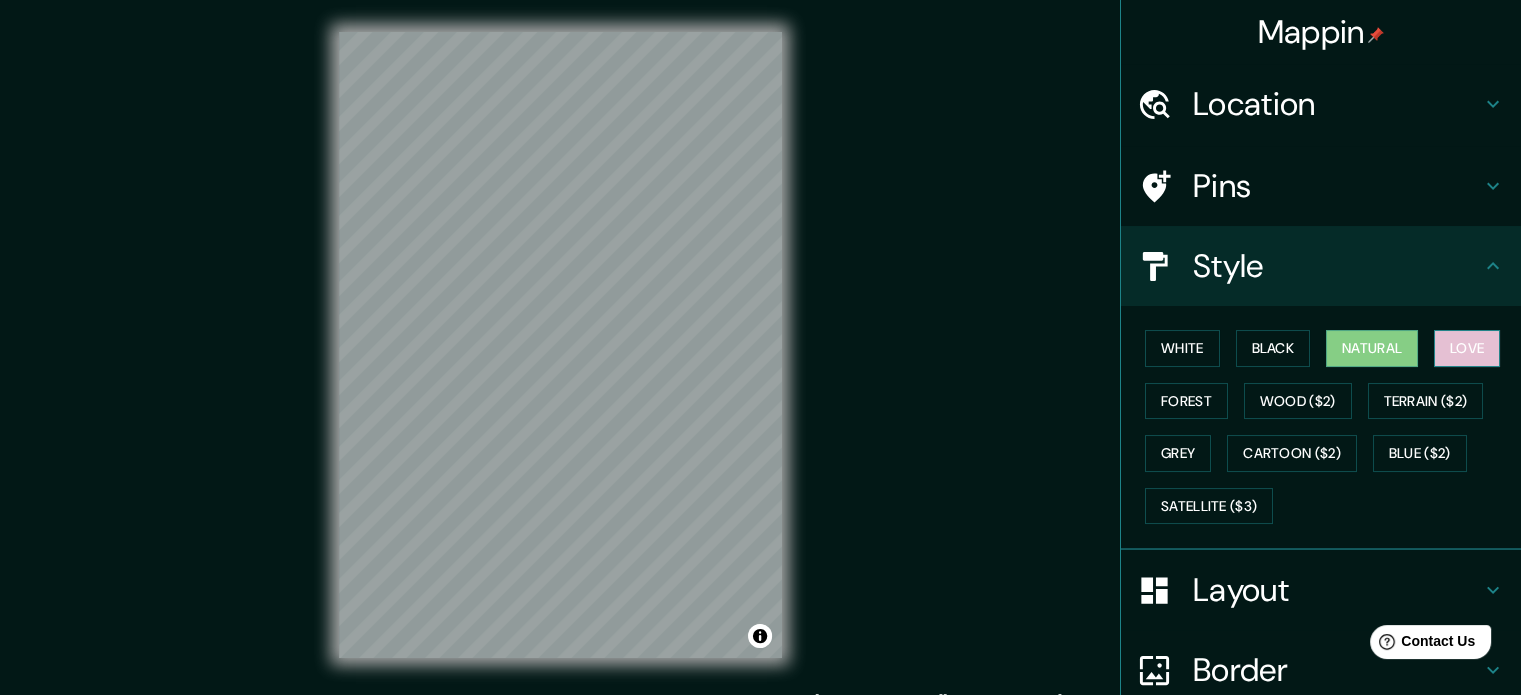 click on "Love" at bounding box center (1467, 348) 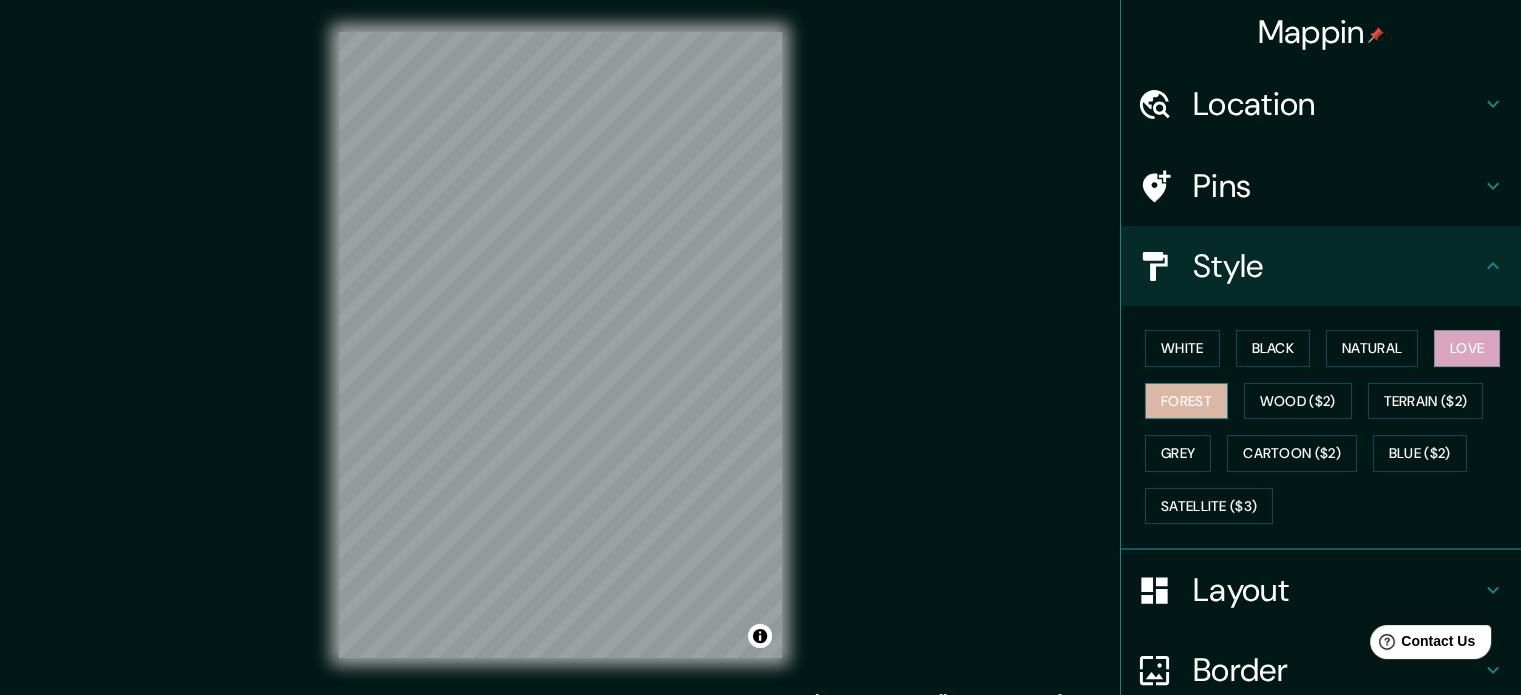 click on "Forest" at bounding box center (1186, 401) 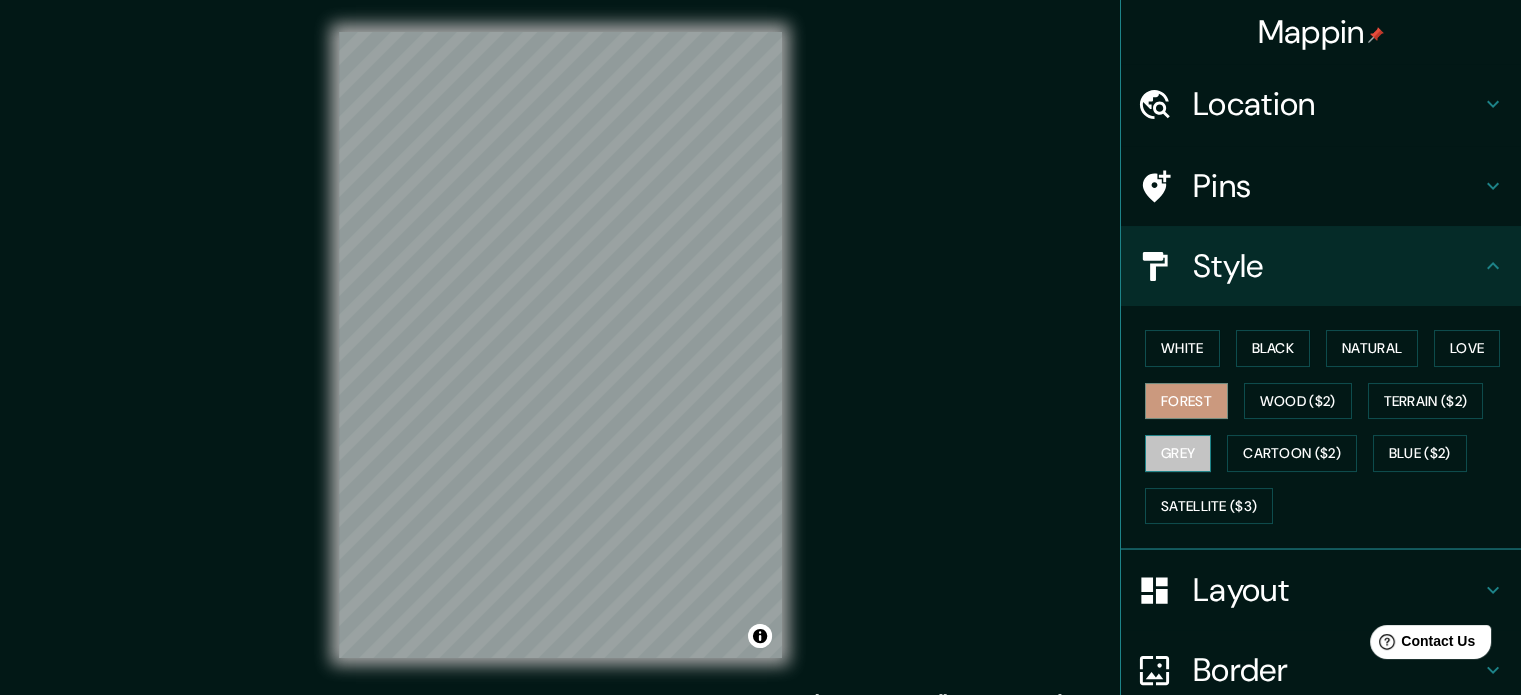 click on "Grey" at bounding box center (1178, 453) 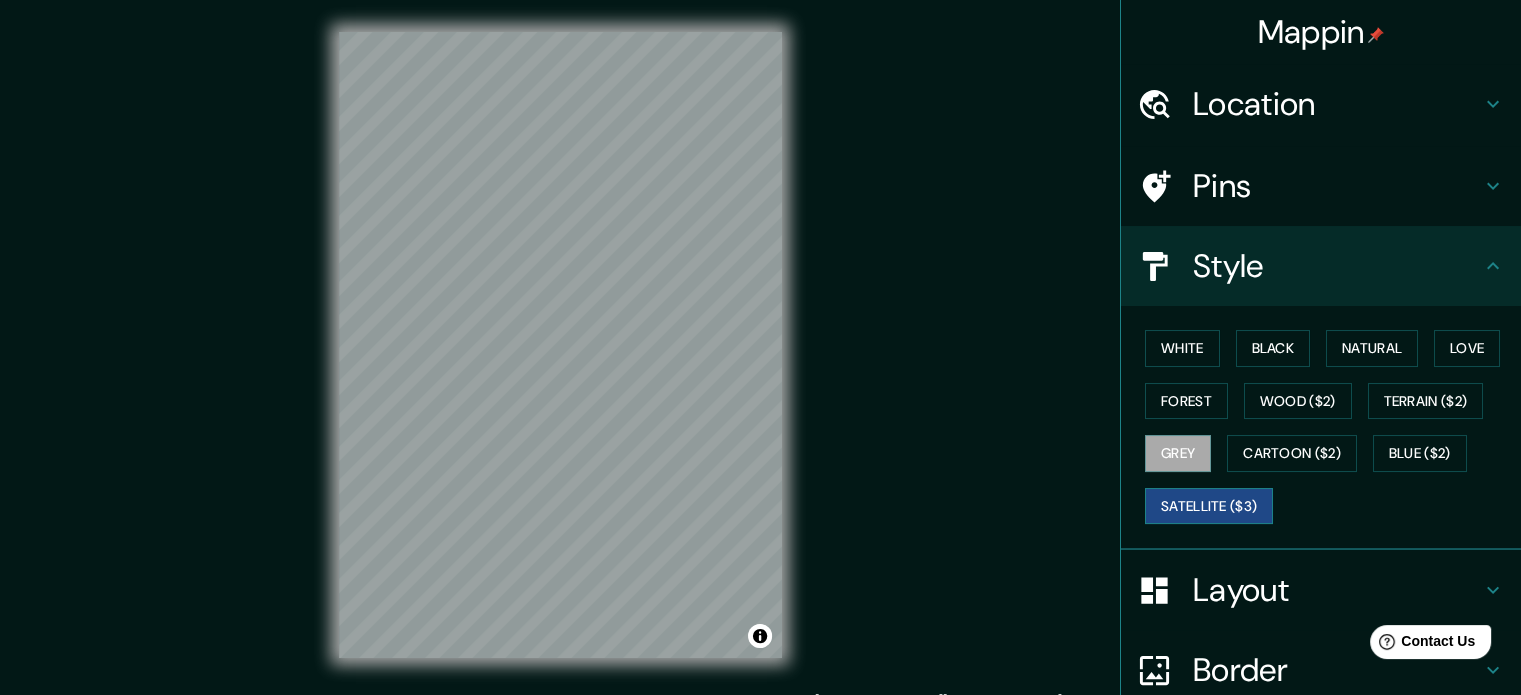 click on "Satellite ($3)" at bounding box center [1209, 506] 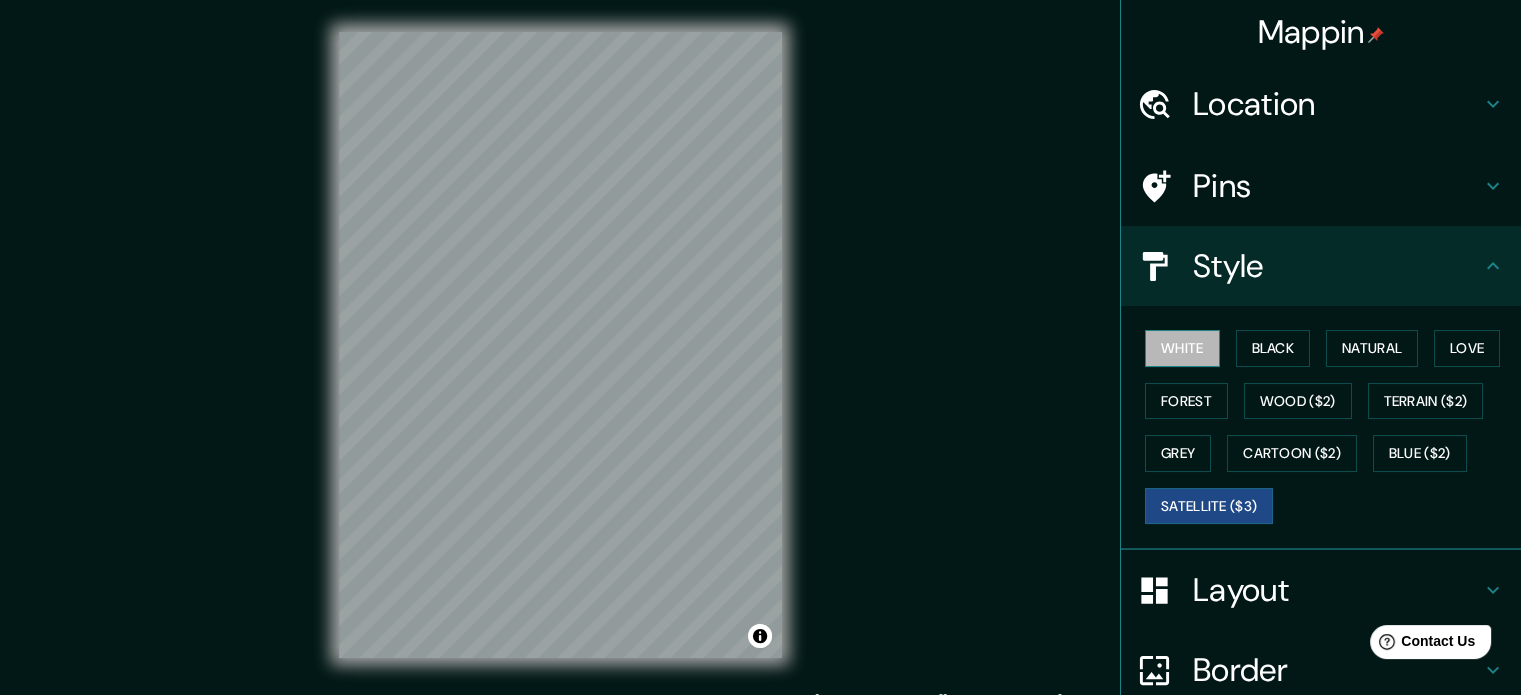 click on "White" at bounding box center [1182, 348] 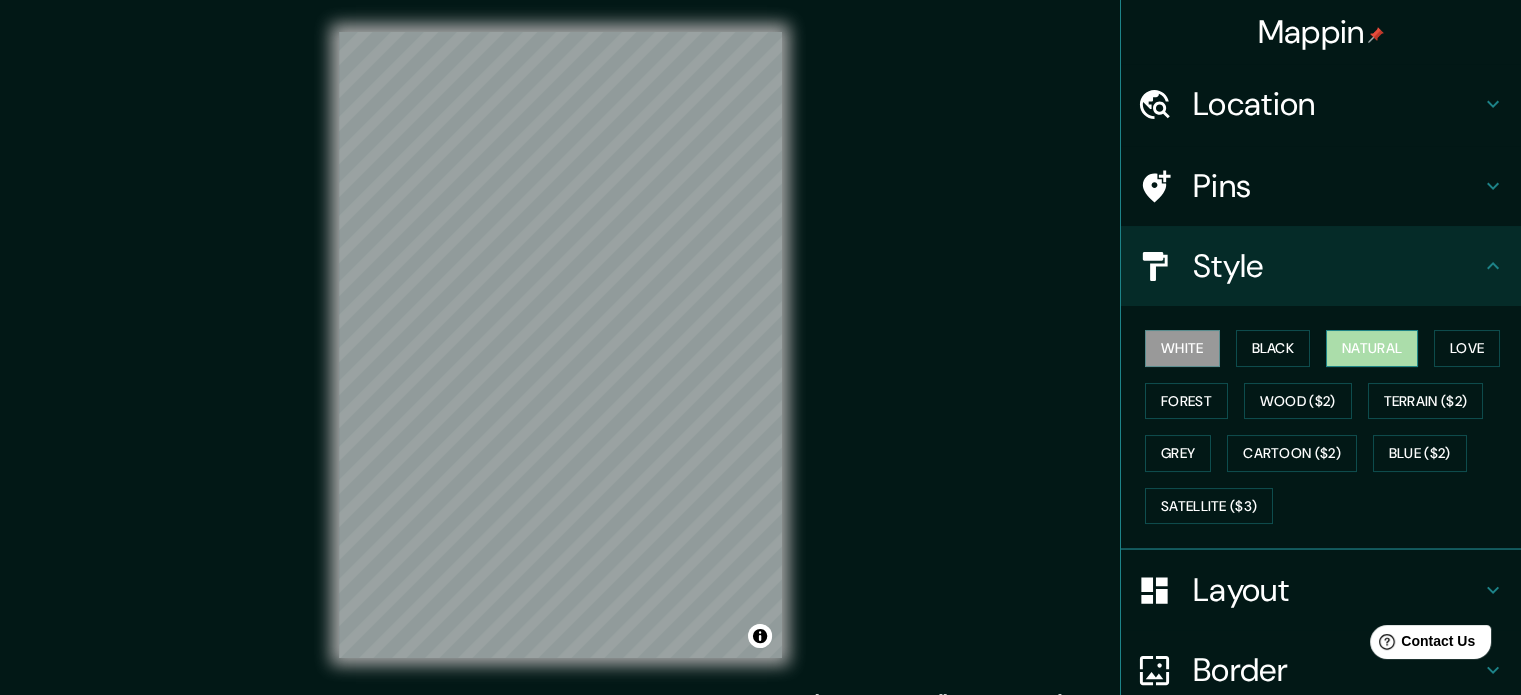 click on "Natural" at bounding box center (1372, 348) 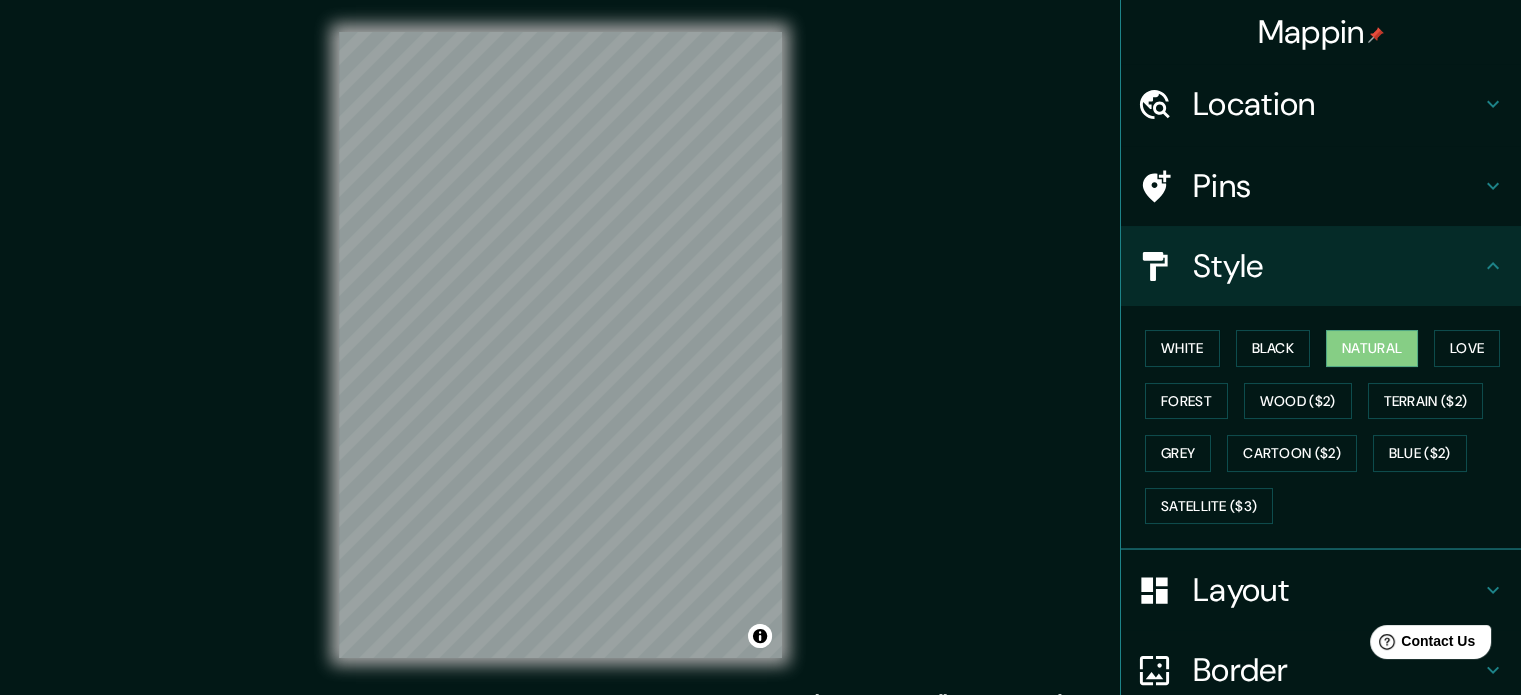 scroll, scrollTop: 139, scrollLeft: 0, axis: vertical 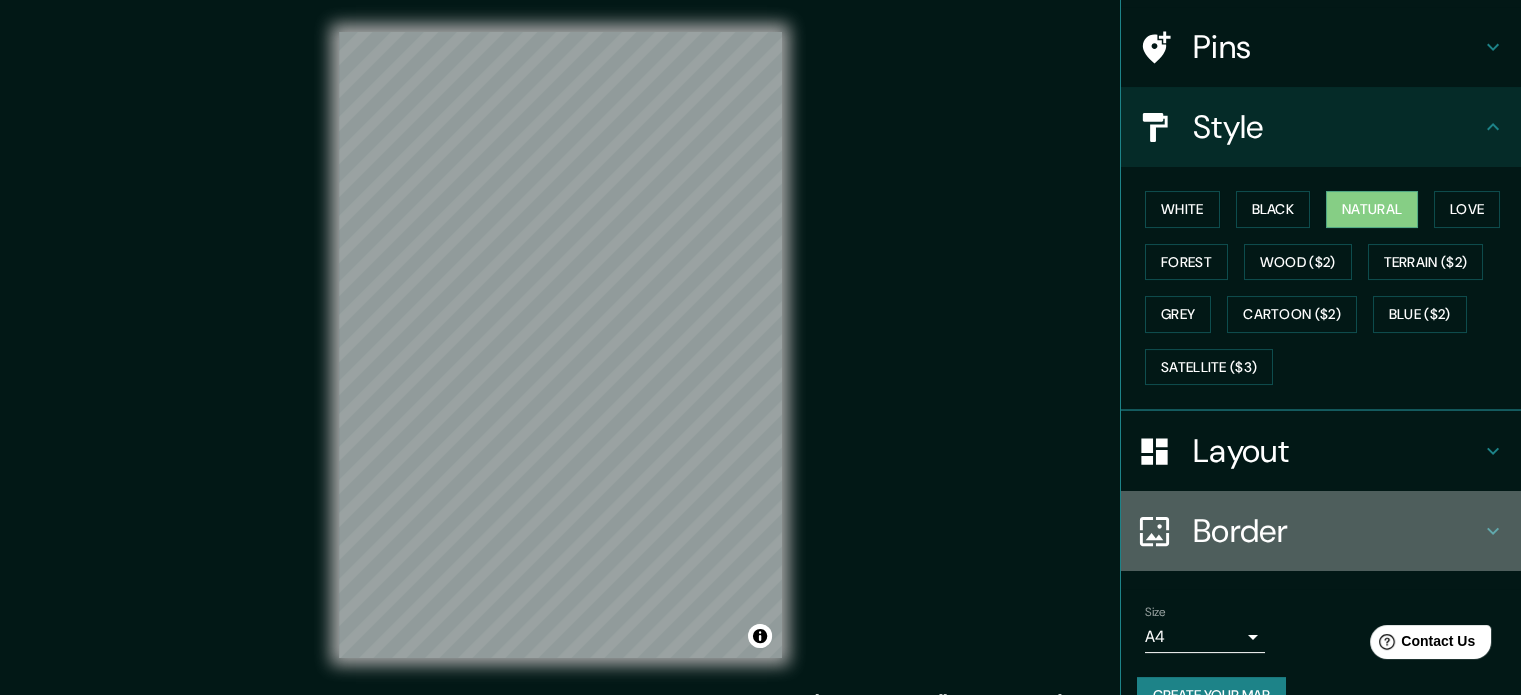 click on "Border" at bounding box center [1321, 531] 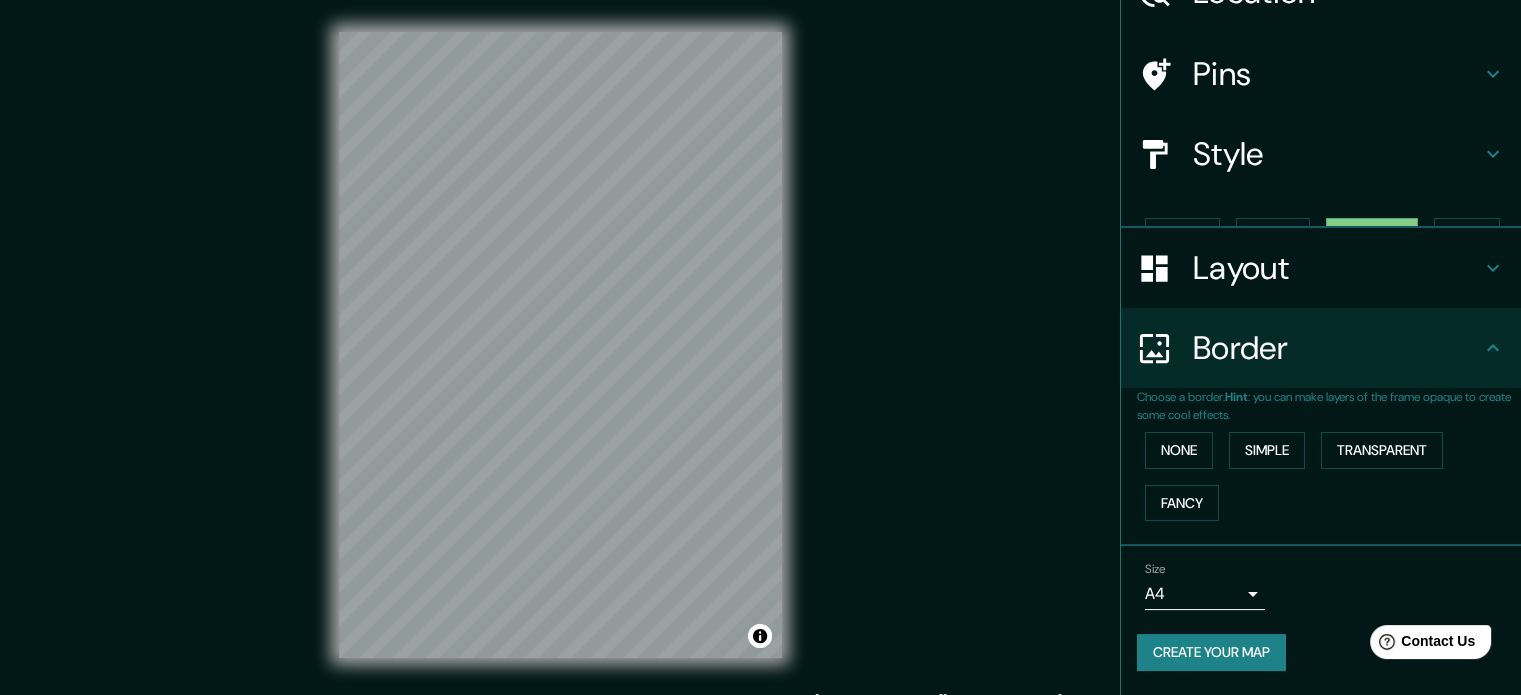 scroll, scrollTop: 76, scrollLeft: 0, axis: vertical 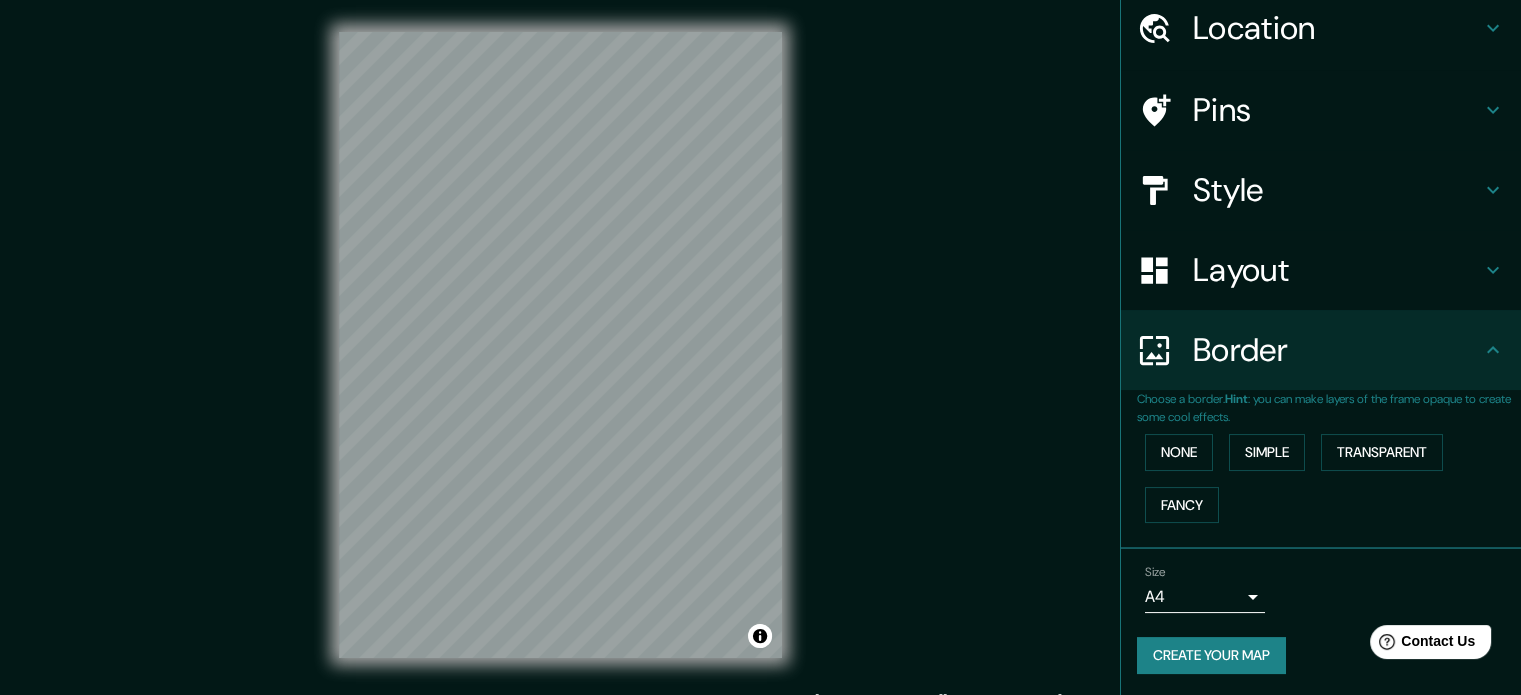 click on "None Simple Transparent Fancy" at bounding box center [1329, 478] 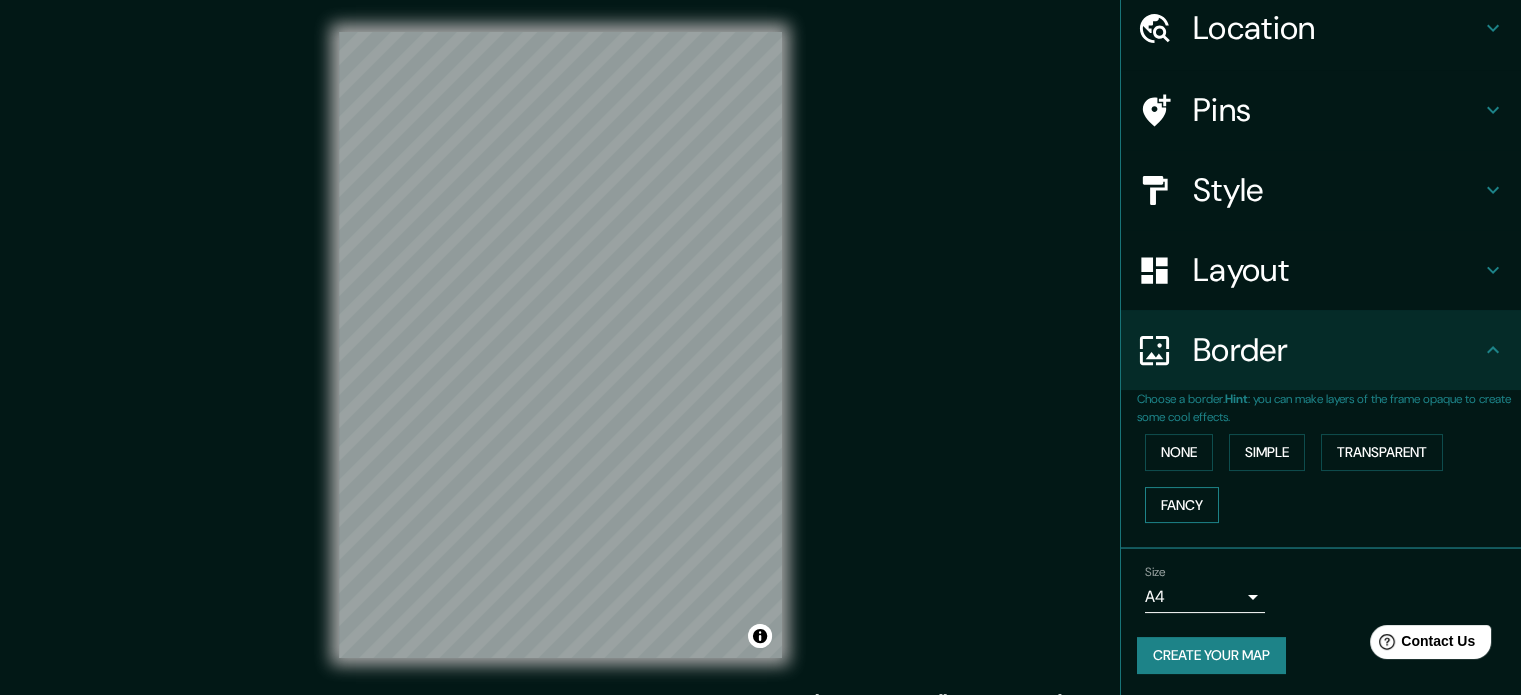 click on "Fancy" at bounding box center [1182, 505] 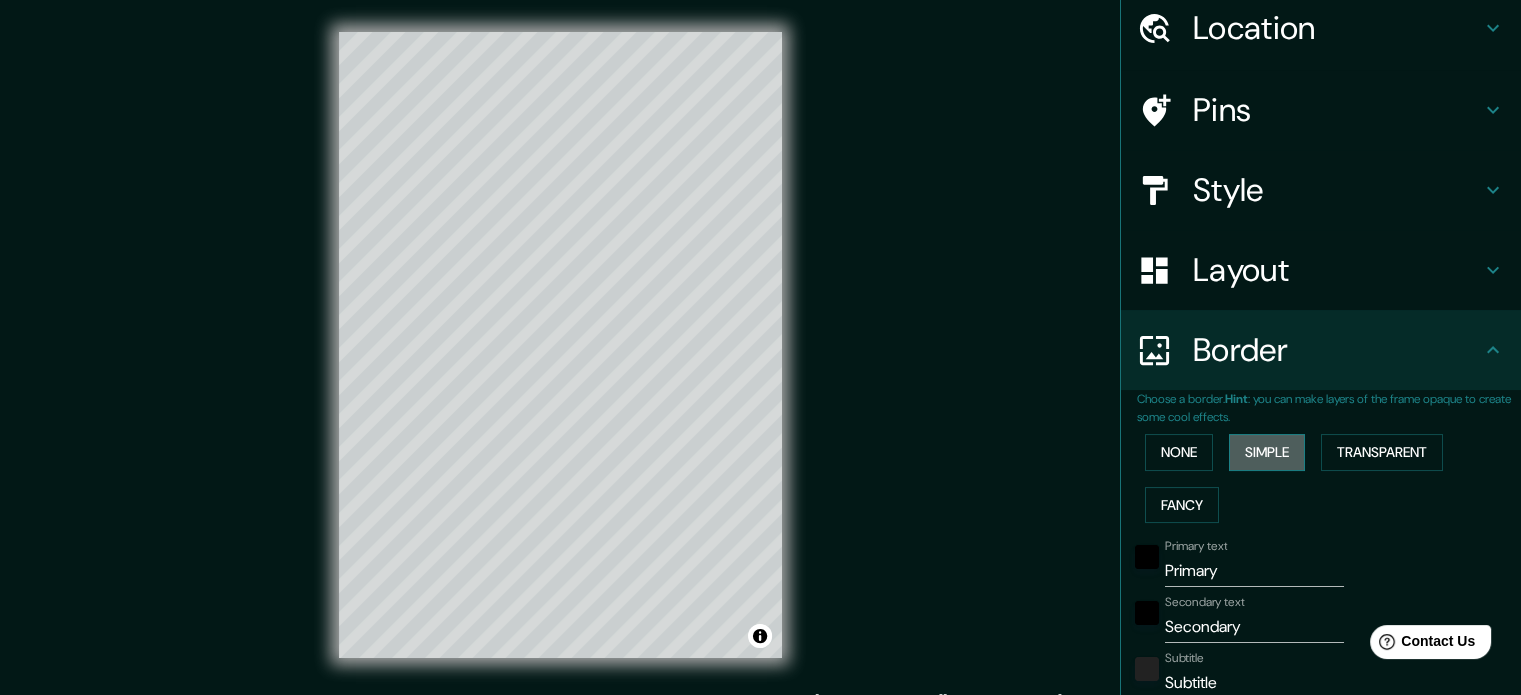 click on "Simple" at bounding box center (1267, 452) 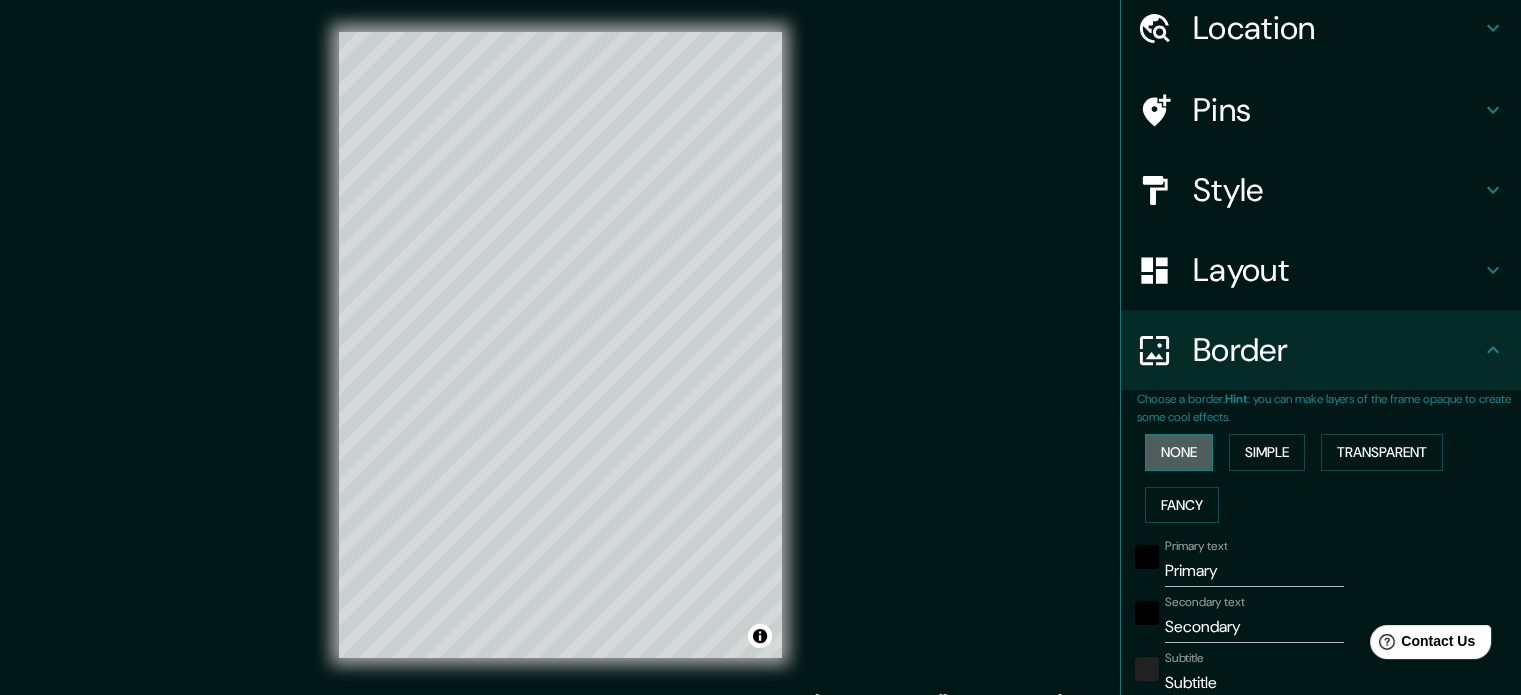 click on "None" at bounding box center (1179, 452) 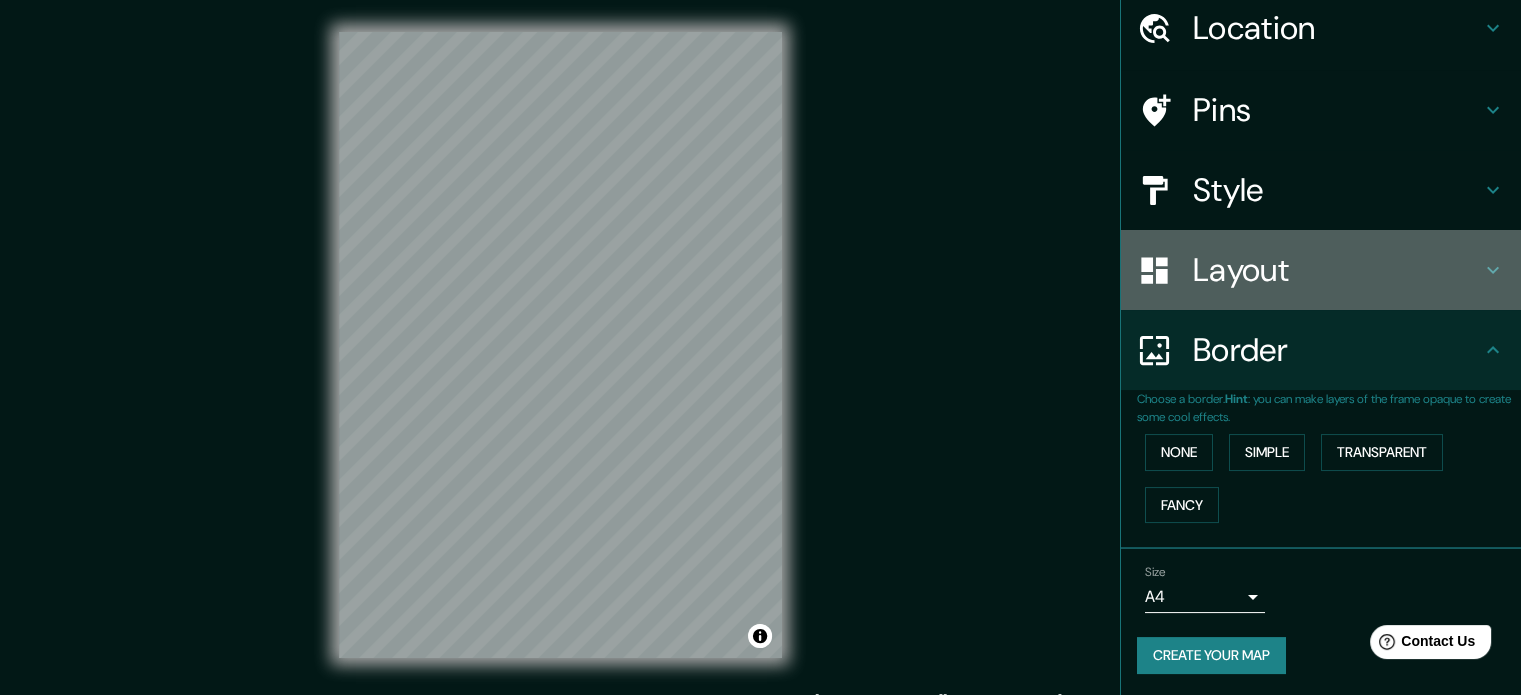 click on "Layout" at bounding box center (1337, 270) 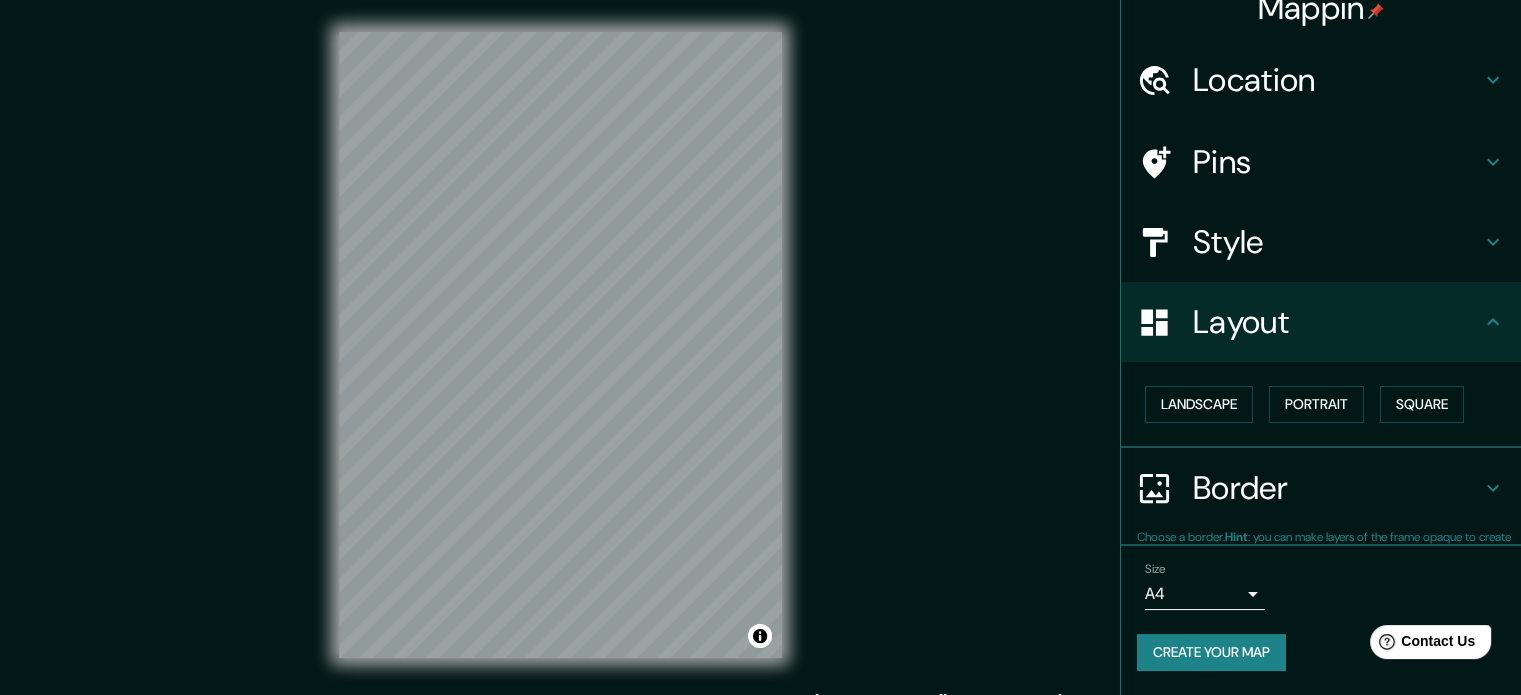 scroll, scrollTop: 22, scrollLeft: 0, axis: vertical 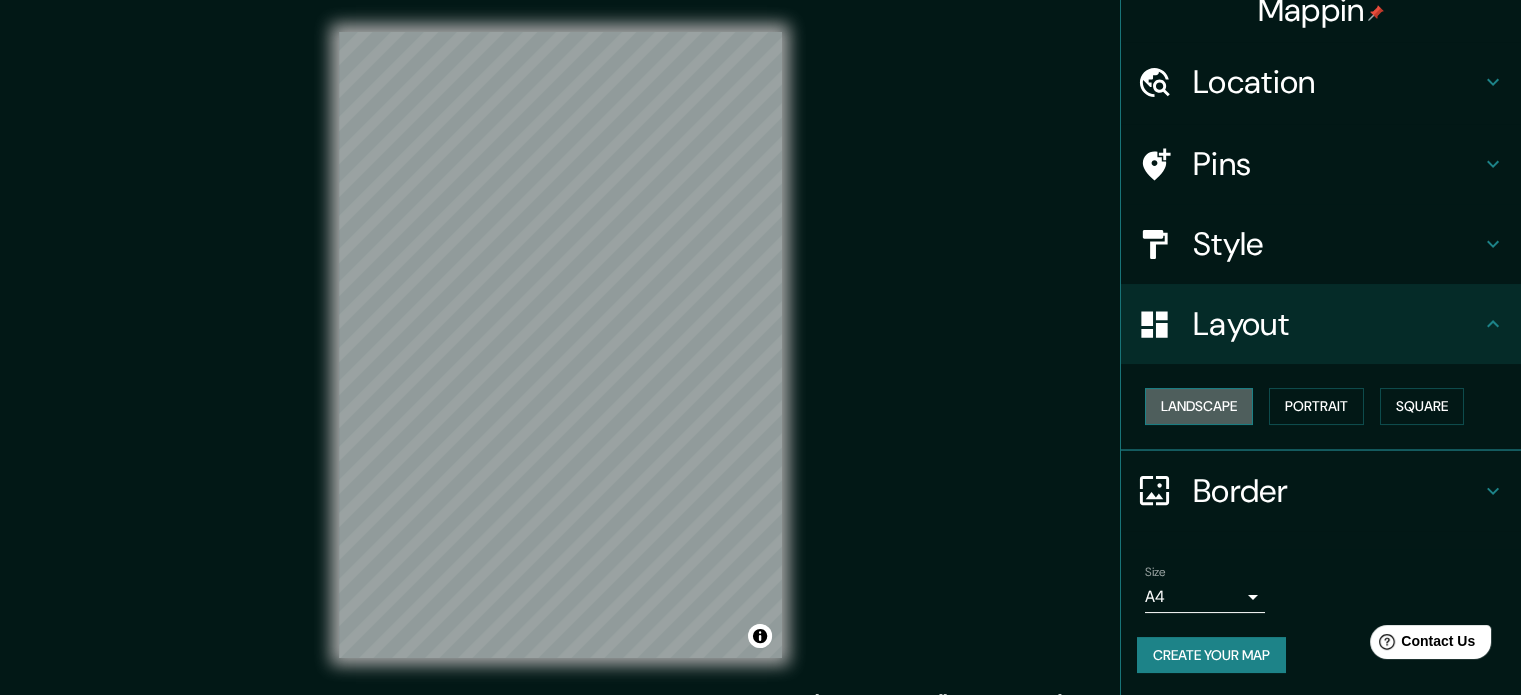 click on "Landscape" at bounding box center (1199, 406) 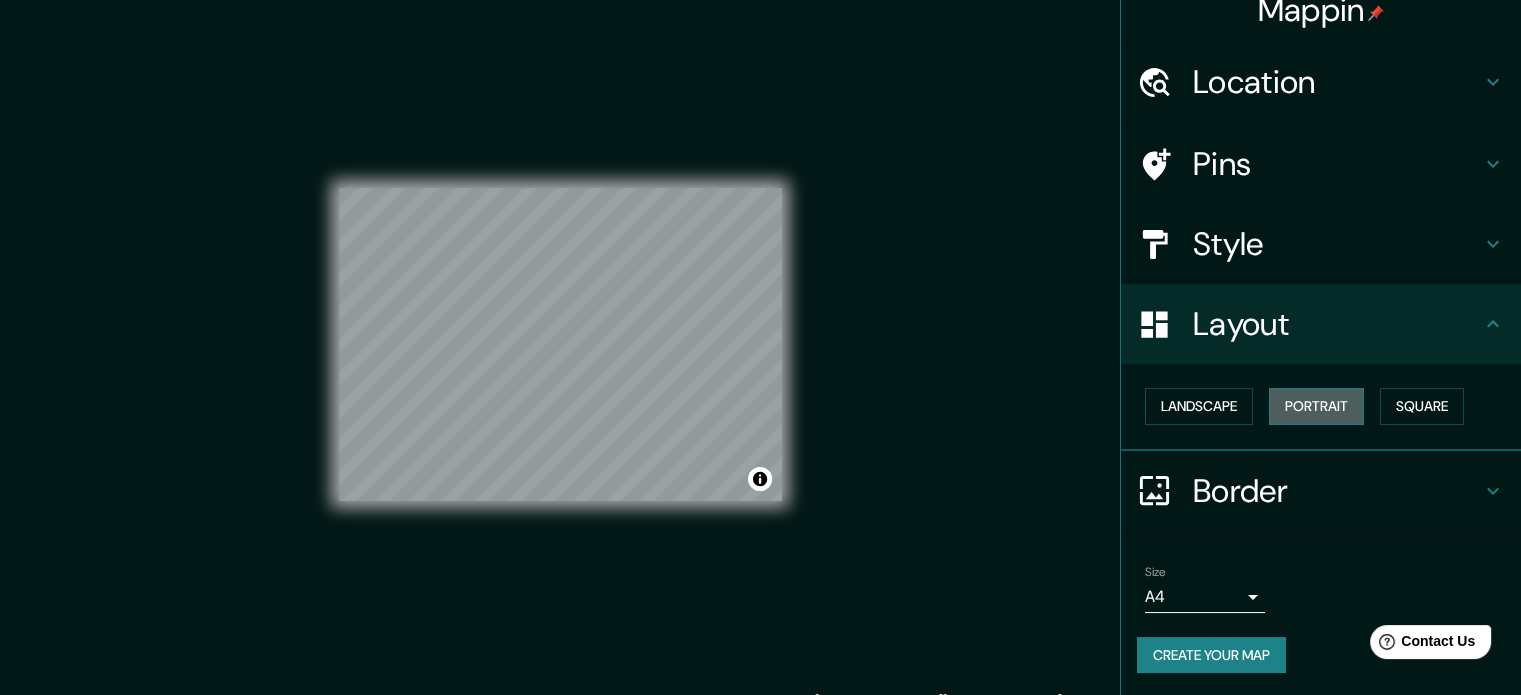 click on "Portrait" at bounding box center [1316, 406] 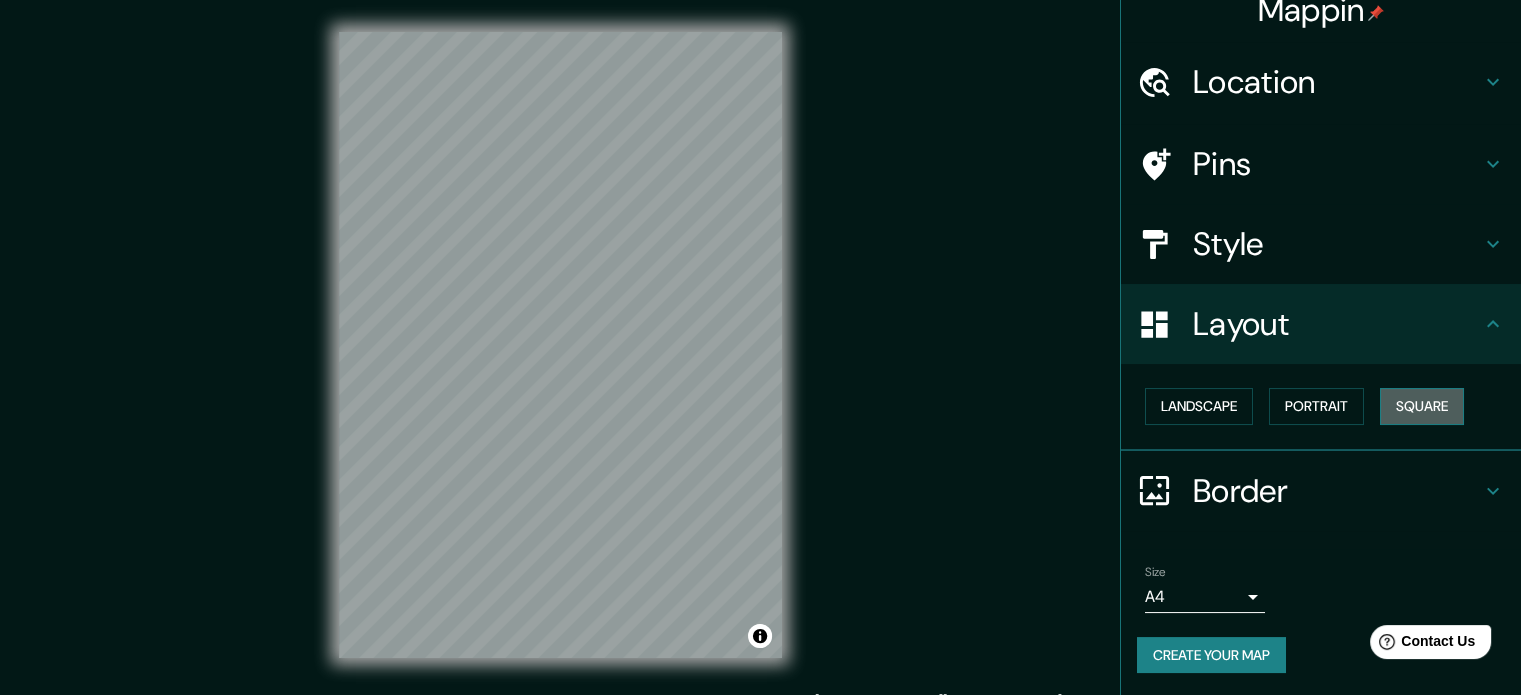 click on "Square" at bounding box center [1422, 406] 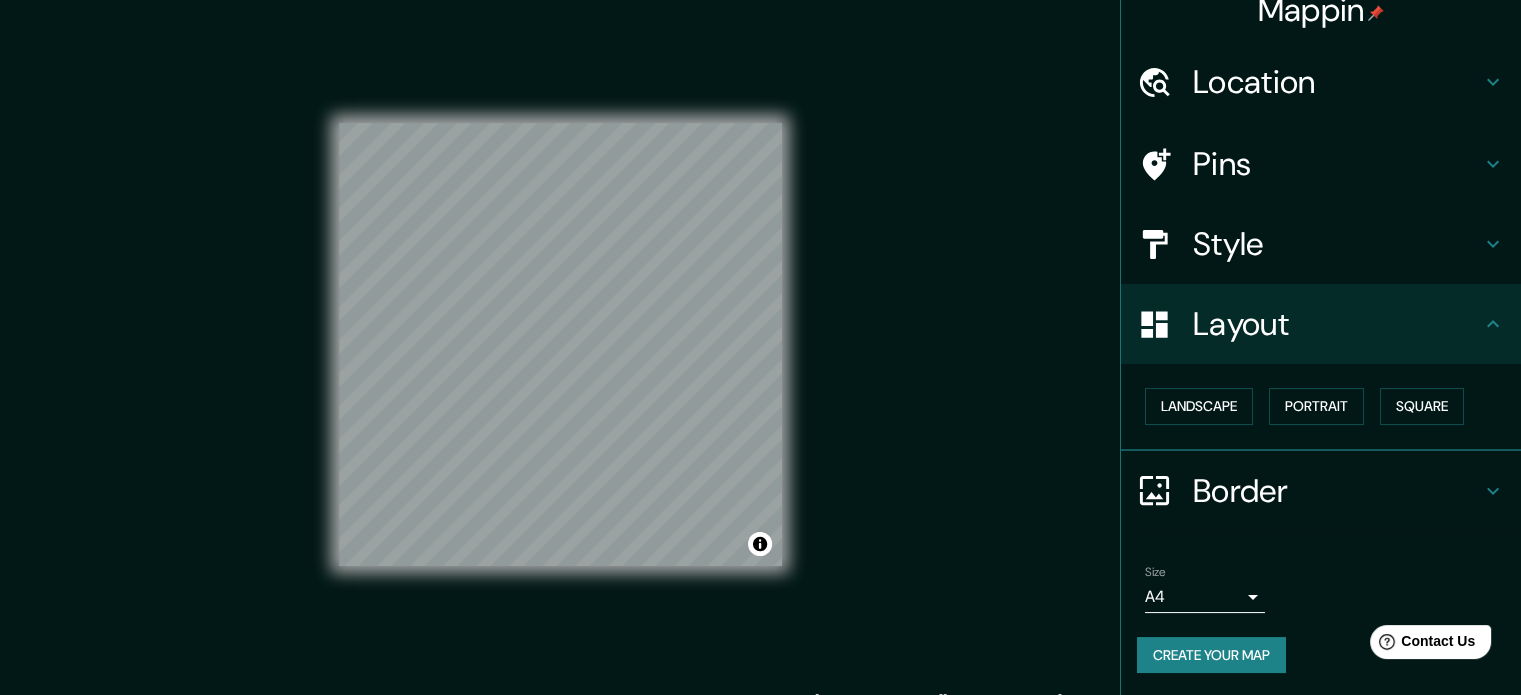 click on "Landscape [GEOGRAPHIC_DATA]" at bounding box center [1329, 406] 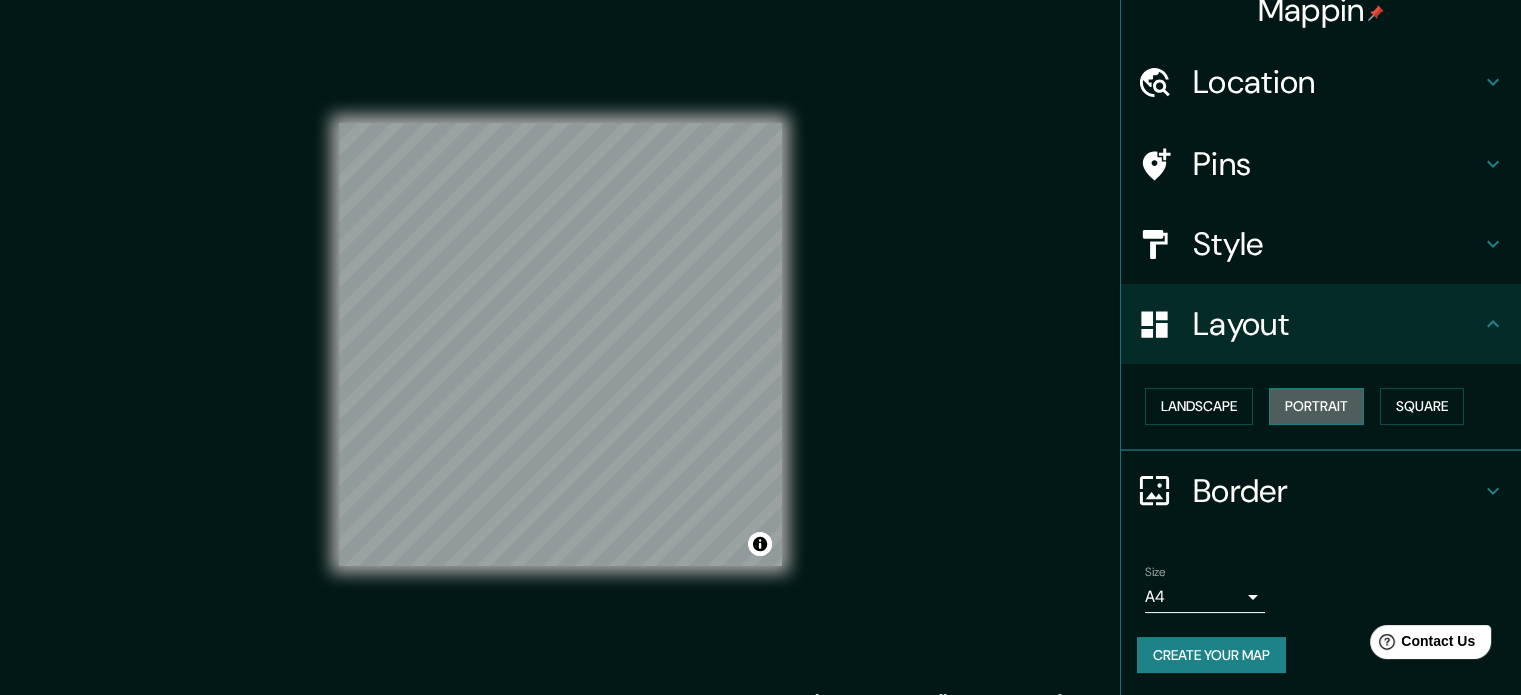 click on "Portrait" at bounding box center (1316, 406) 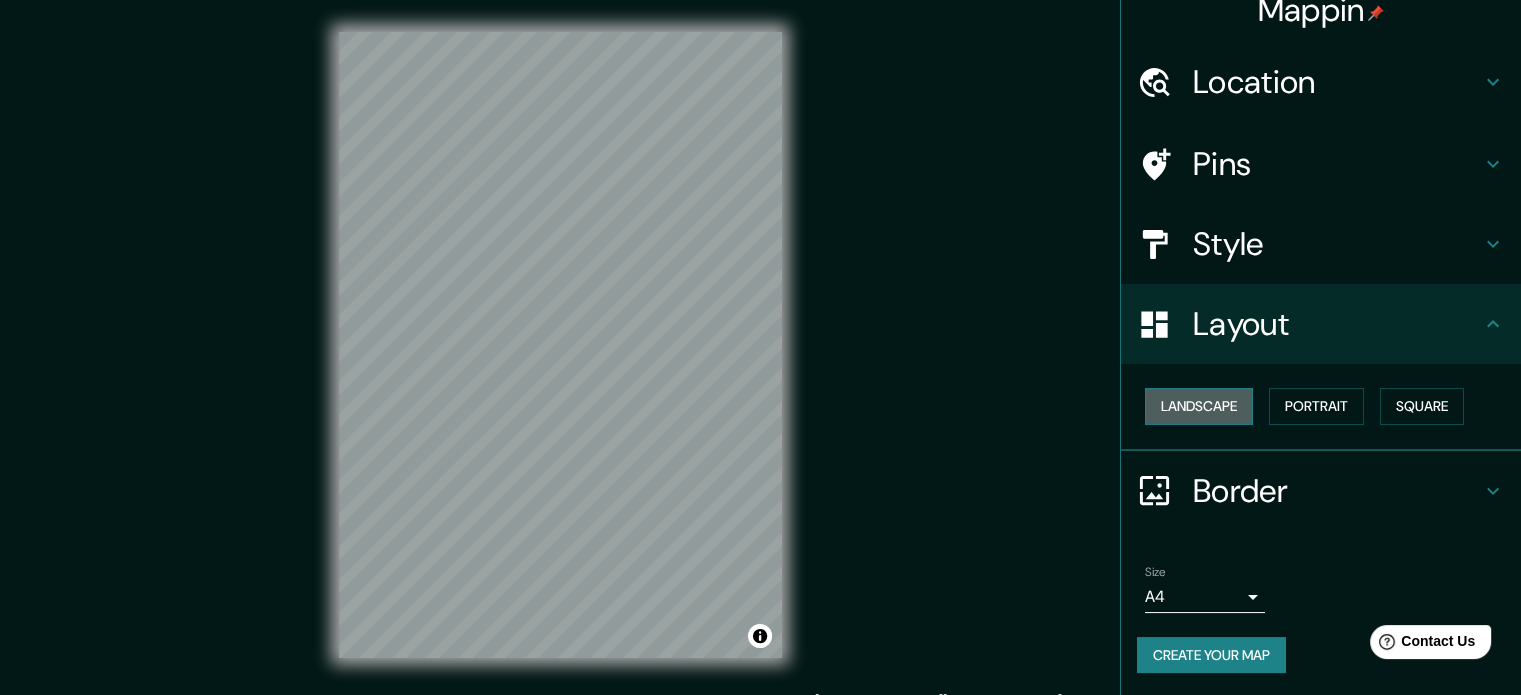 click on "Landscape" at bounding box center (1199, 406) 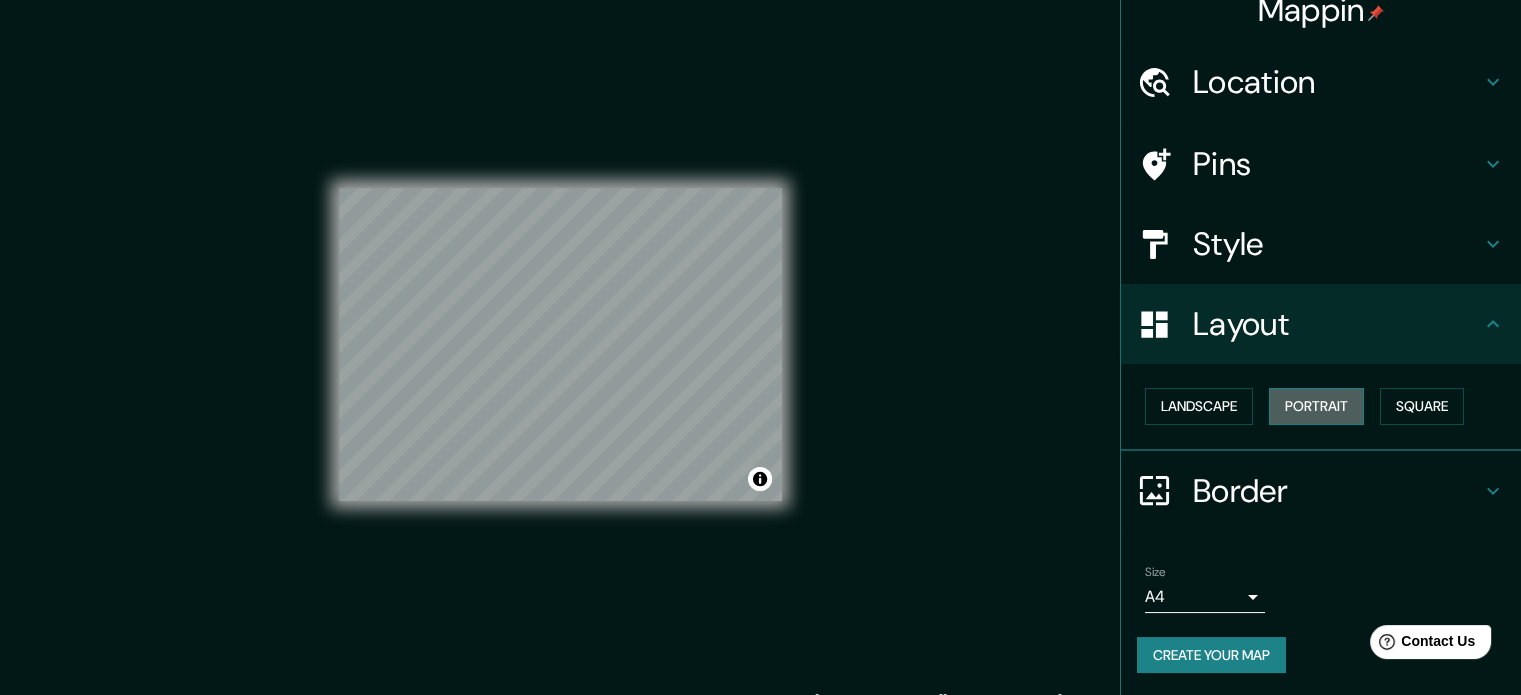 click on "Portrait" at bounding box center [1316, 406] 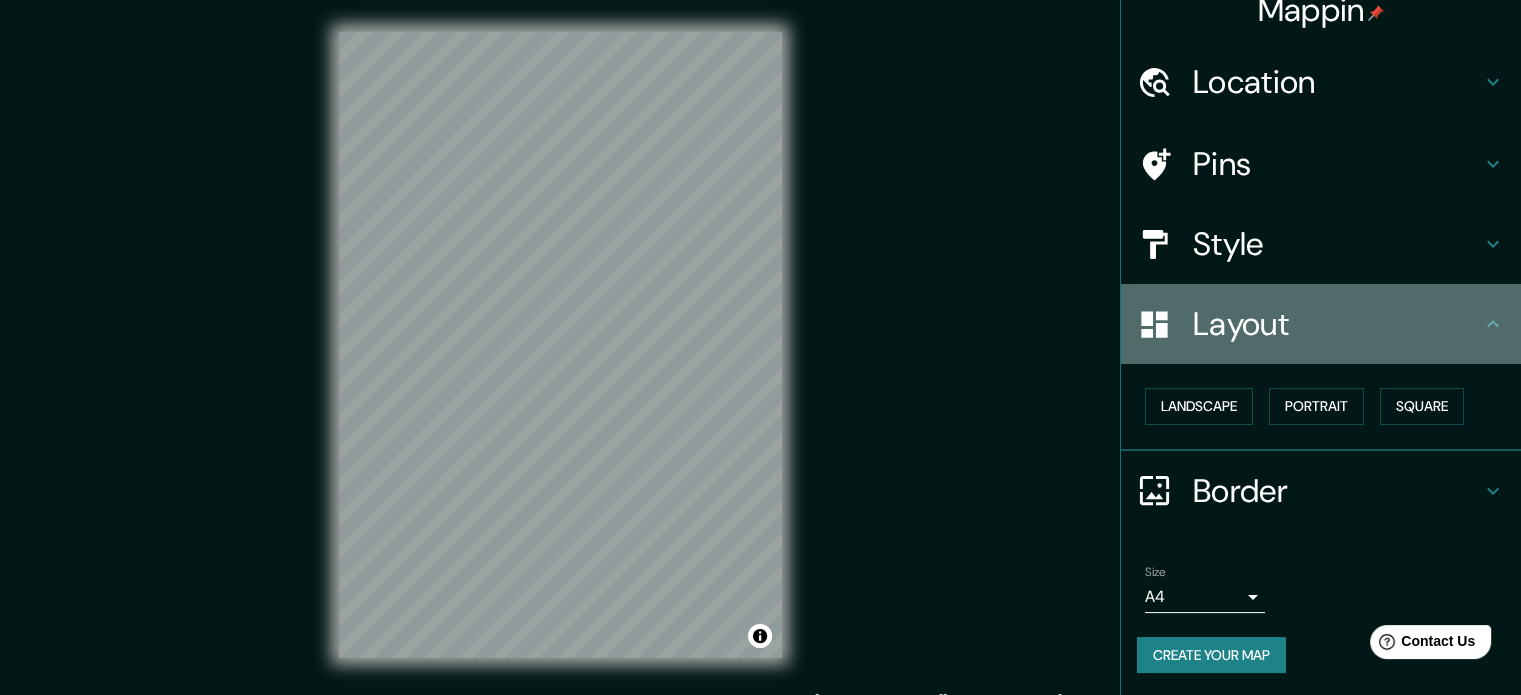 click on "Layout" at bounding box center [1321, 324] 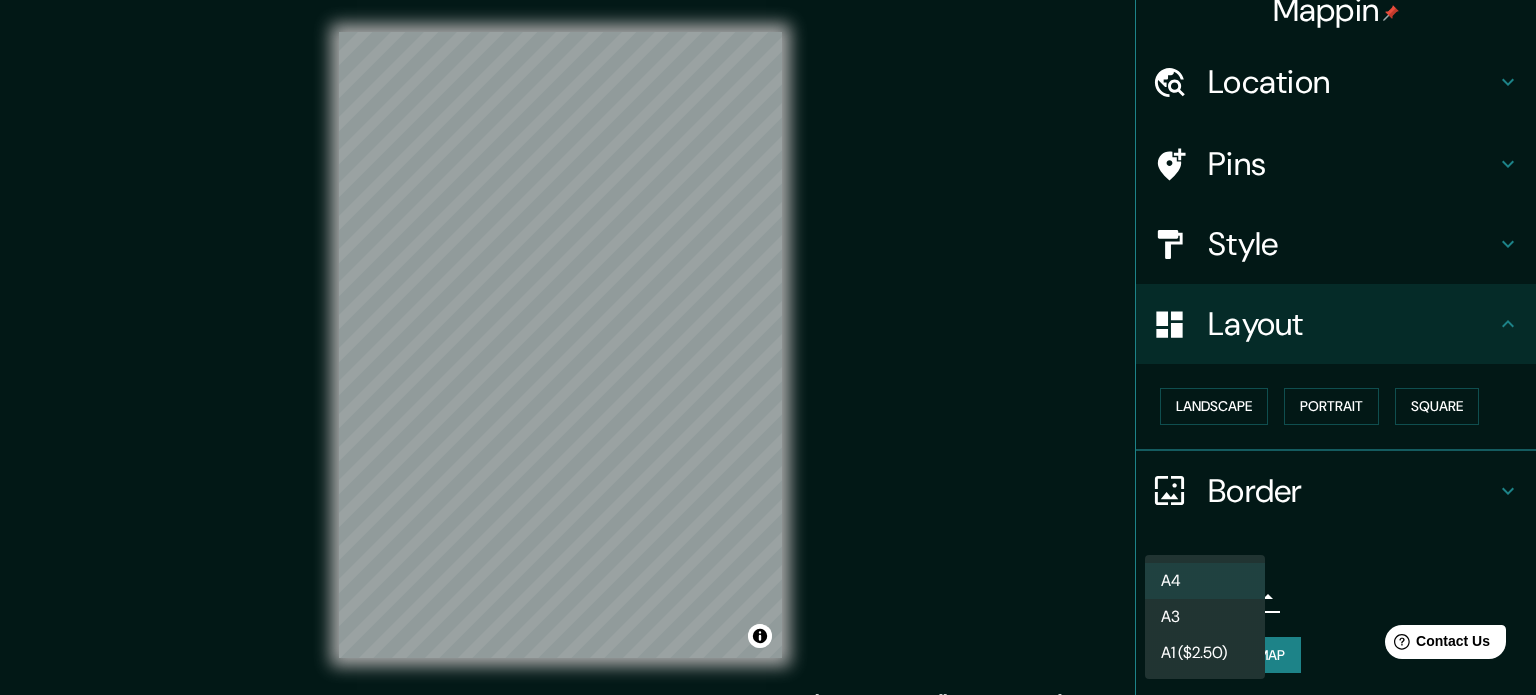 click on "Mappin Location [GEOGRAPHIC_DATA], [GEOGRAPHIC_DATA], [GEOGRAPHIC_DATA] Pins Style Layout Landscape Portrait Square Border Choose a border.  Hint : you can make layers of the frame opaque to create some cool effects. None Simple Transparent Fancy Size A4 single Create your map © Mapbox   © OpenStreetMap   Improve this map Any problems, suggestions, or concerns please email    [EMAIL_ADDRESS][DOMAIN_NAME] . . . A4 A3 A1 ($2.50)" at bounding box center [768, 347] 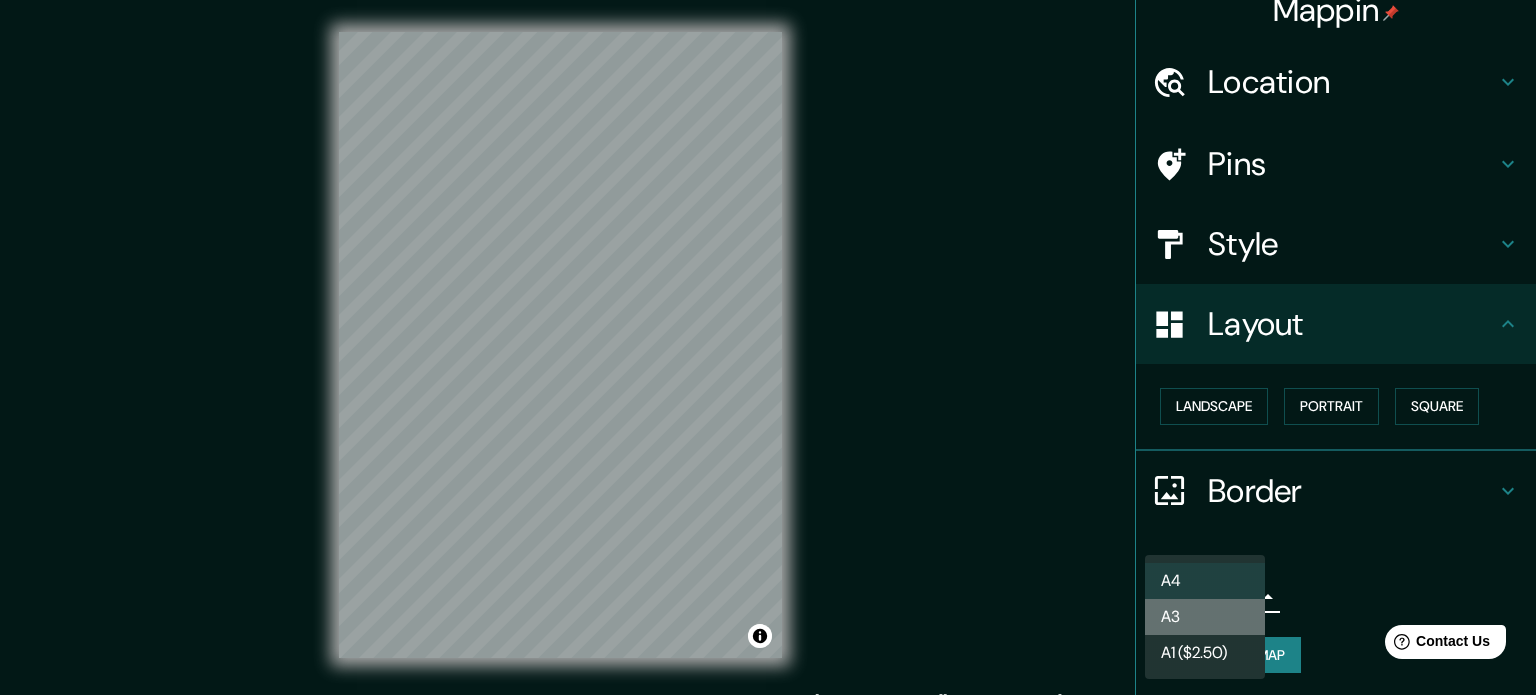 click on "A3" at bounding box center [1205, 617] 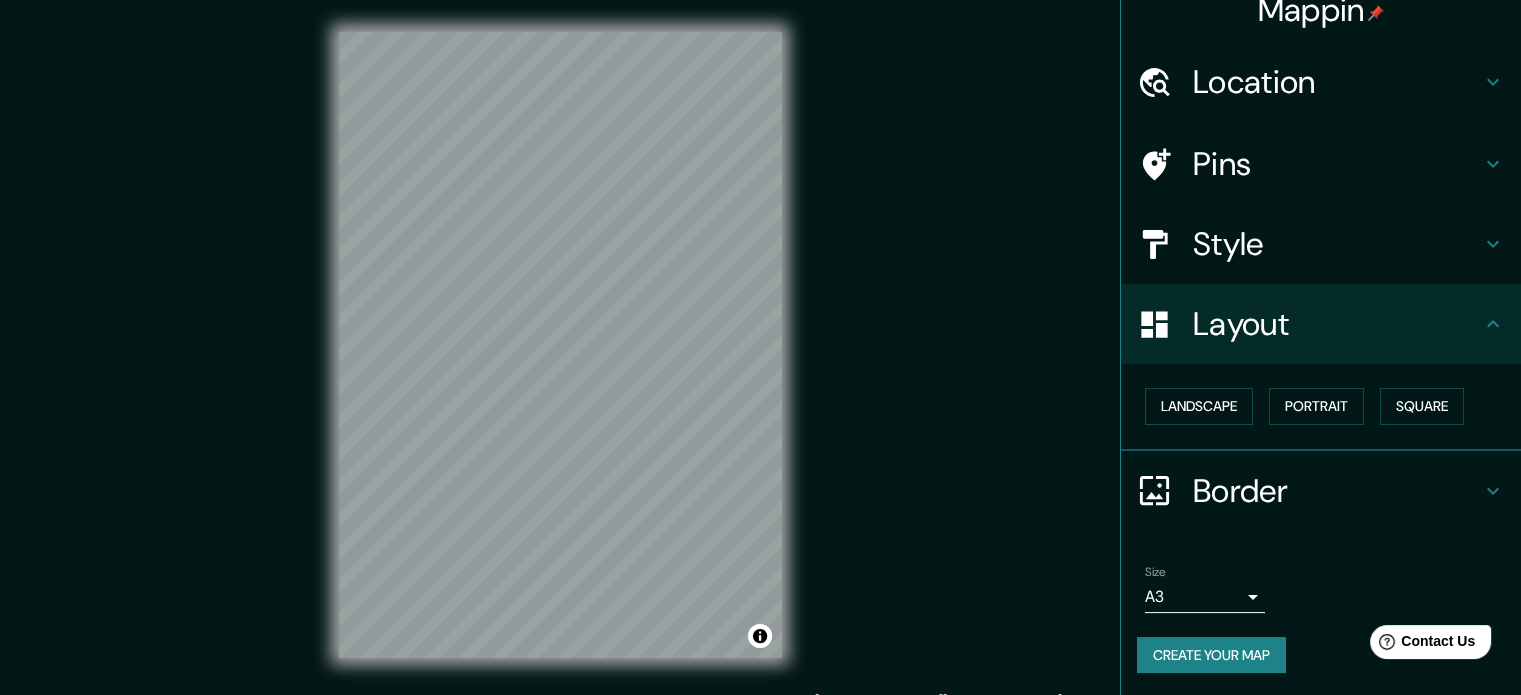 click on "Size A3 a4" at bounding box center [1205, 589] 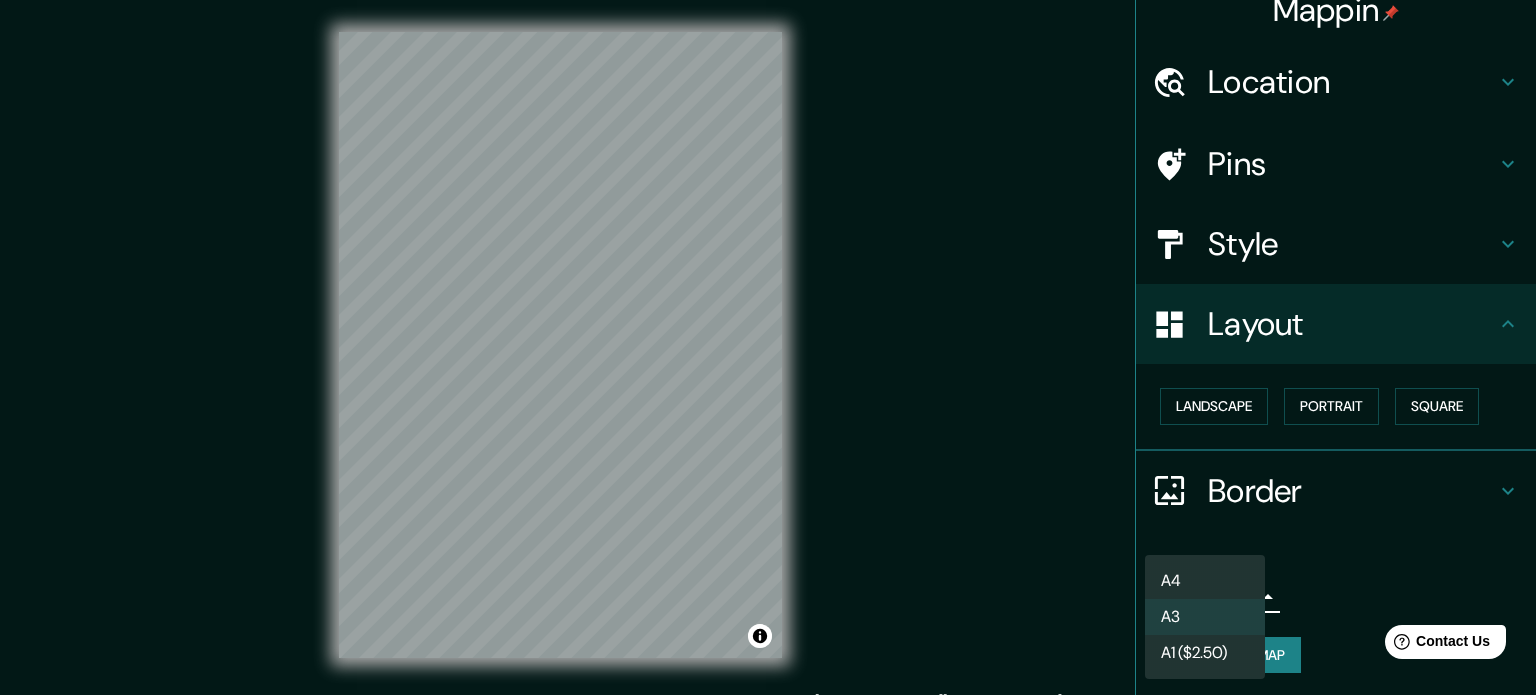 click on "Mappin Location [GEOGRAPHIC_DATA], [GEOGRAPHIC_DATA], [GEOGRAPHIC_DATA] Pins Style Layout Landscape Portrait Square Border Choose a border.  Hint : you can make layers of the frame opaque to create some cool effects. None Simple Transparent Fancy Size A3 a4 Create your map © Mapbox   © OpenStreetMap   Improve this map Any problems, suggestions, or concerns please email    [EMAIL_ADDRESS][DOMAIN_NAME] . . . A4 A3 A1 ($2.50)" at bounding box center [768, 347] 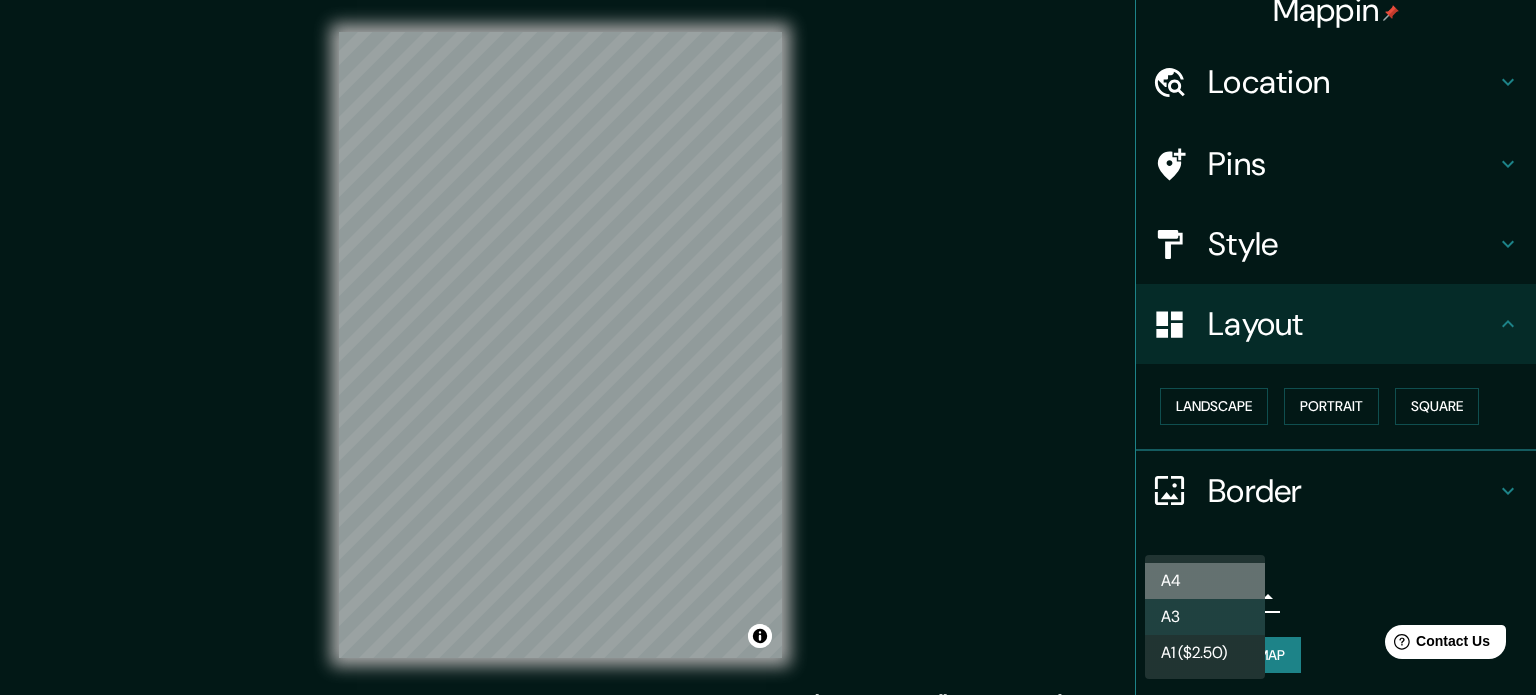 click on "A4" at bounding box center (1205, 581) 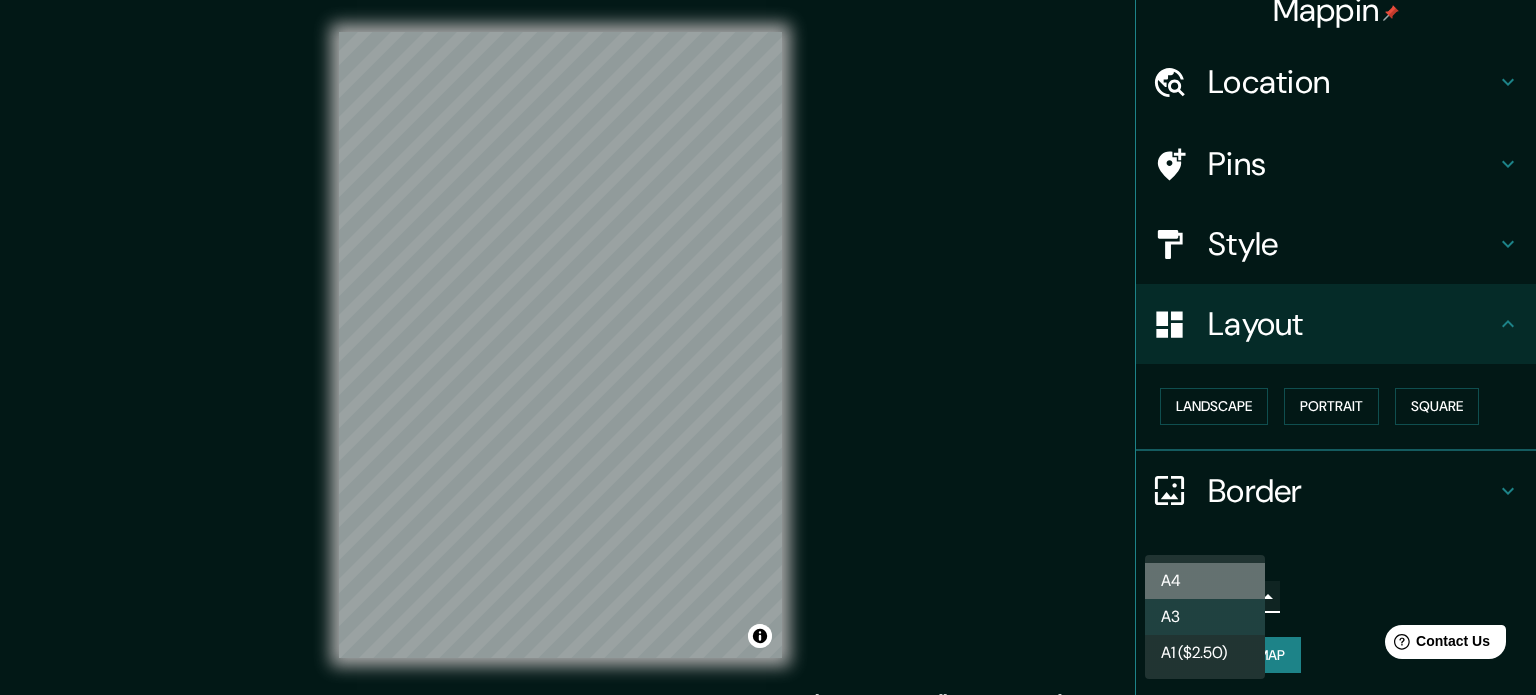 type on "single" 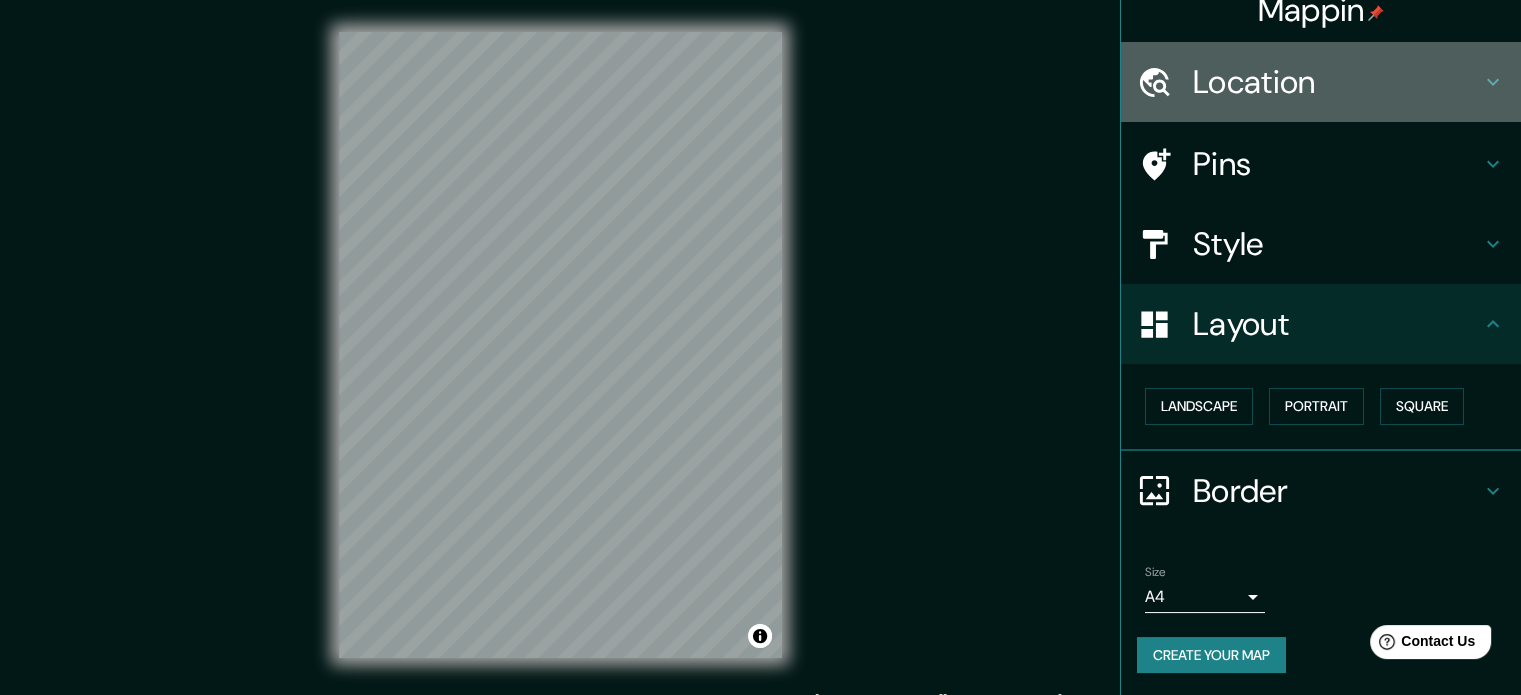click on "Location" at bounding box center [1321, 82] 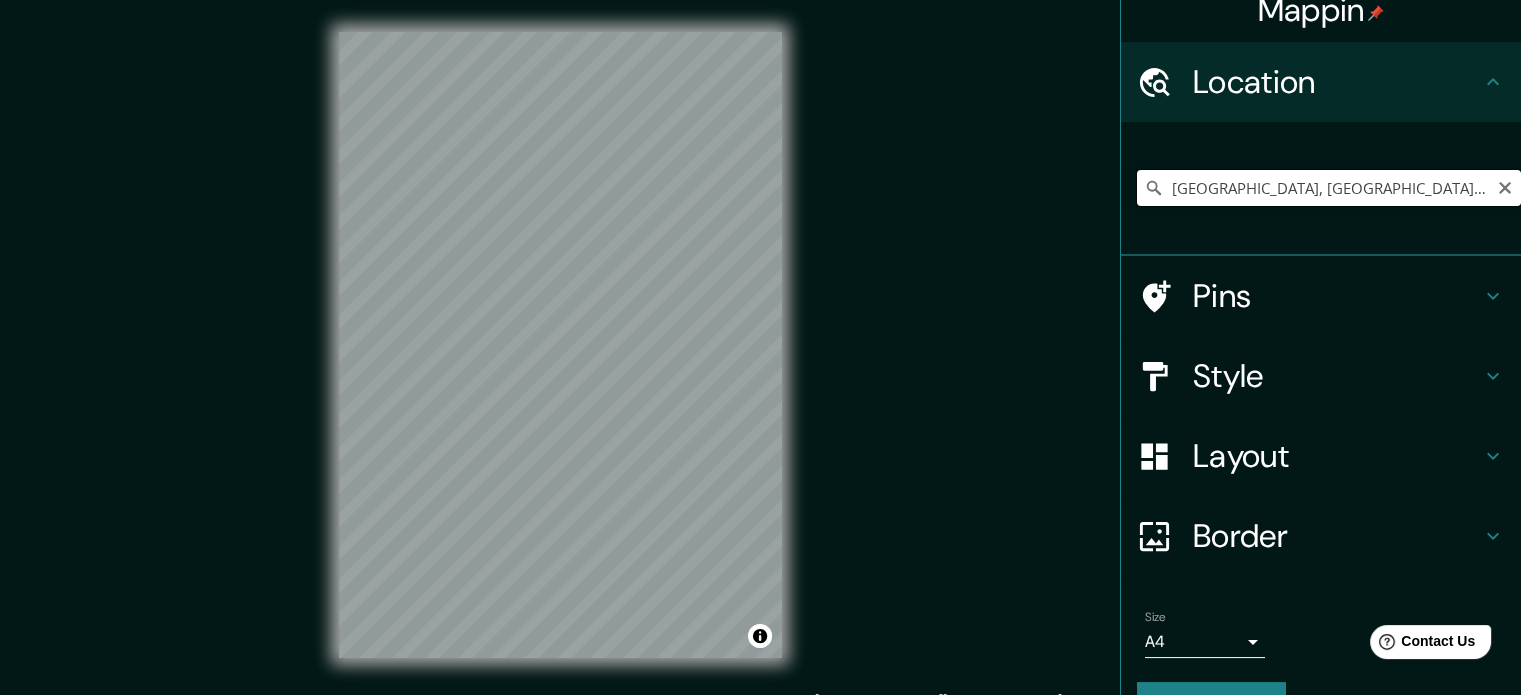 click on "[GEOGRAPHIC_DATA], [GEOGRAPHIC_DATA], [GEOGRAPHIC_DATA]" at bounding box center [1329, 188] 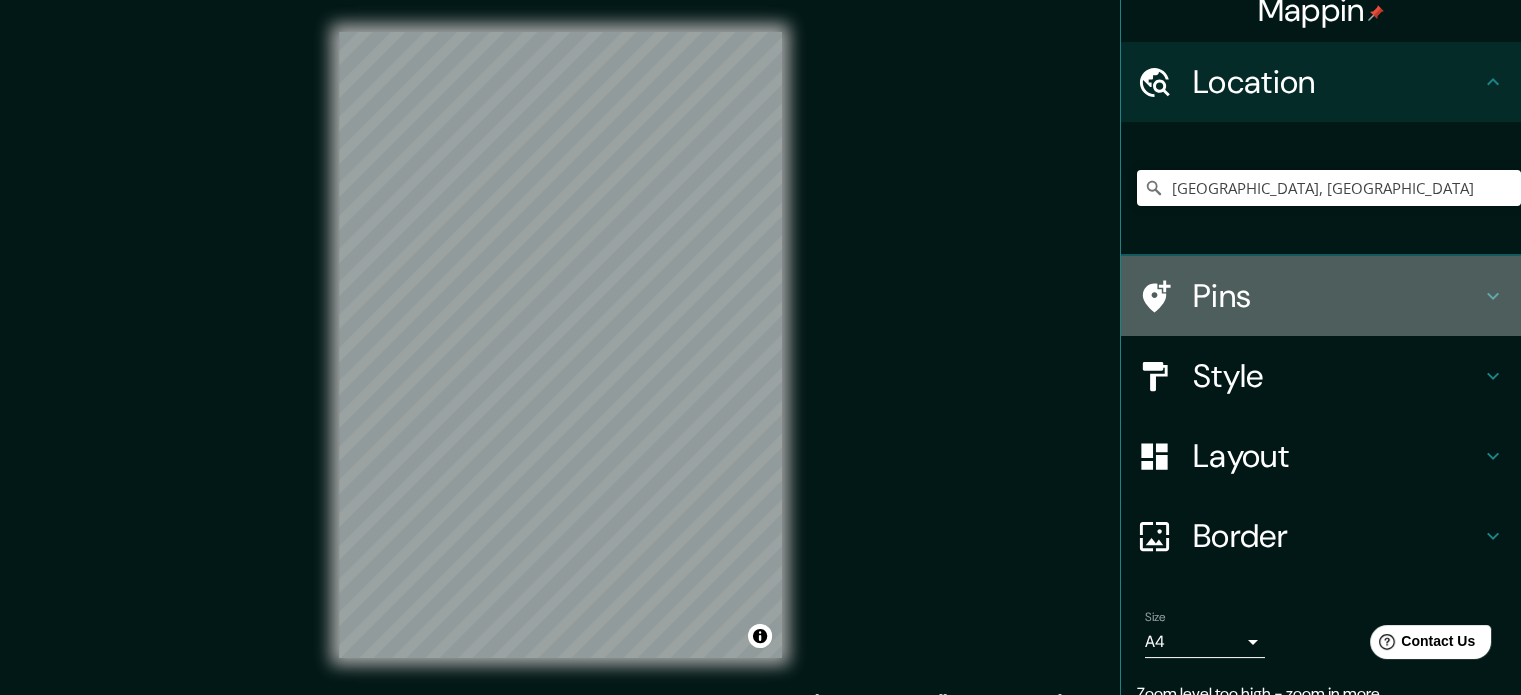 click on "Pins" at bounding box center (1321, 296) 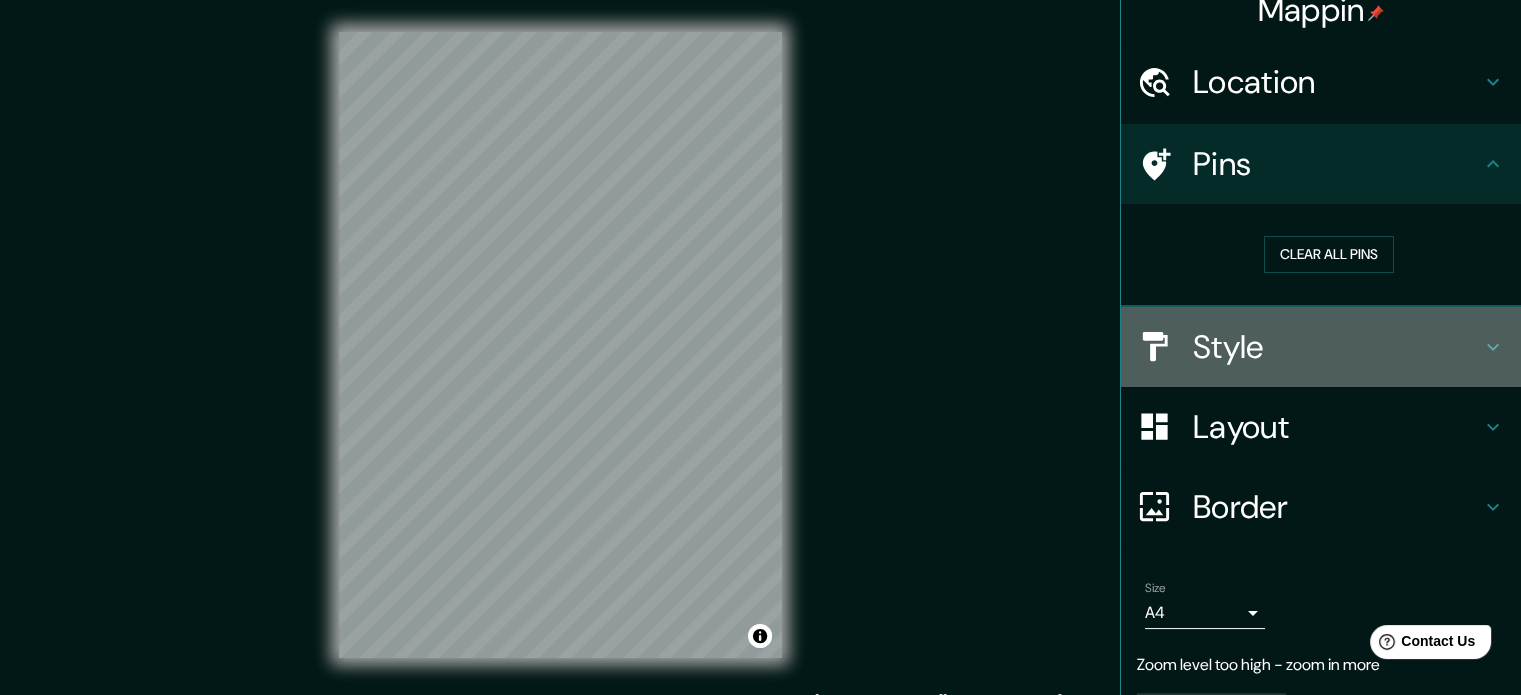 click on "Style" at bounding box center (1337, 347) 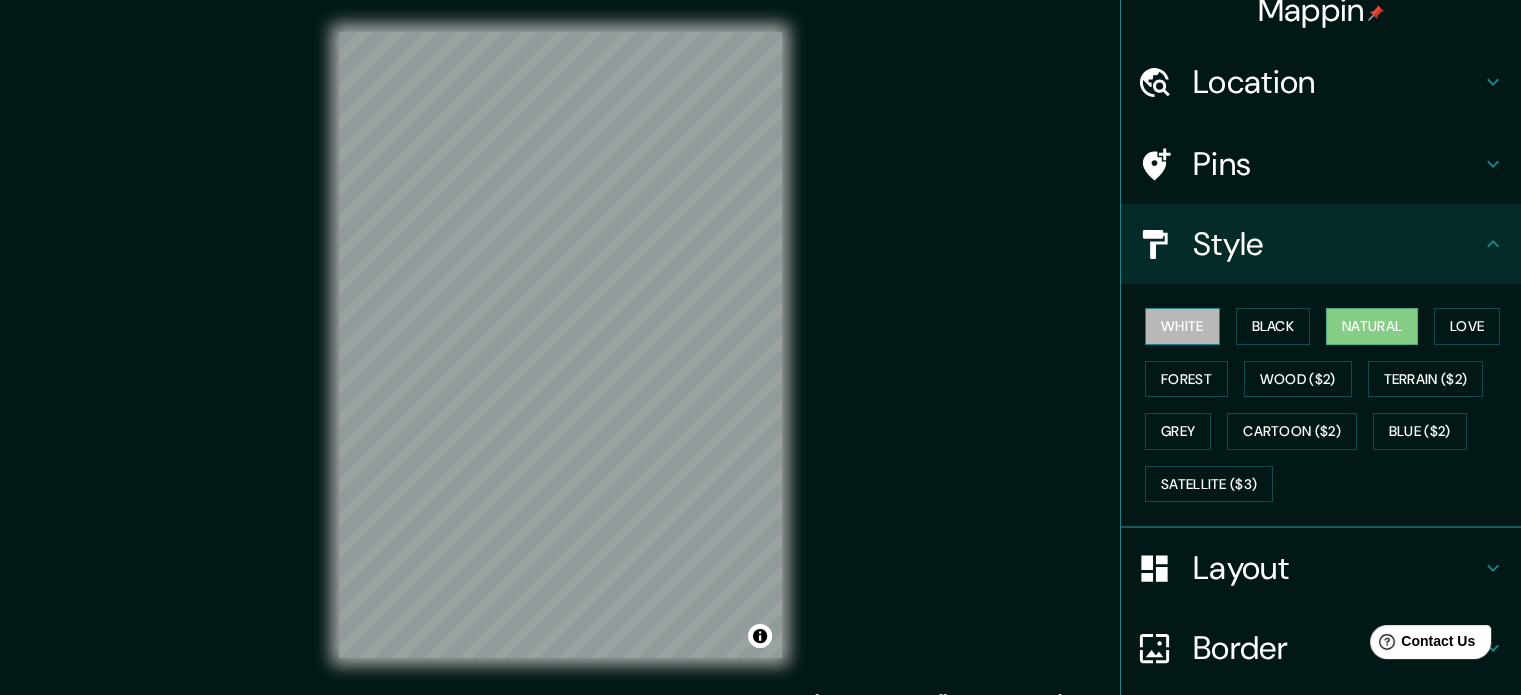 click on "White" at bounding box center [1182, 326] 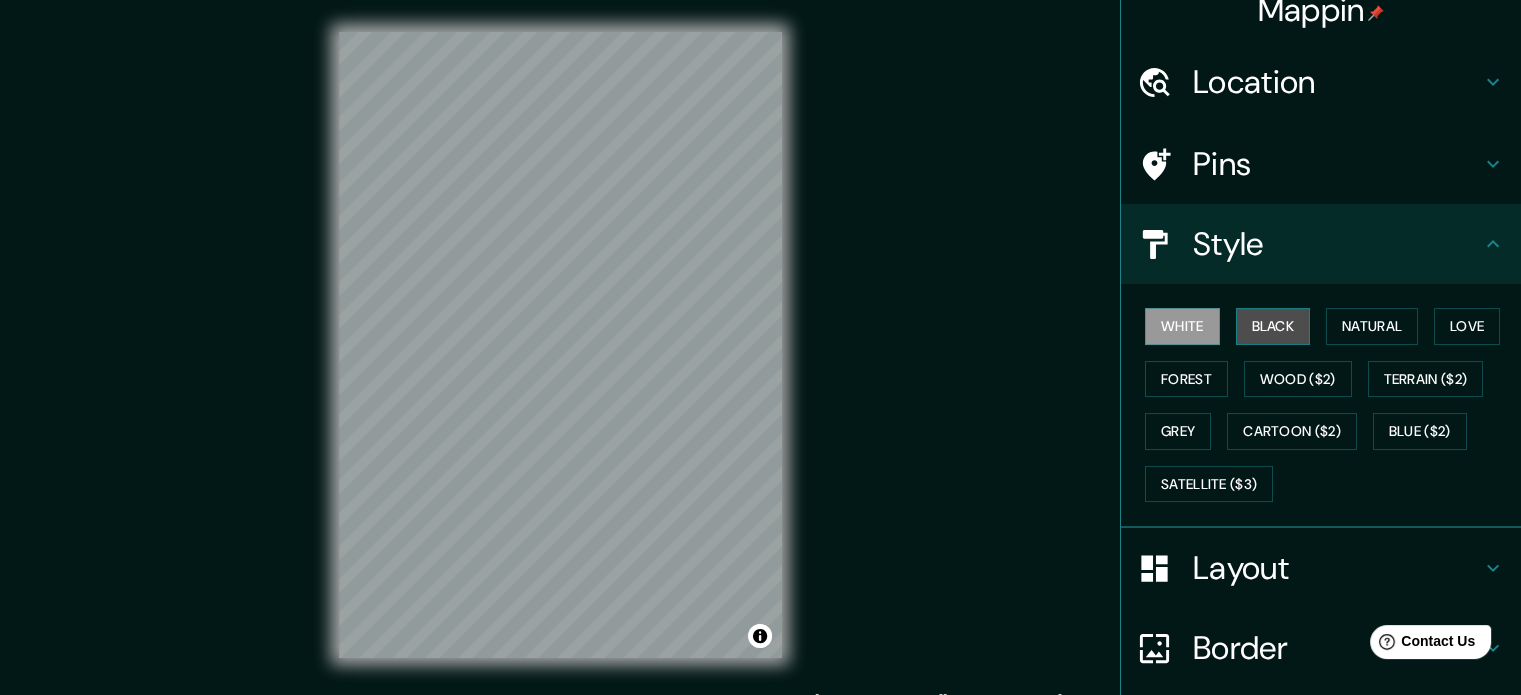 click on "Black" at bounding box center [1273, 326] 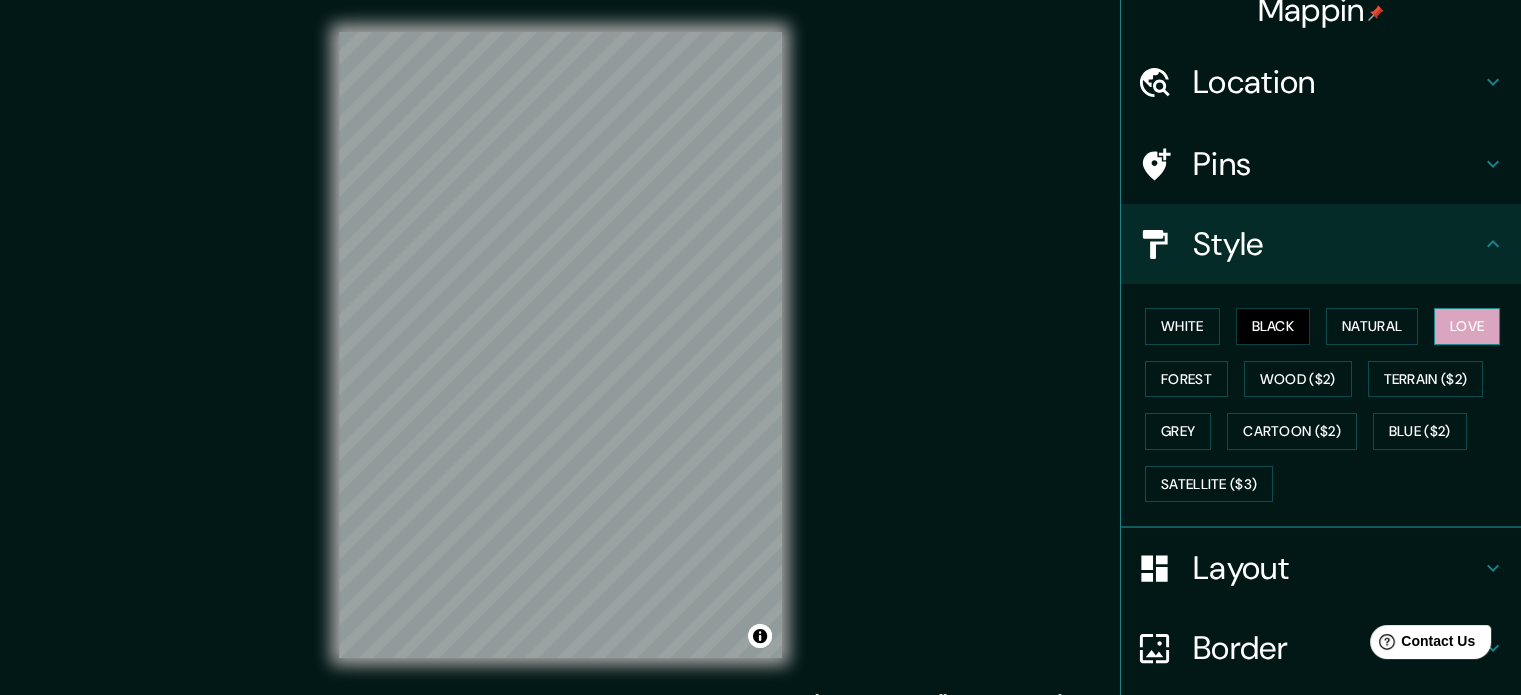 click on "Love" at bounding box center (1467, 326) 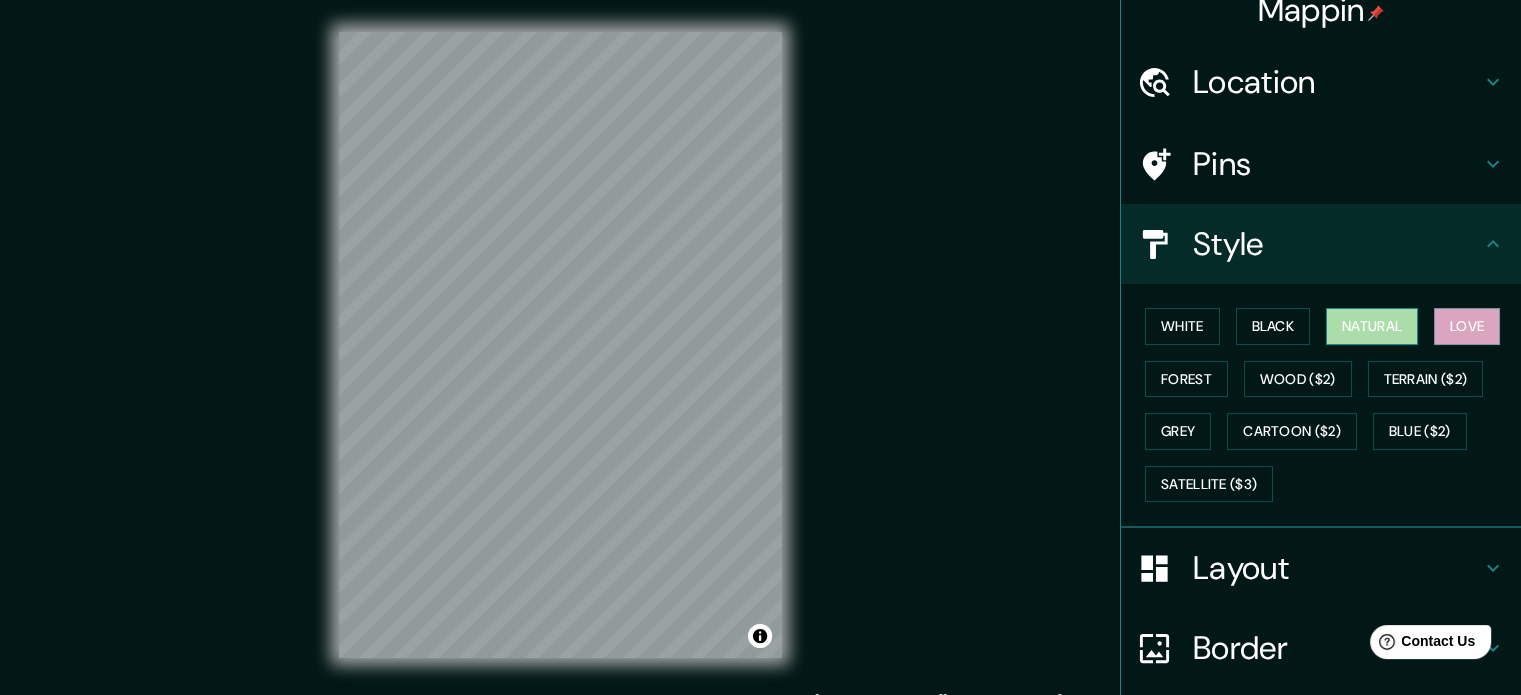 click on "Natural" at bounding box center (1372, 326) 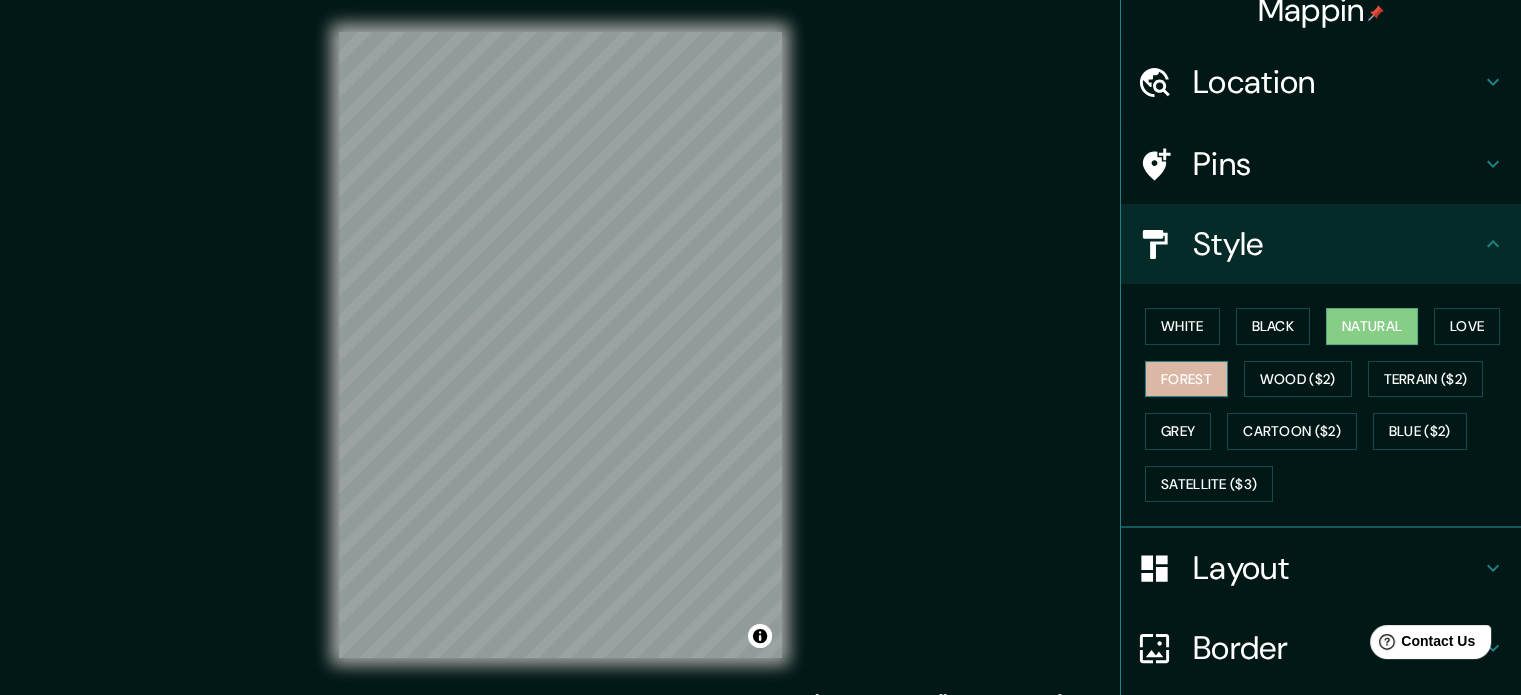 click on "Forest" at bounding box center [1186, 379] 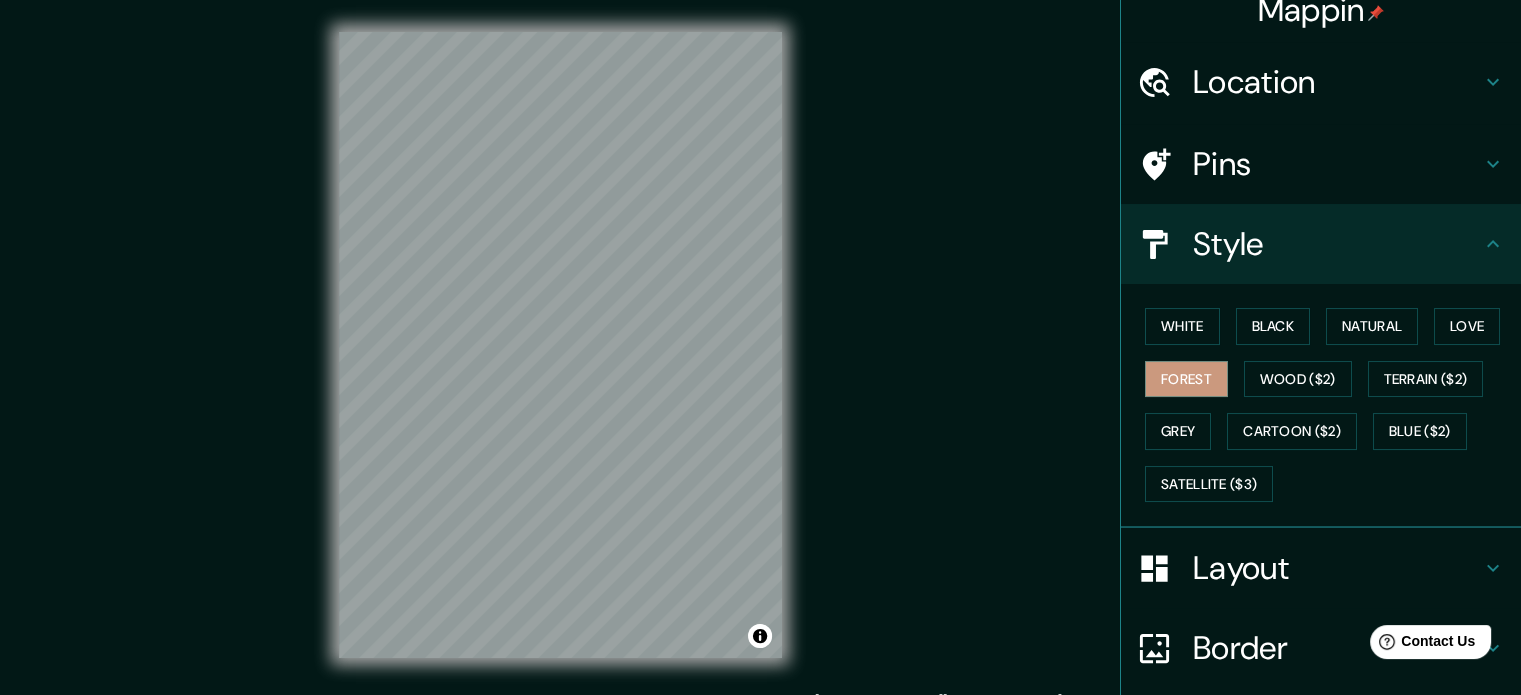 click on "White Black Natural Love Forest Wood ($2) Terrain ($2) Grey Cartoon ($2) Blue ($2) Satellite ($3)" at bounding box center [1329, 405] 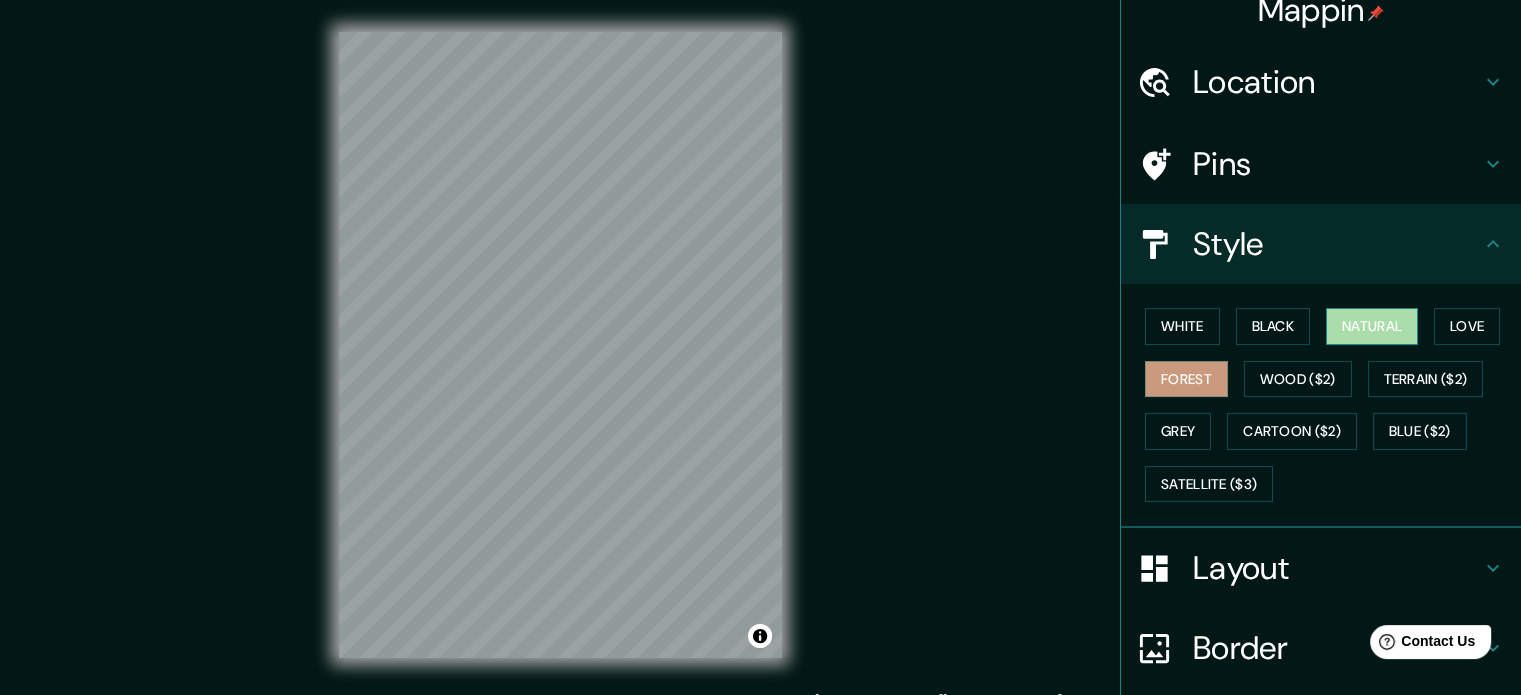 click on "Natural" at bounding box center (1372, 326) 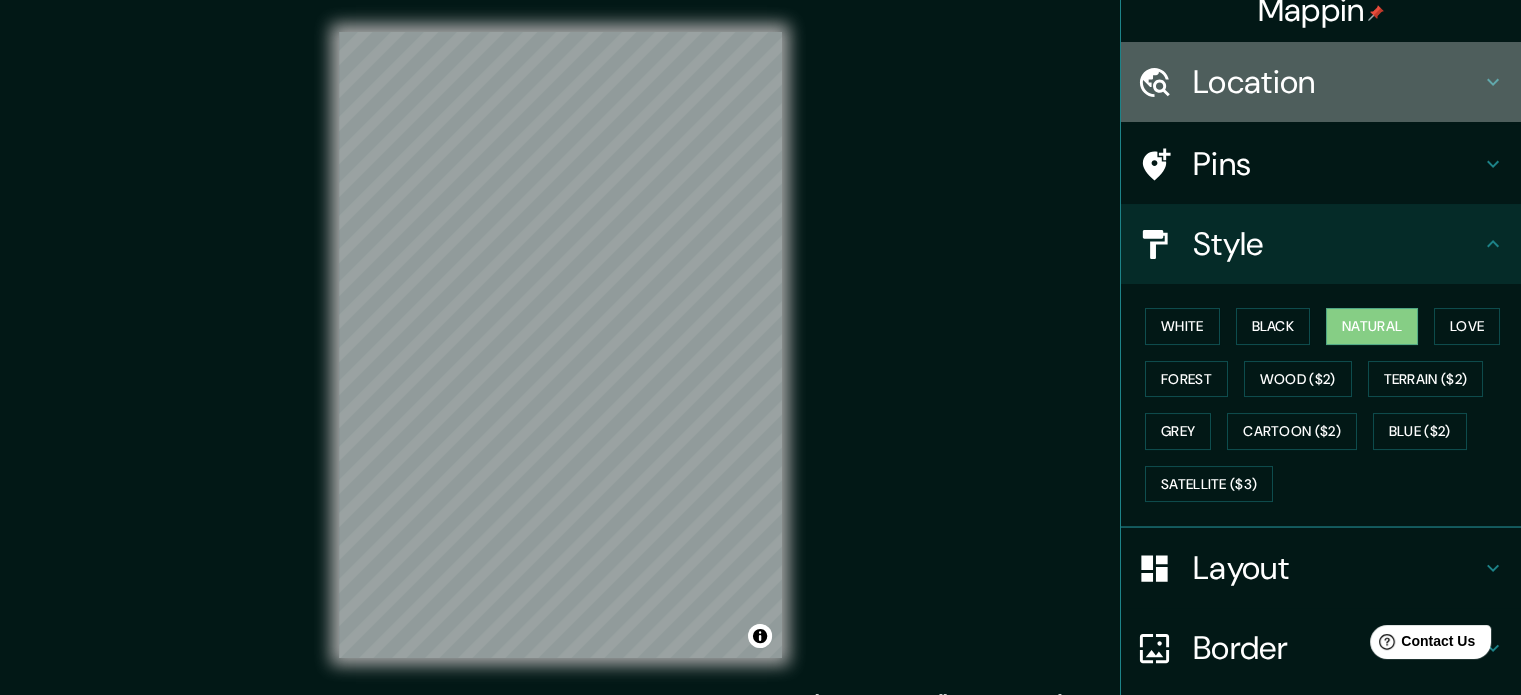 click on "Location" at bounding box center [1337, 82] 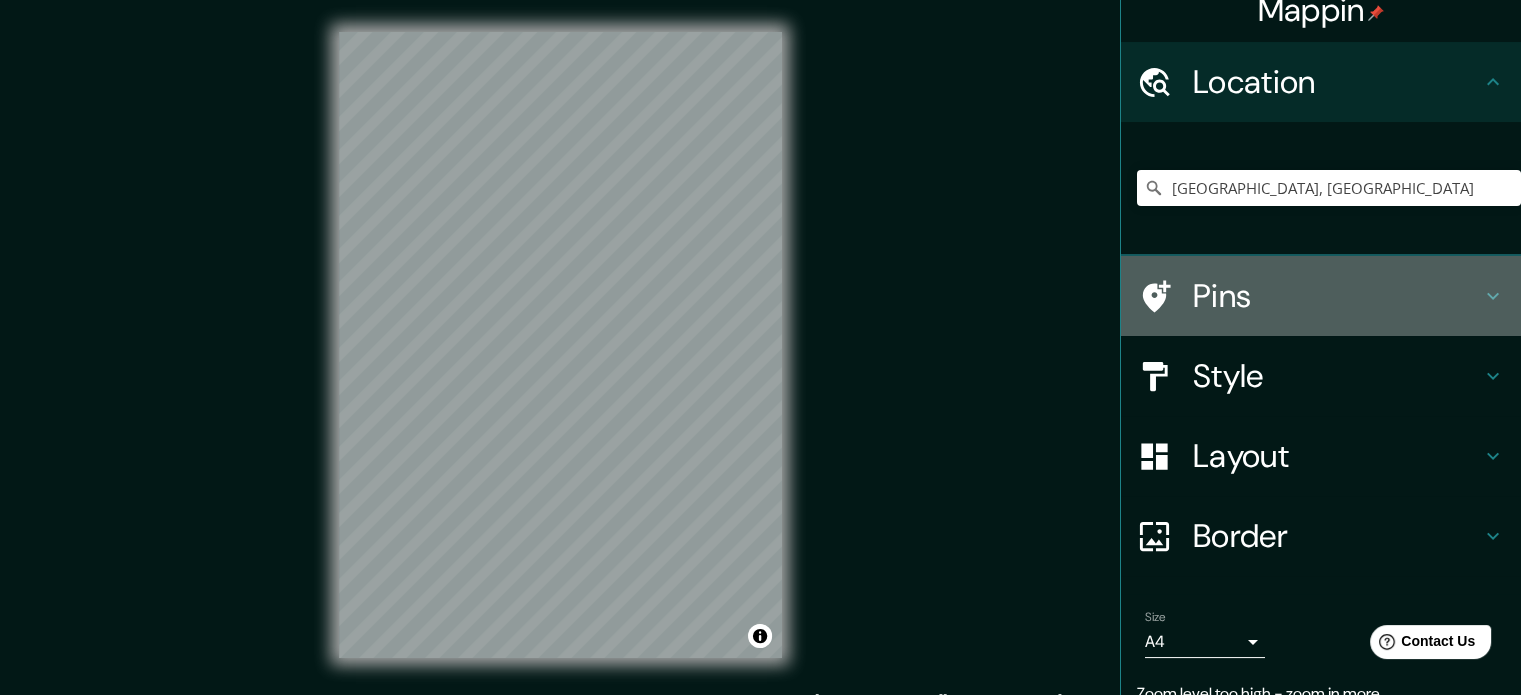 click on "Pins" at bounding box center (1337, 296) 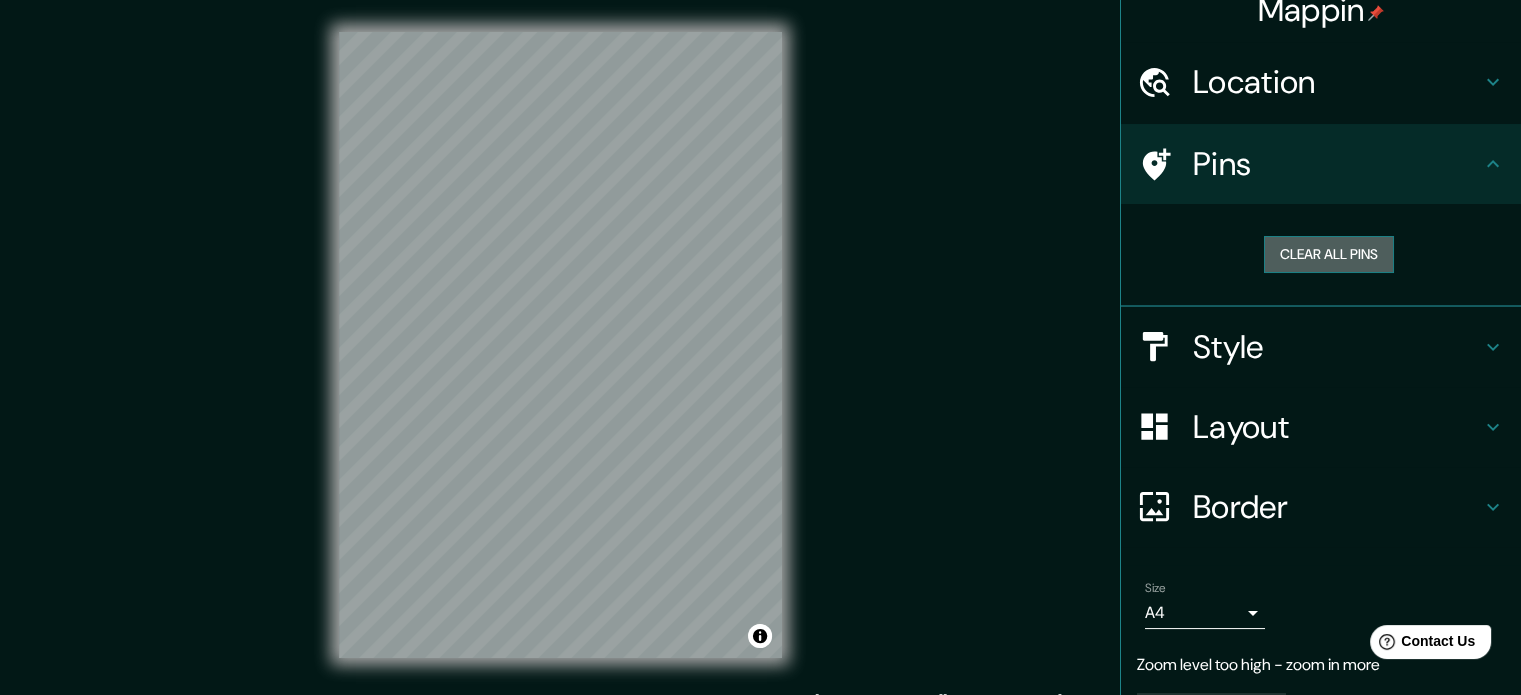click on "Clear all pins" at bounding box center [1329, 254] 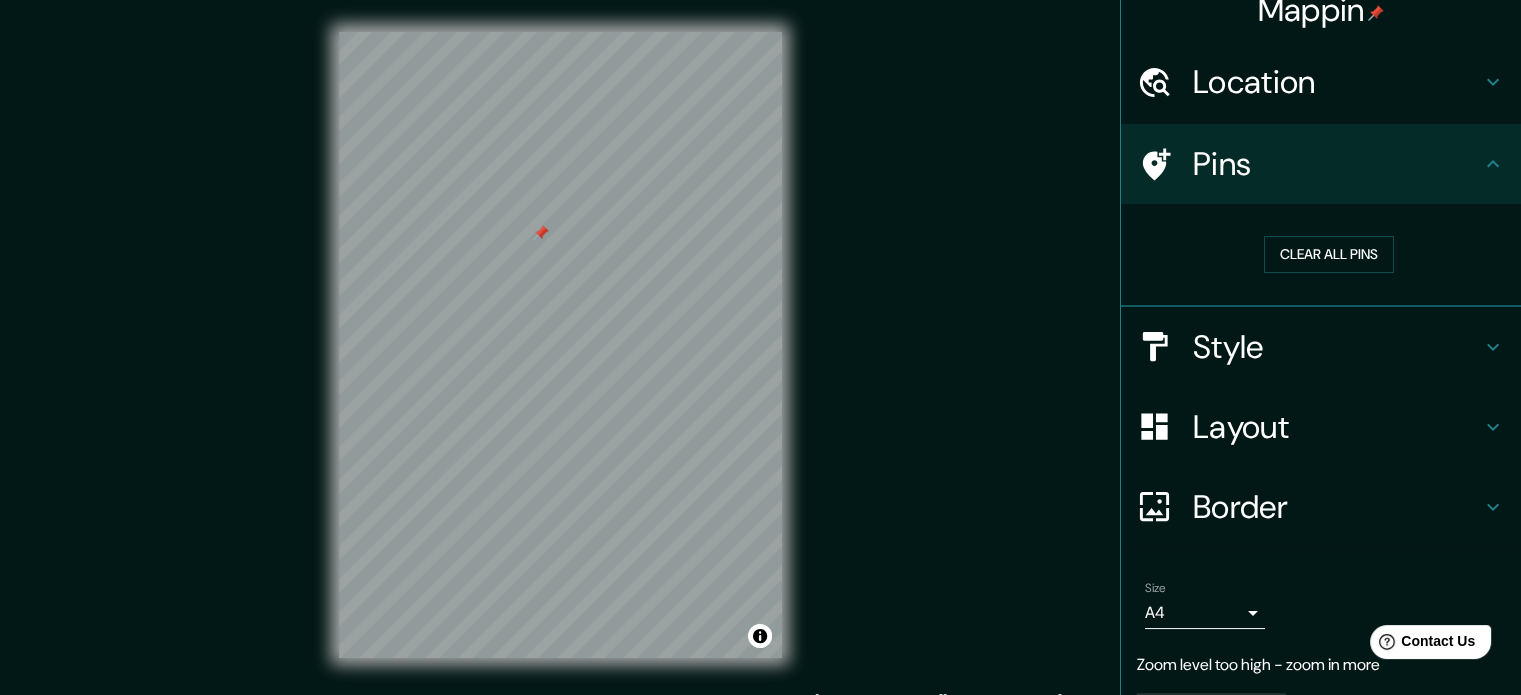 click on "Clear all pins" at bounding box center [1329, 254] 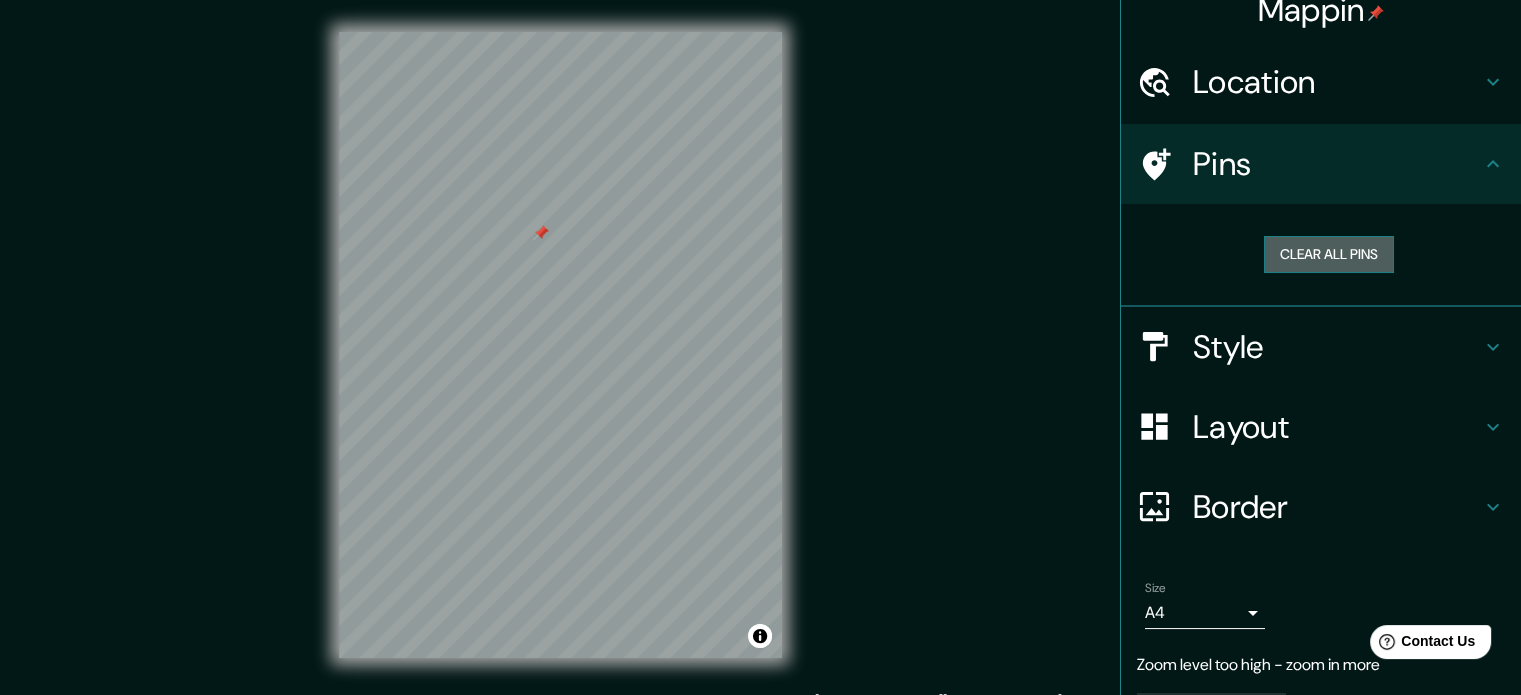 click on "Clear all pins" at bounding box center (1329, 254) 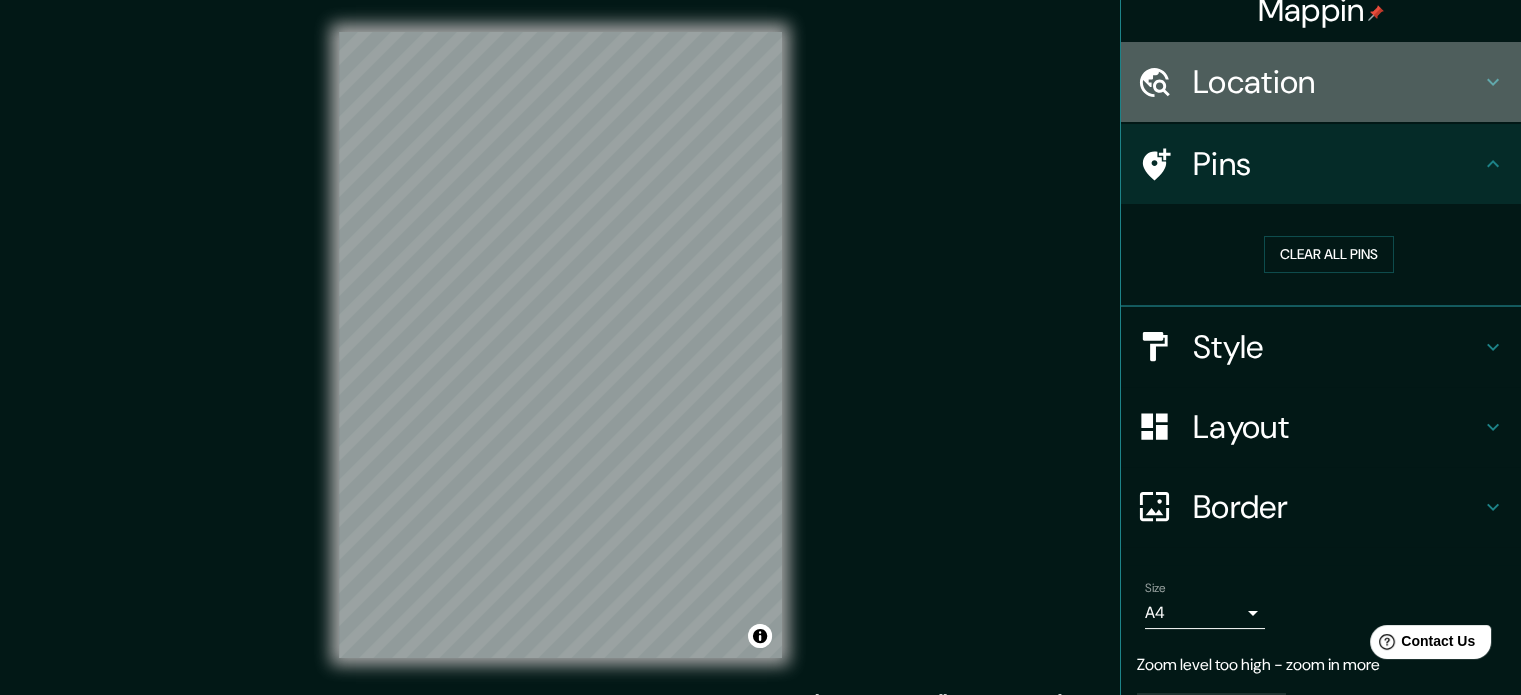 click on "Location" at bounding box center [1337, 82] 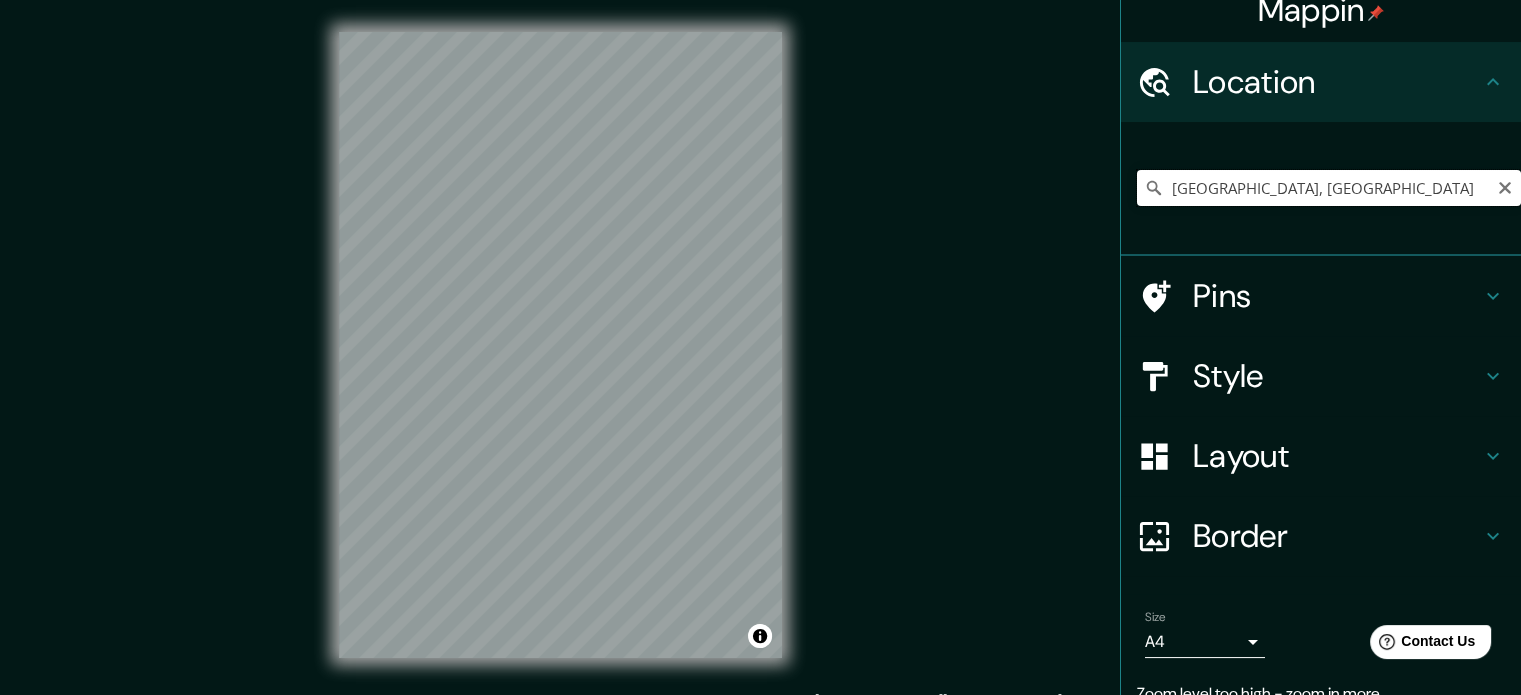 click on "[GEOGRAPHIC_DATA], [GEOGRAPHIC_DATA]" at bounding box center [1329, 188] 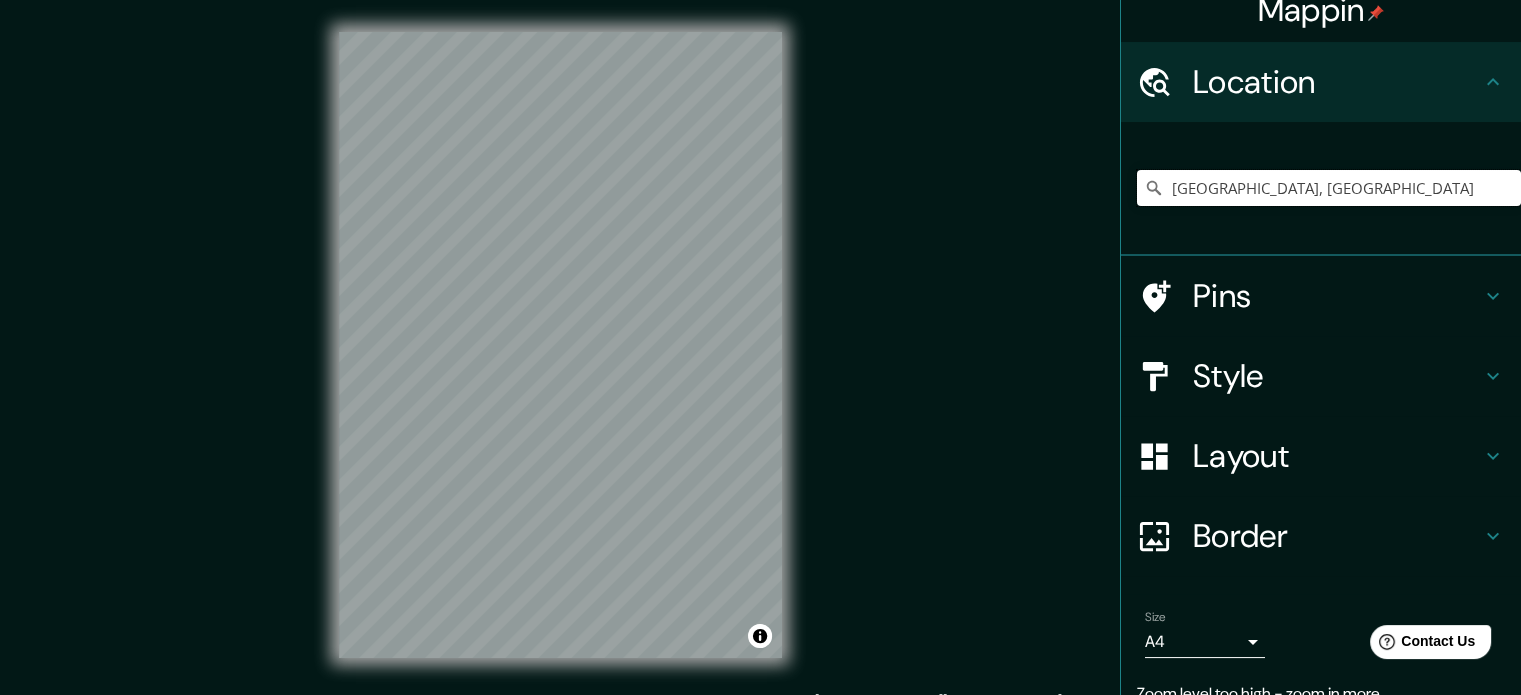 scroll, scrollTop: 108, scrollLeft: 0, axis: vertical 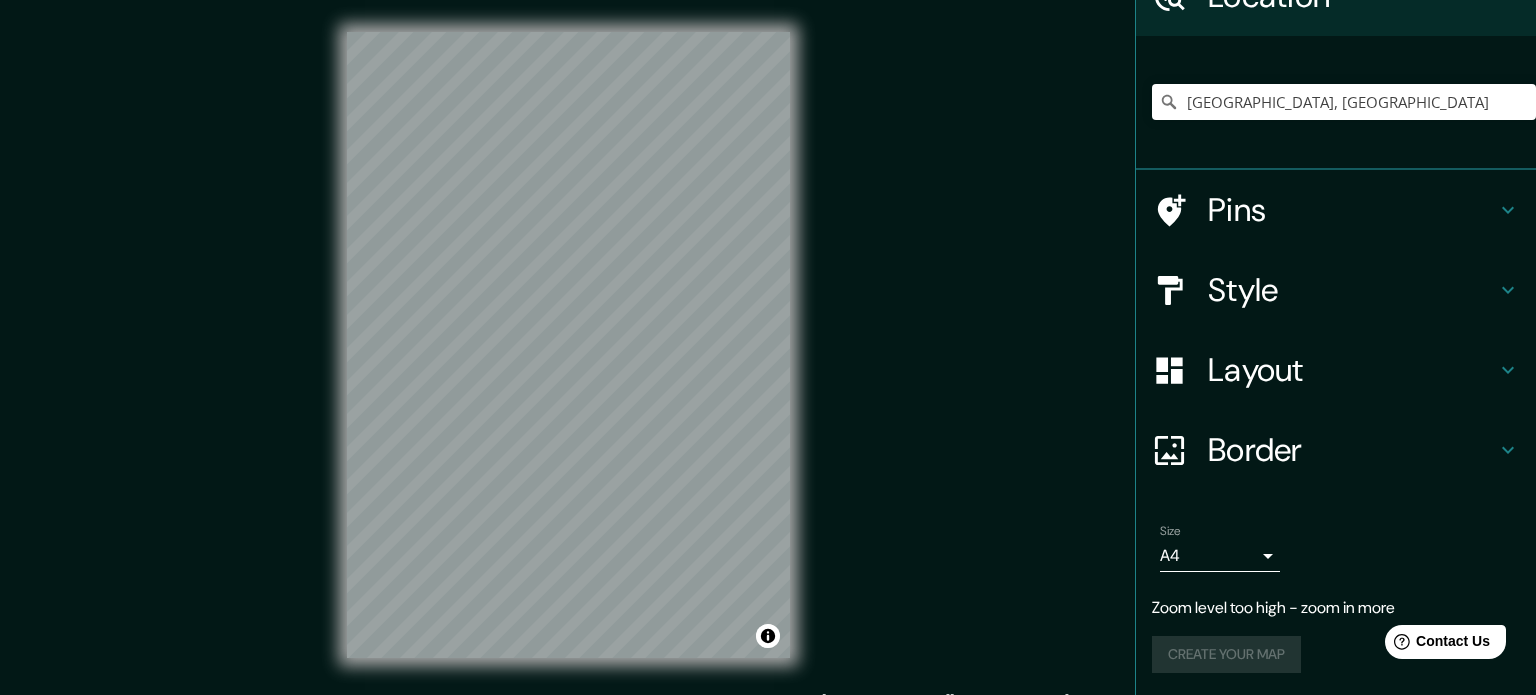 click on "Mappin Location [GEOGRAPHIC_DATA], [GEOGRAPHIC_DATA] Pins Style Layout Border Choose a border.  Hint : you can make layers of the frame opaque to create some cool effects. None Simple Transparent Fancy Size A4 single Zoom level too high - zoom in more Create your map © Mapbox   © OpenStreetMap   Improve this map Any problems, suggestions, or concerns please email    [EMAIL_ADDRESS][DOMAIN_NAME] . . ." at bounding box center (768, 347) 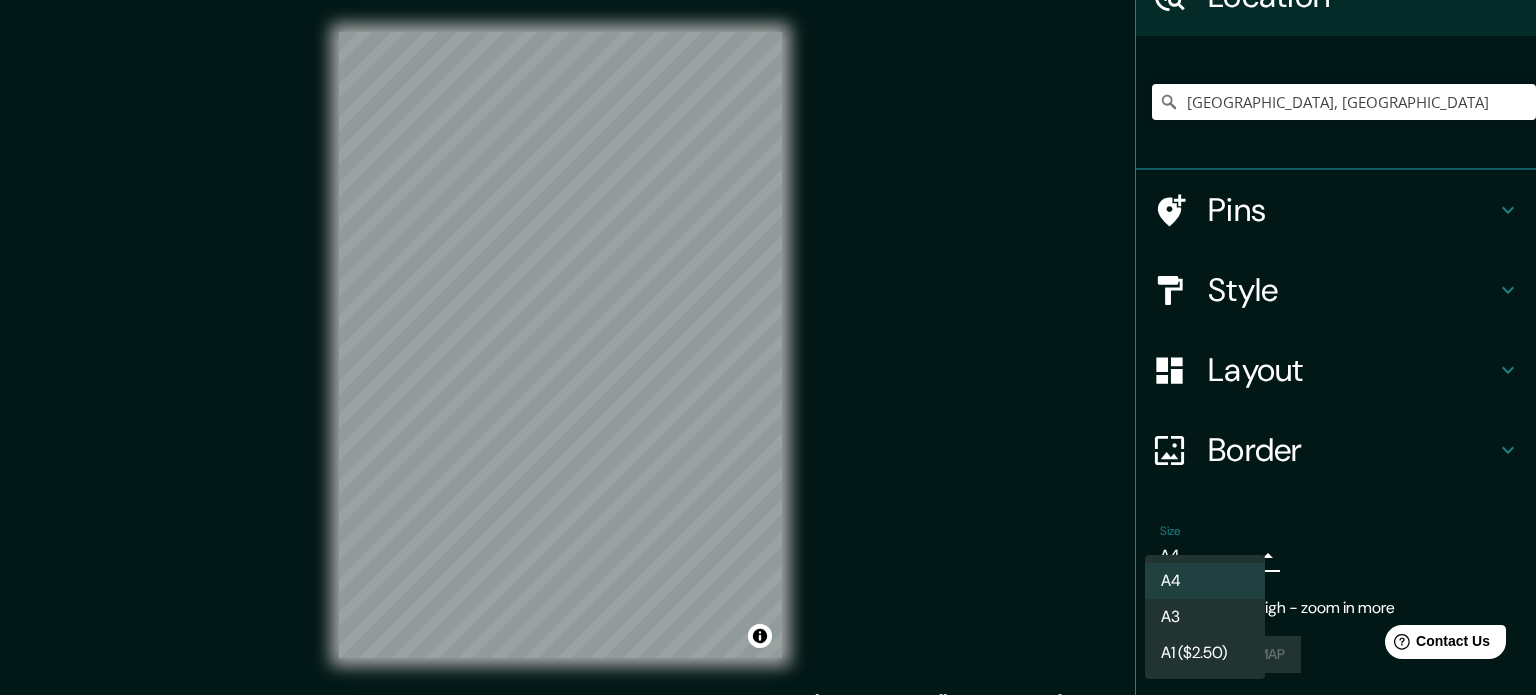 click at bounding box center (768, 347) 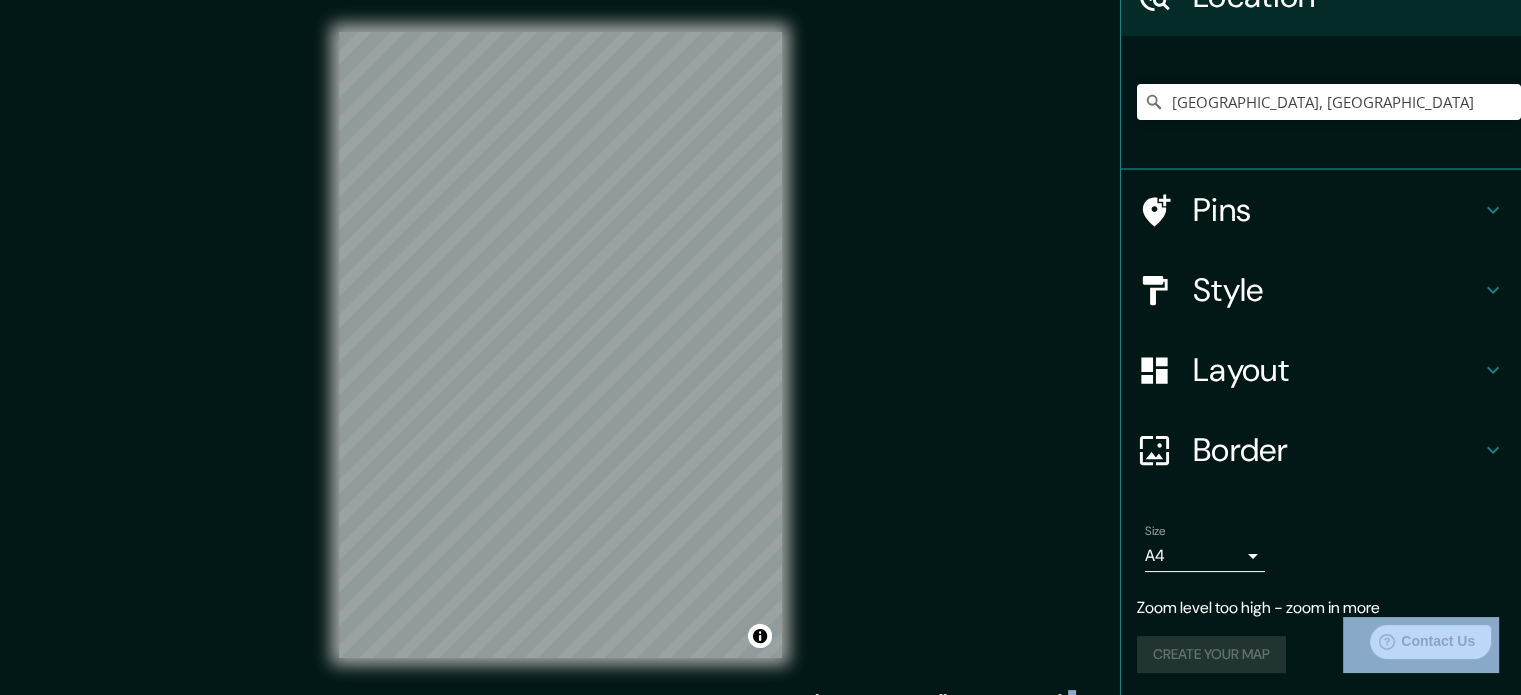 click at bounding box center (760, 347) 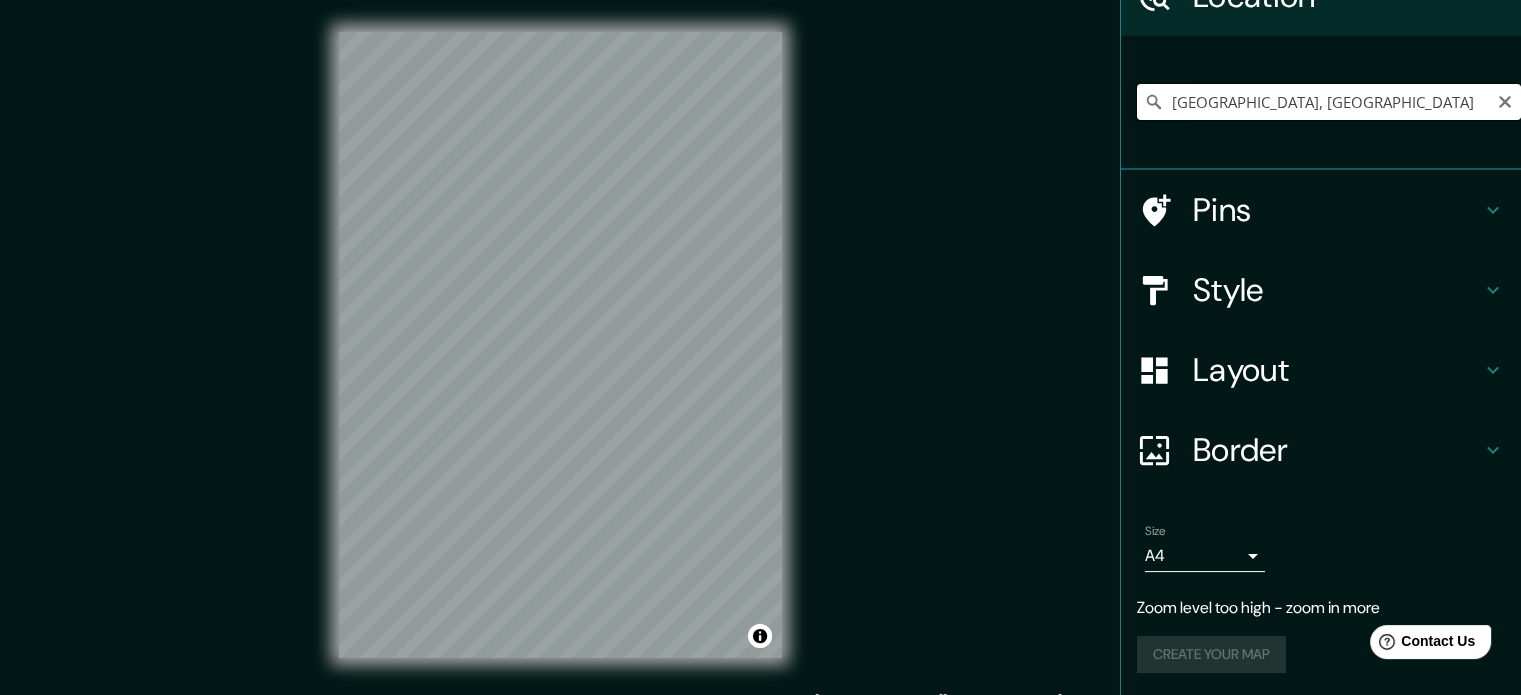 click on "[GEOGRAPHIC_DATA], [GEOGRAPHIC_DATA]" at bounding box center (1329, 102) 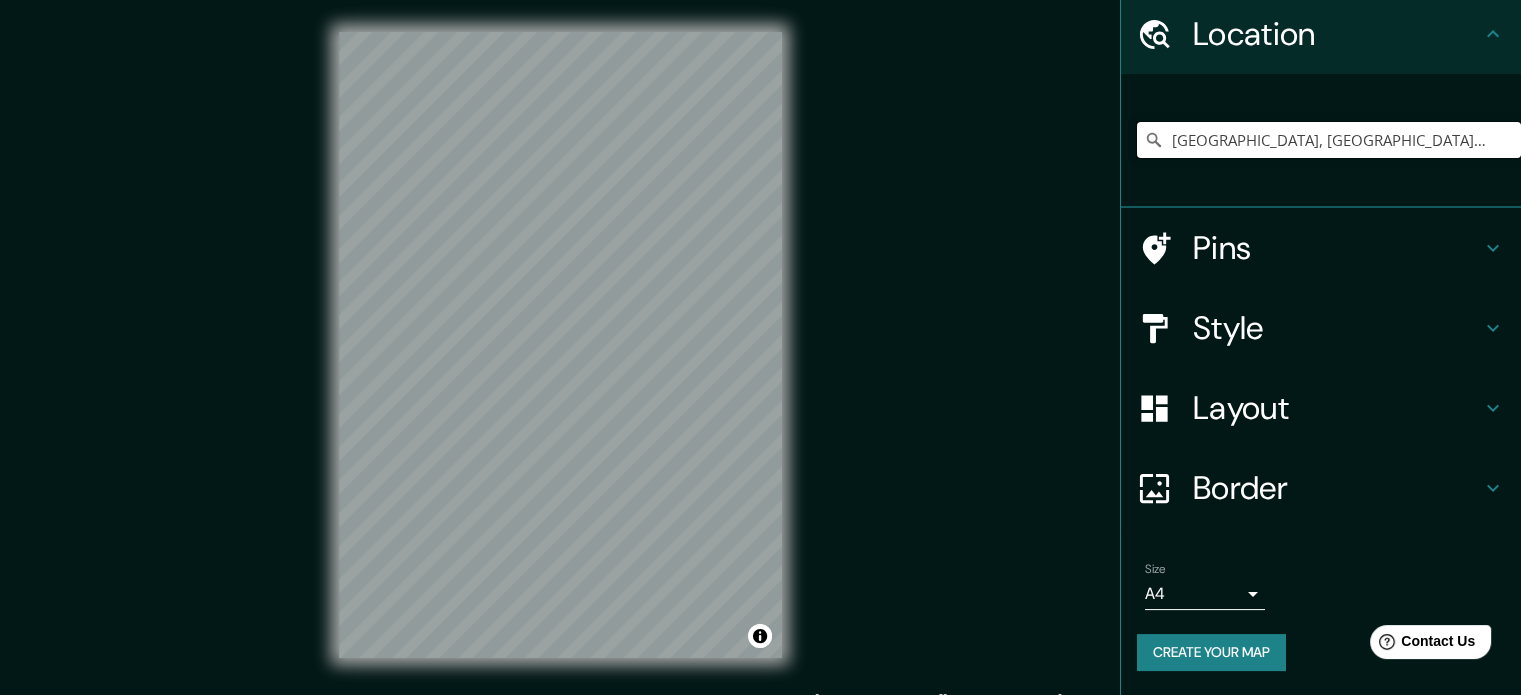 scroll, scrollTop: 68, scrollLeft: 0, axis: vertical 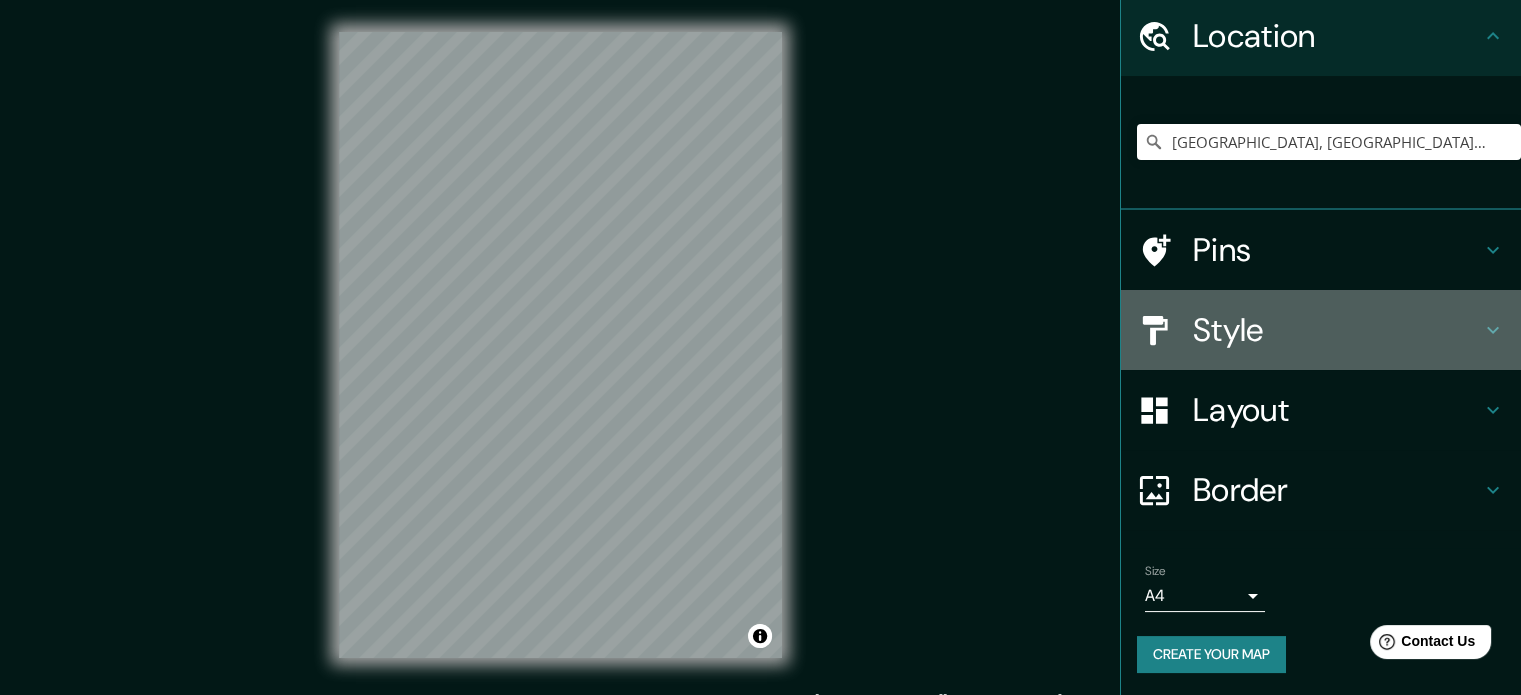 click on "Style" at bounding box center [1337, 330] 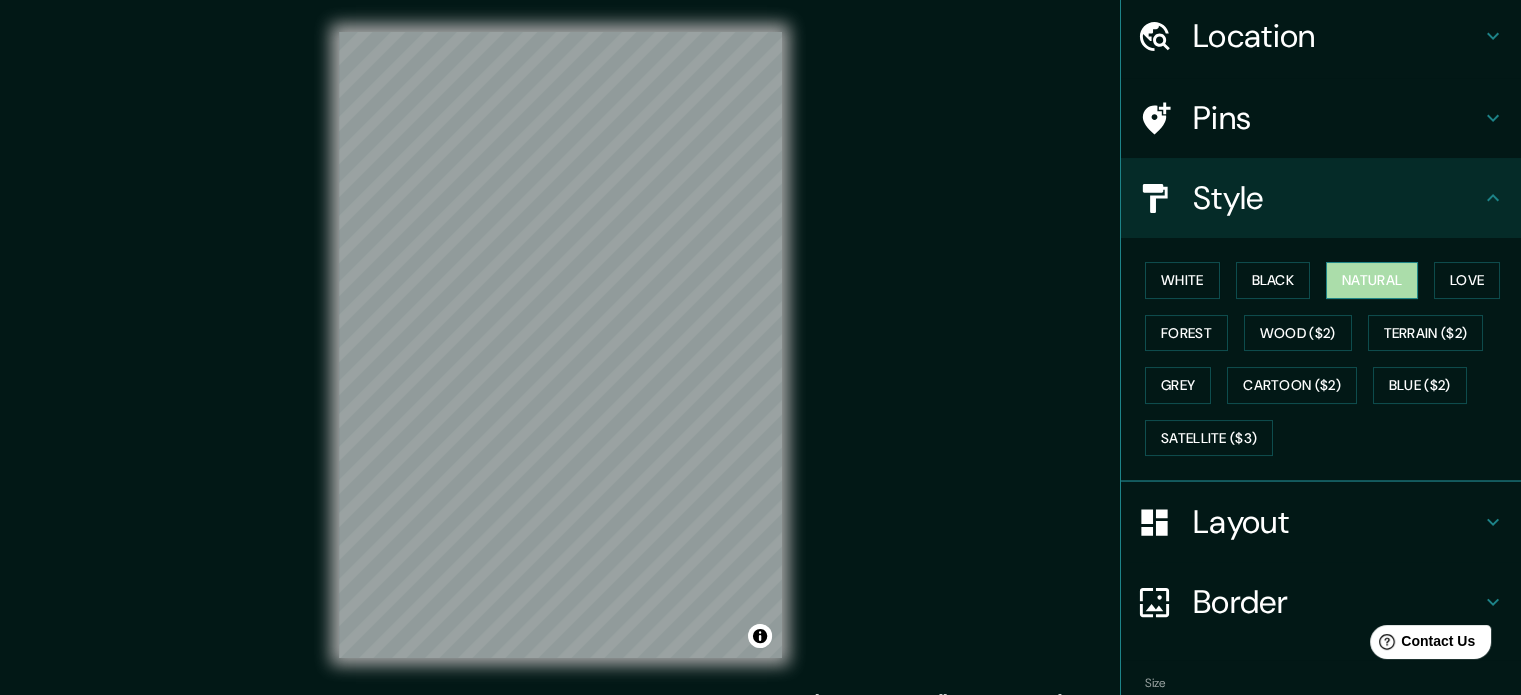 click on "Natural" at bounding box center [1372, 280] 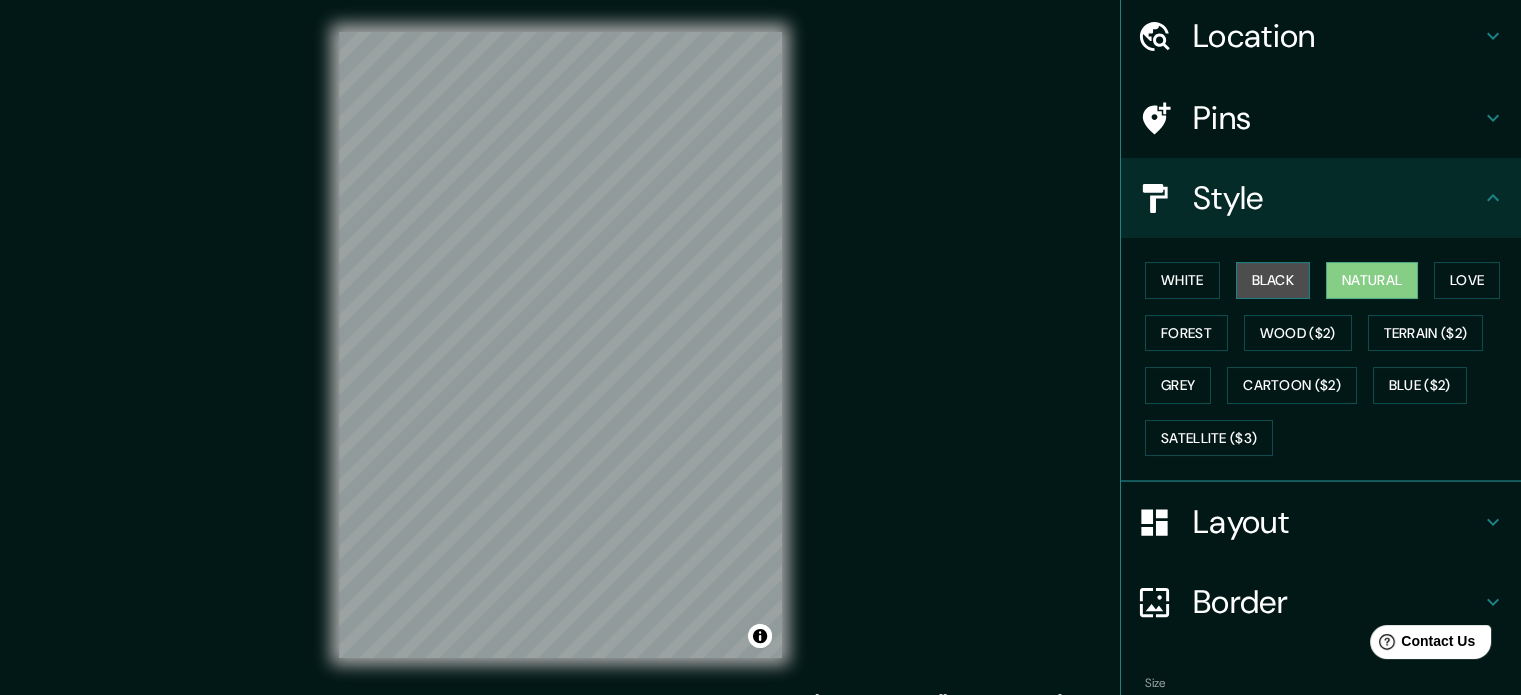 click on "Black" at bounding box center (1273, 280) 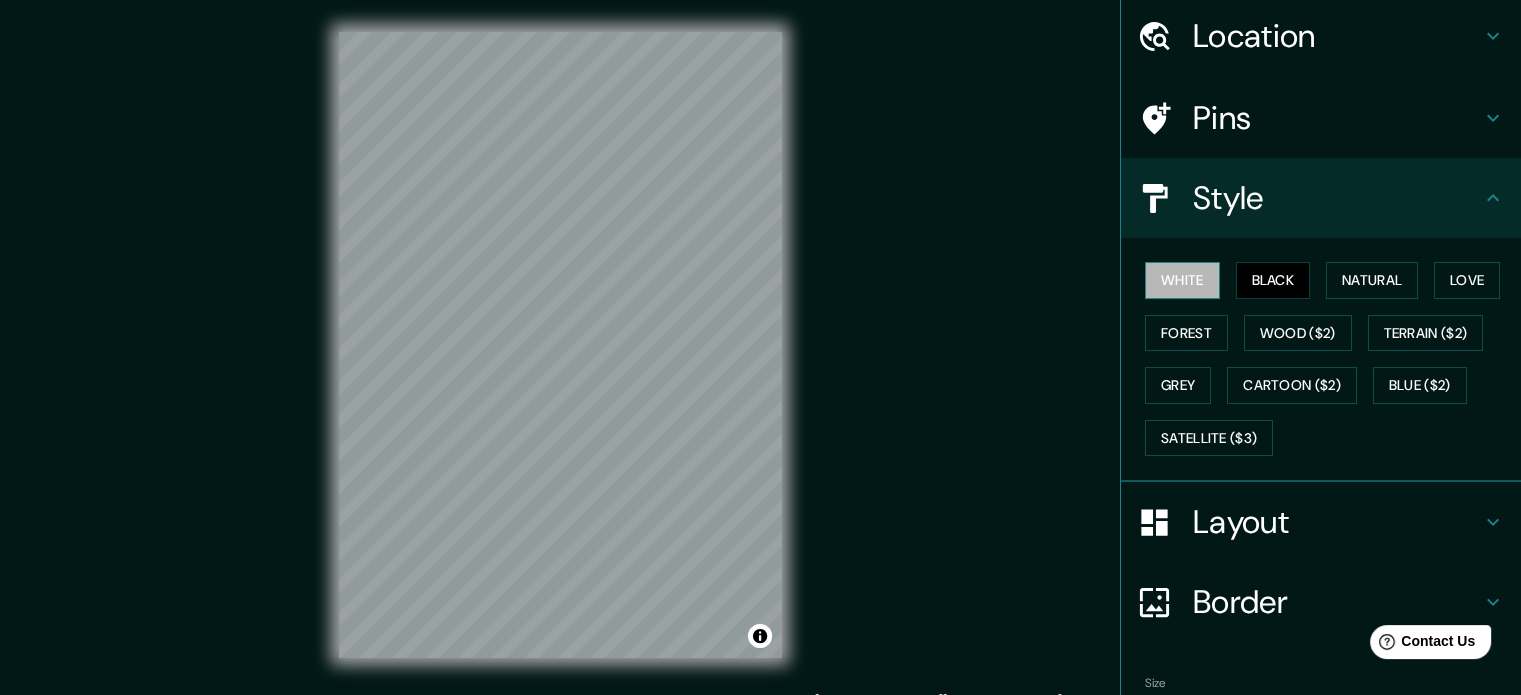 click on "White" at bounding box center [1182, 280] 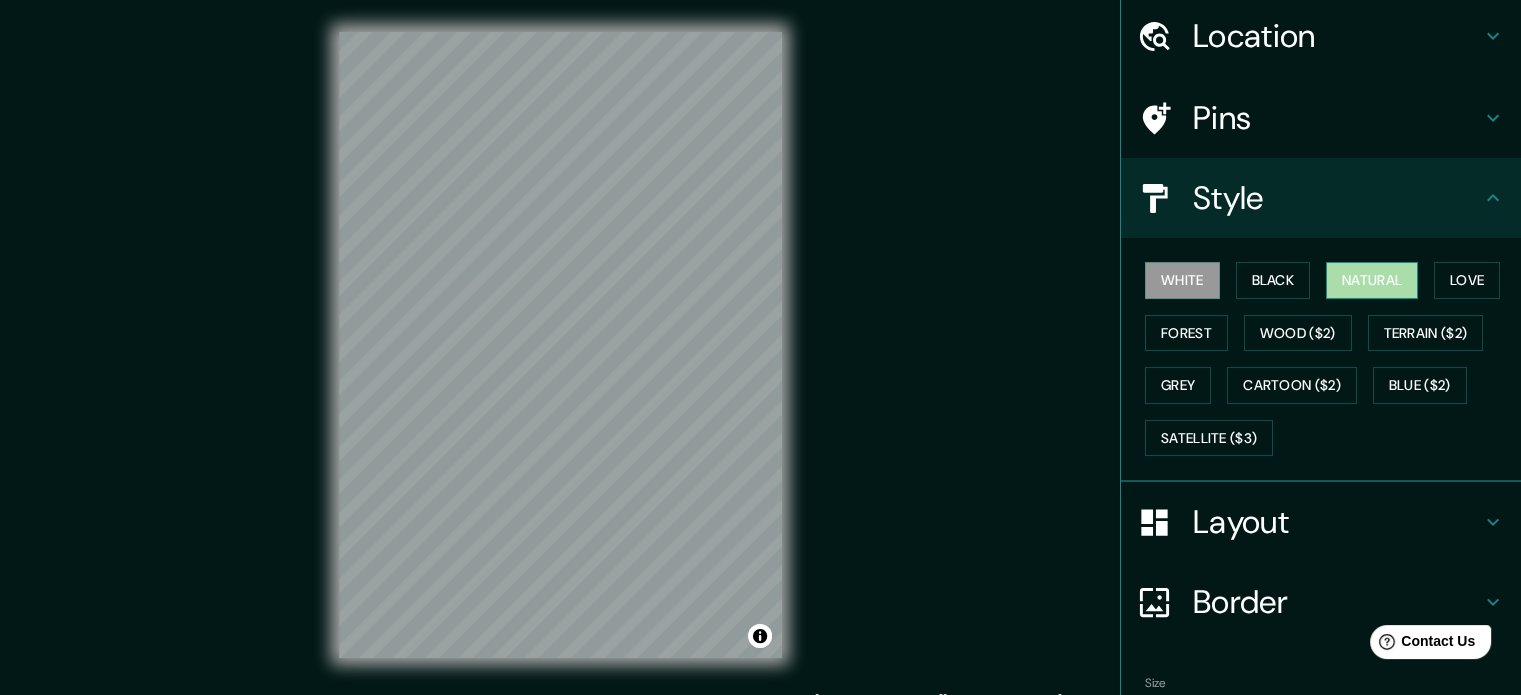 click on "Natural" at bounding box center [1372, 280] 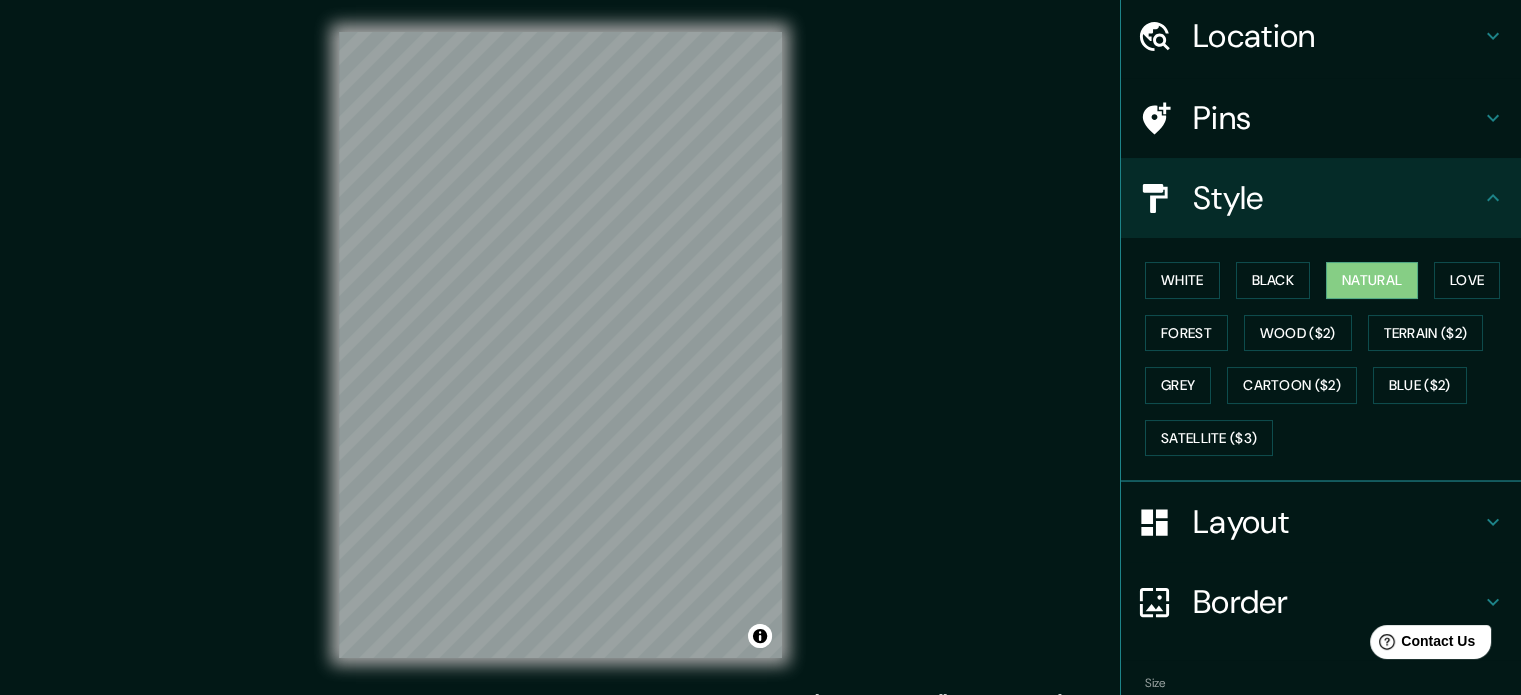 scroll, scrollTop: 178, scrollLeft: 0, axis: vertical 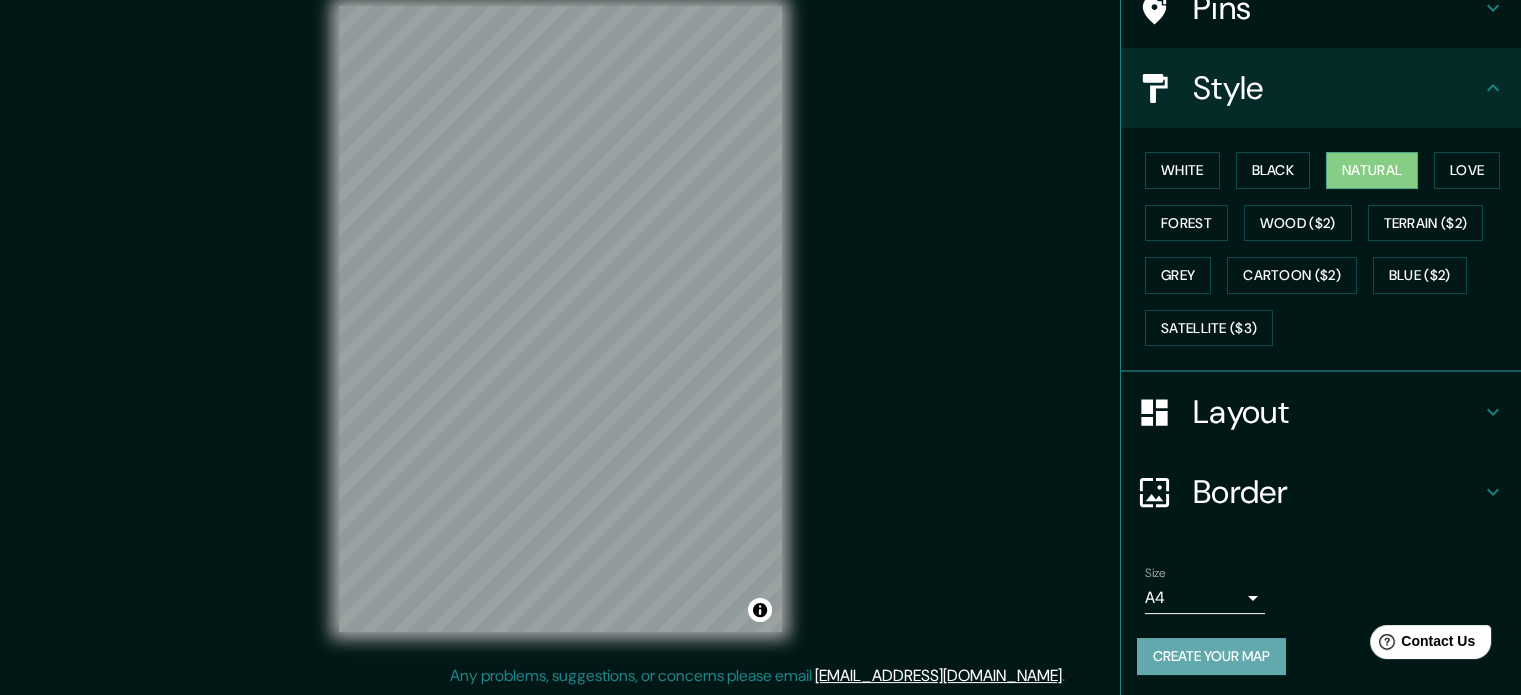 click on "Create your map" at bounding box center (1211, 656) 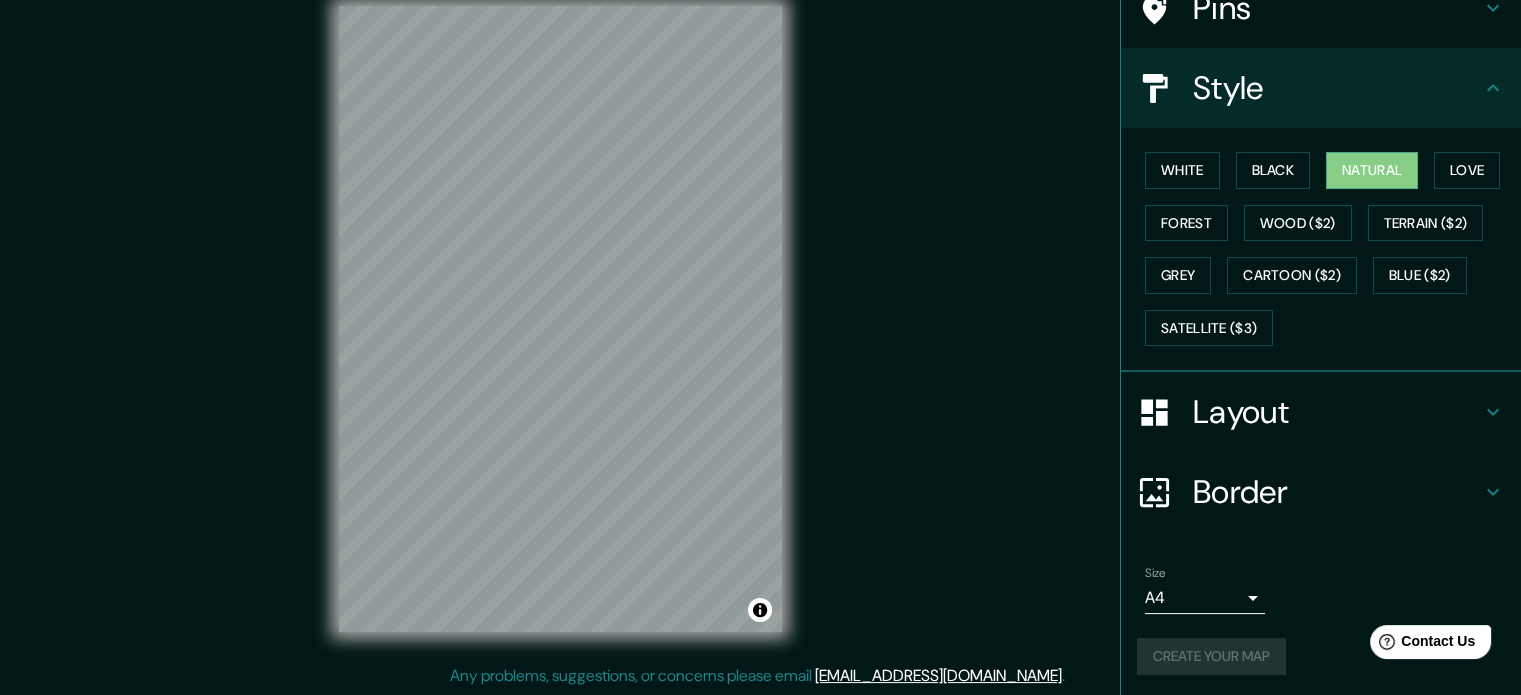 click on "Create your map" at bounding box center (1321, 656) 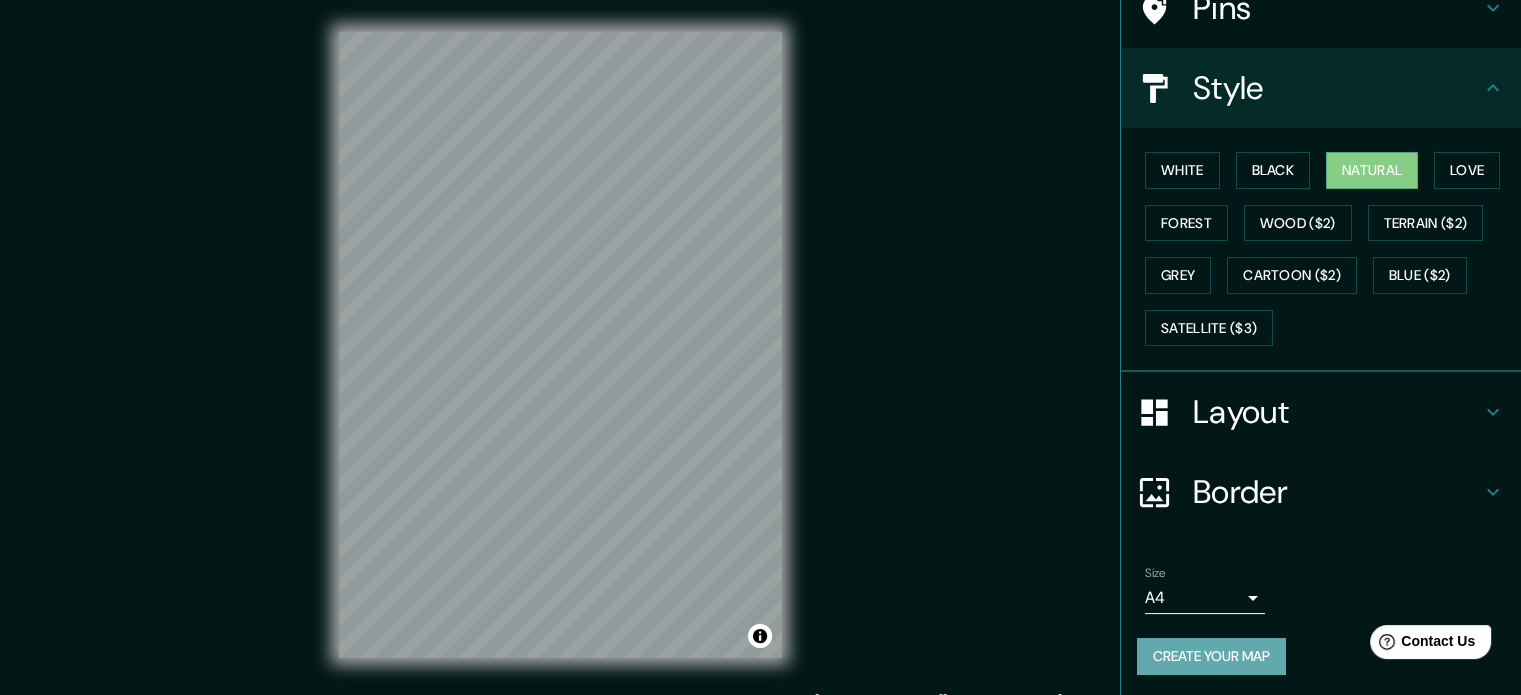 click on "Create your map" at bounding box center (1211, 656) 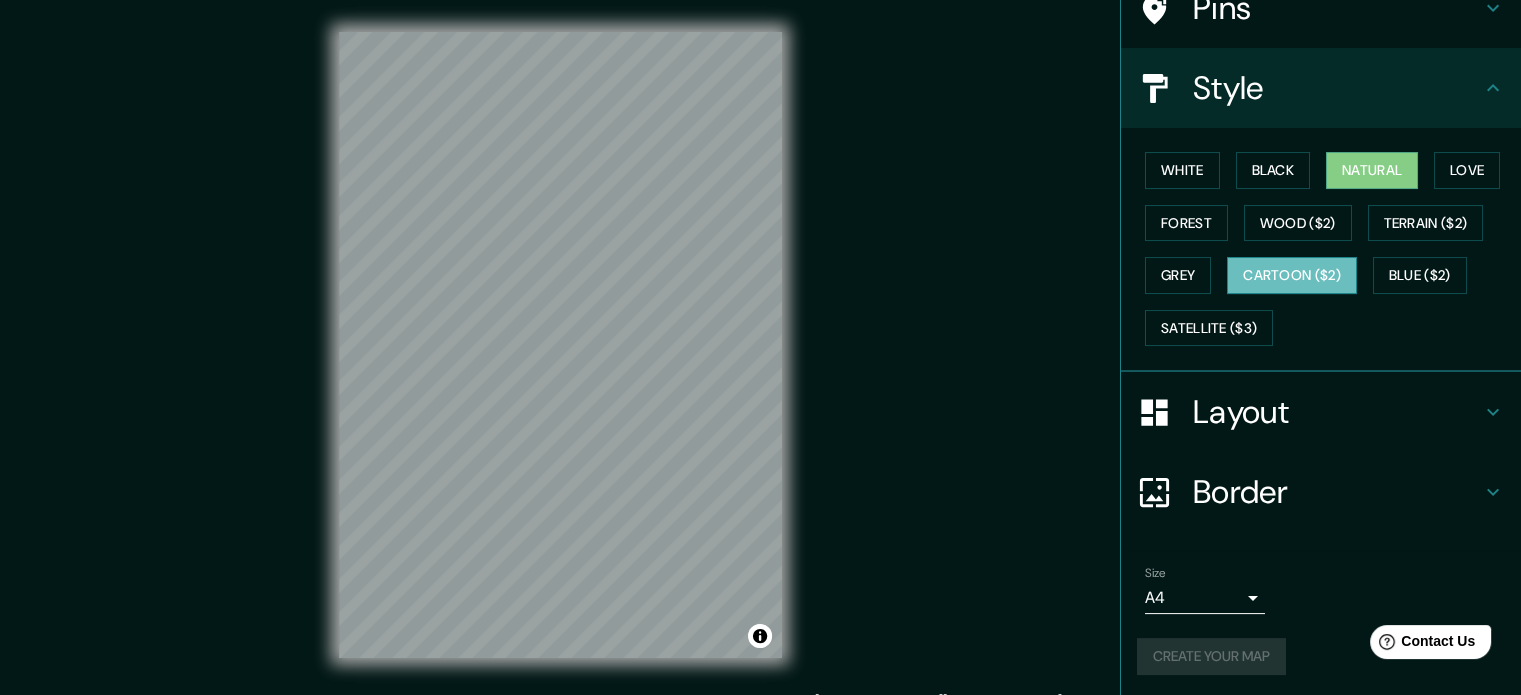 scroll, scrollTop: 0, scrollLeft: 0, axis: both 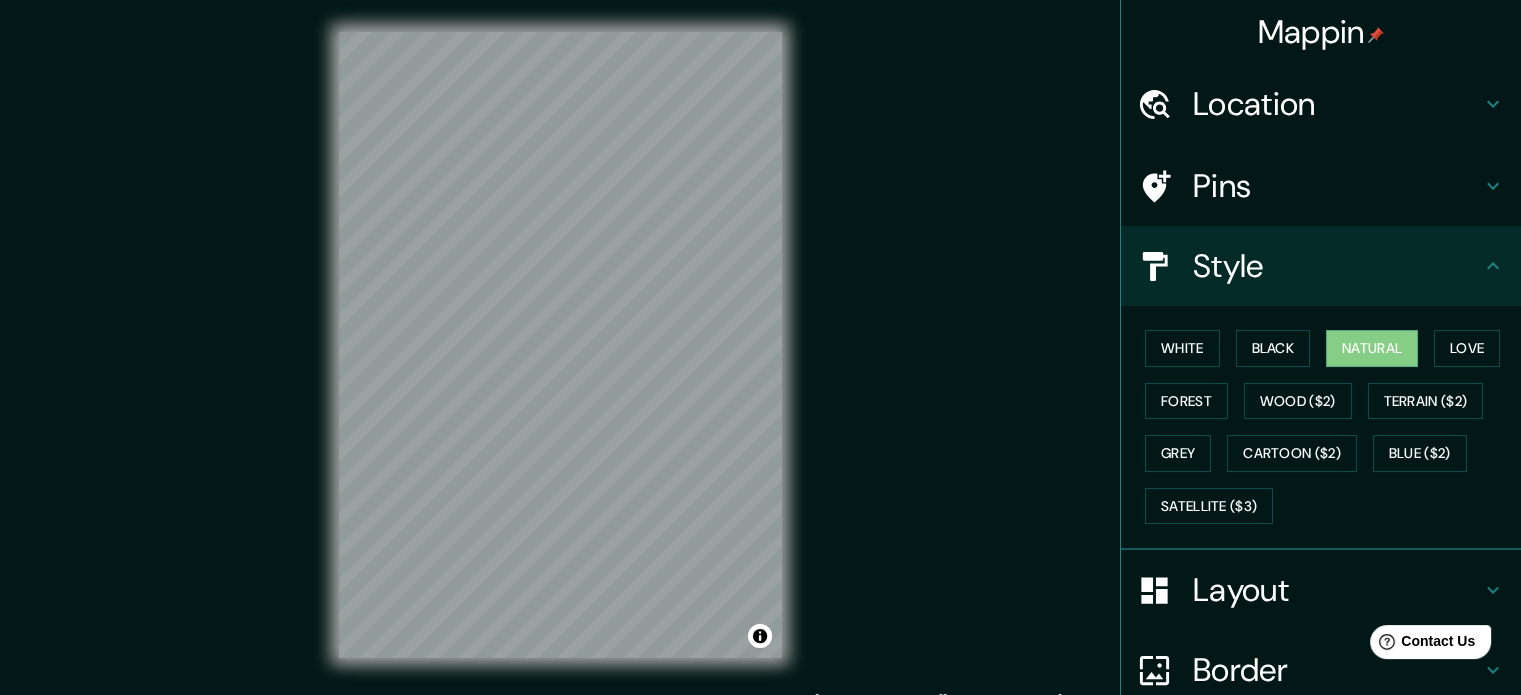click on "Location" at bounding box center (1337, 104) 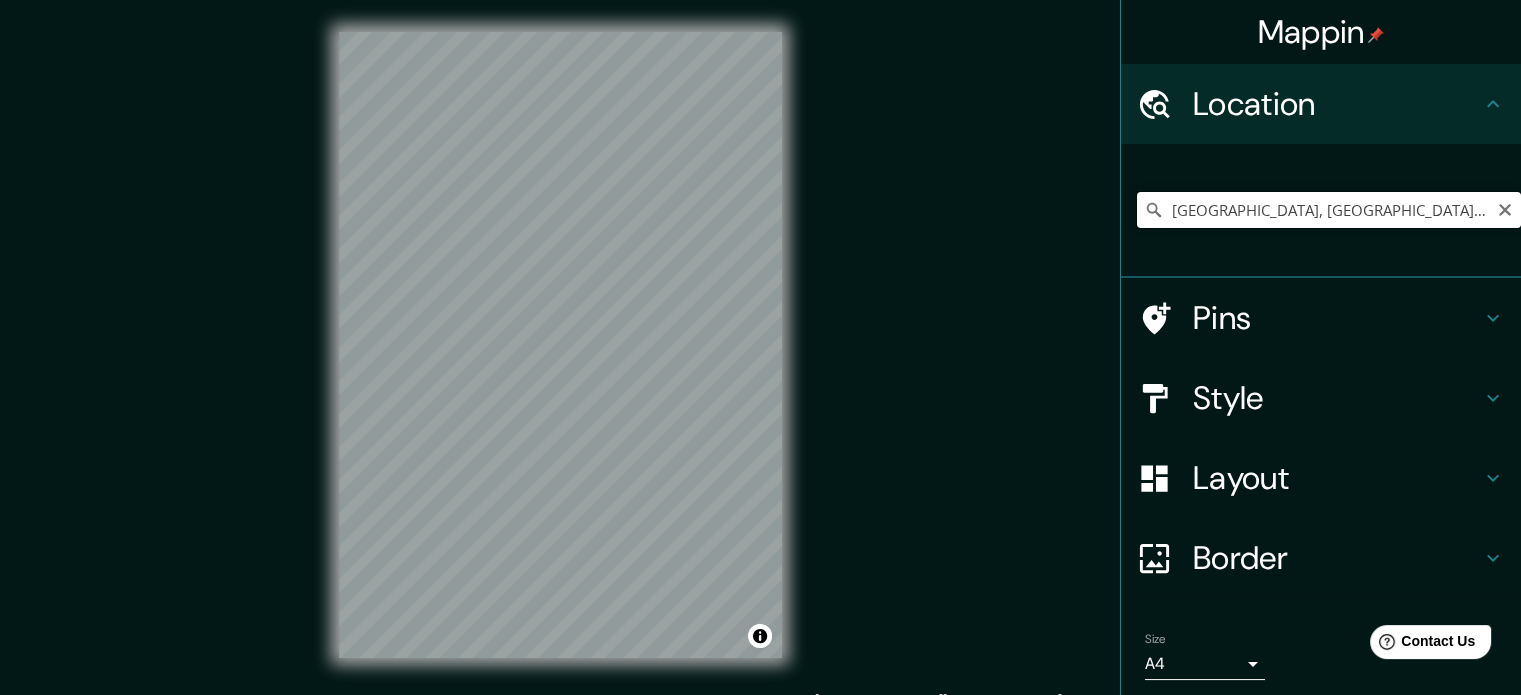 click on "[GEOGRAPHIC_DATA], [GEOGRAPHIC_DATA], [GEOGRAPHIC_DATA]" at bounding box center [1329, 210] 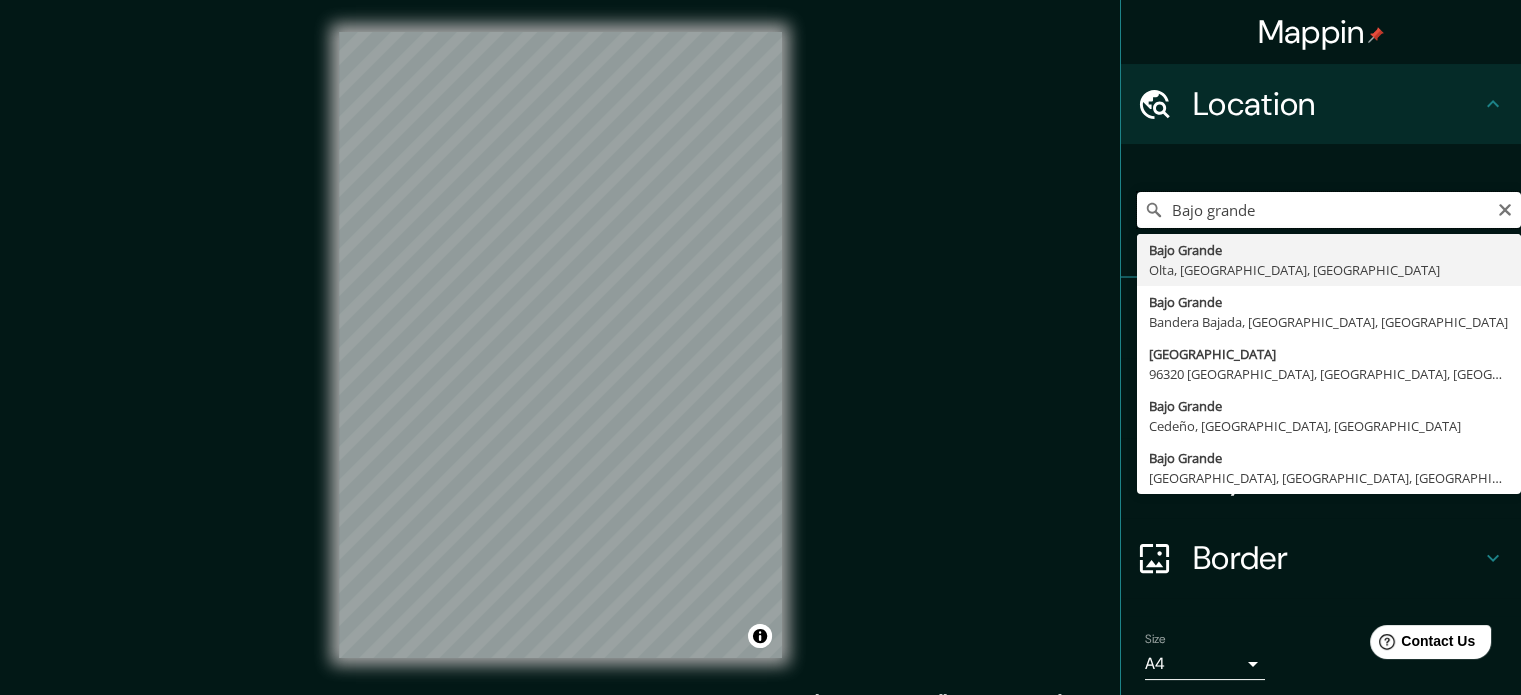 click on "Bajo grande" at bounding box center [1329, 210] 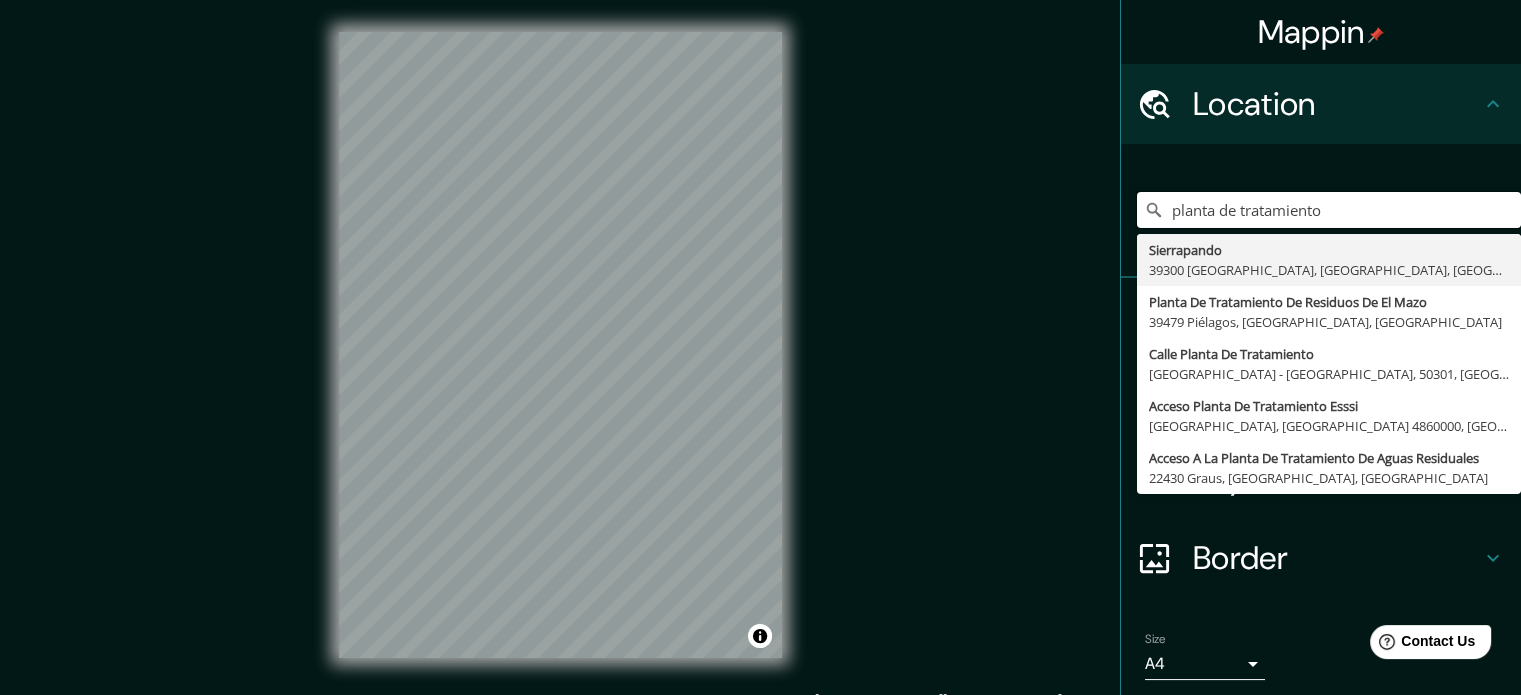 type on "planta de tratamiento" 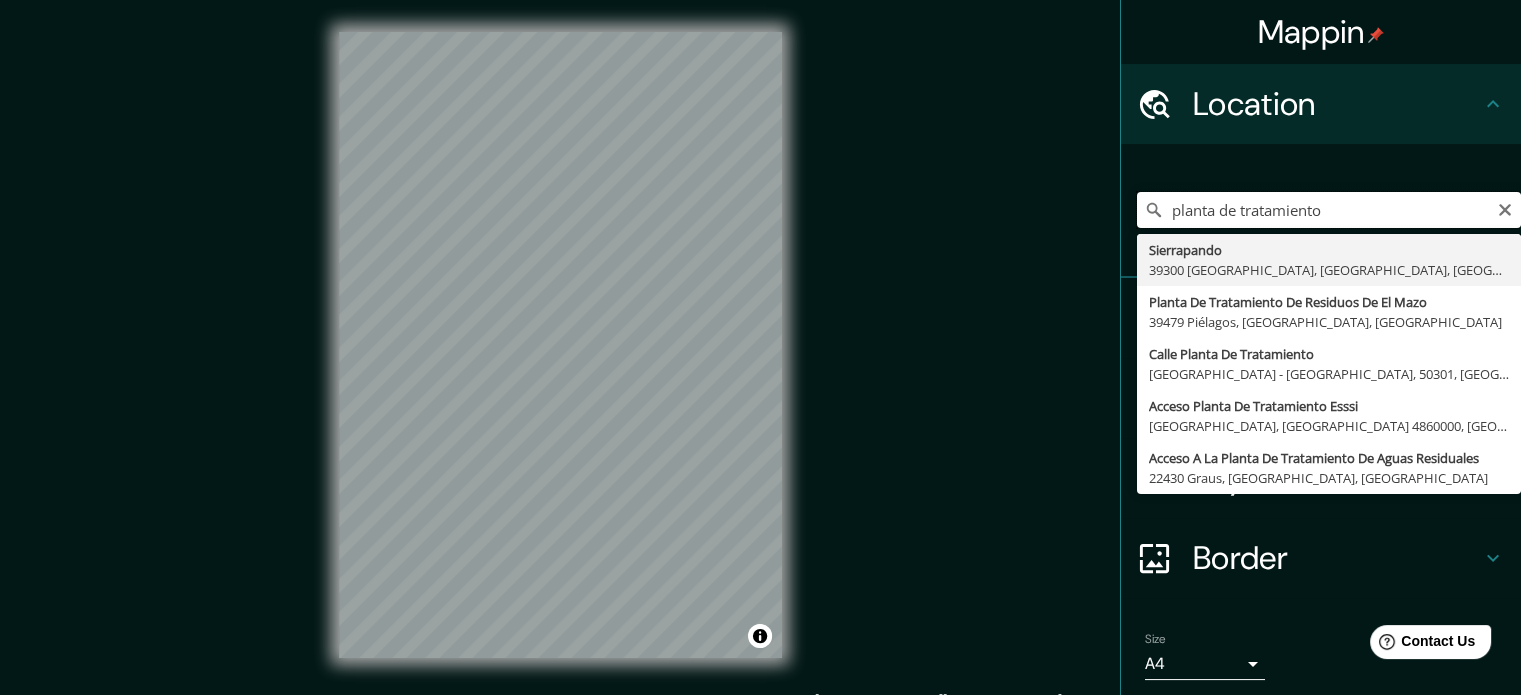 click on "planta de tratamiento" at bounding box center [1329, 210] 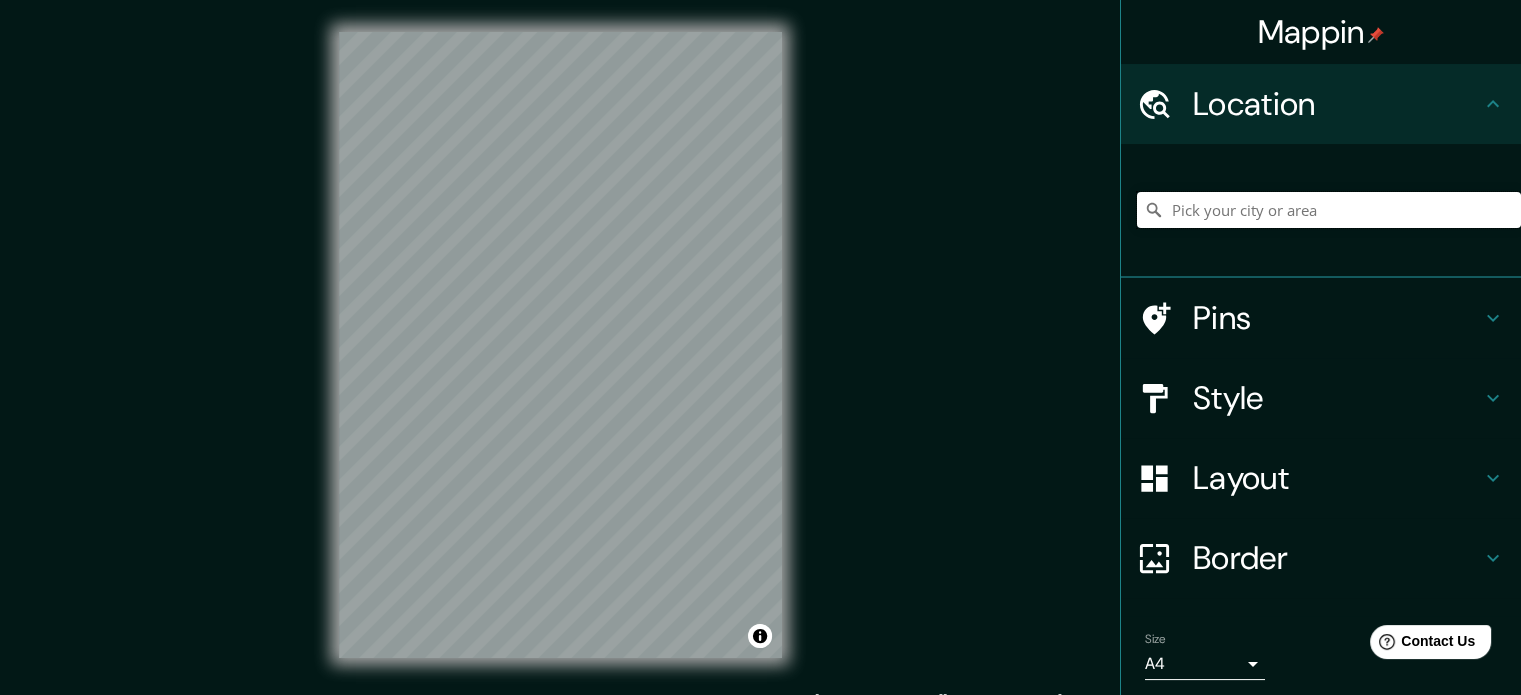 paste on "Planta de tratamiento de líquidos cloacales - EDAR Bajo Grande" 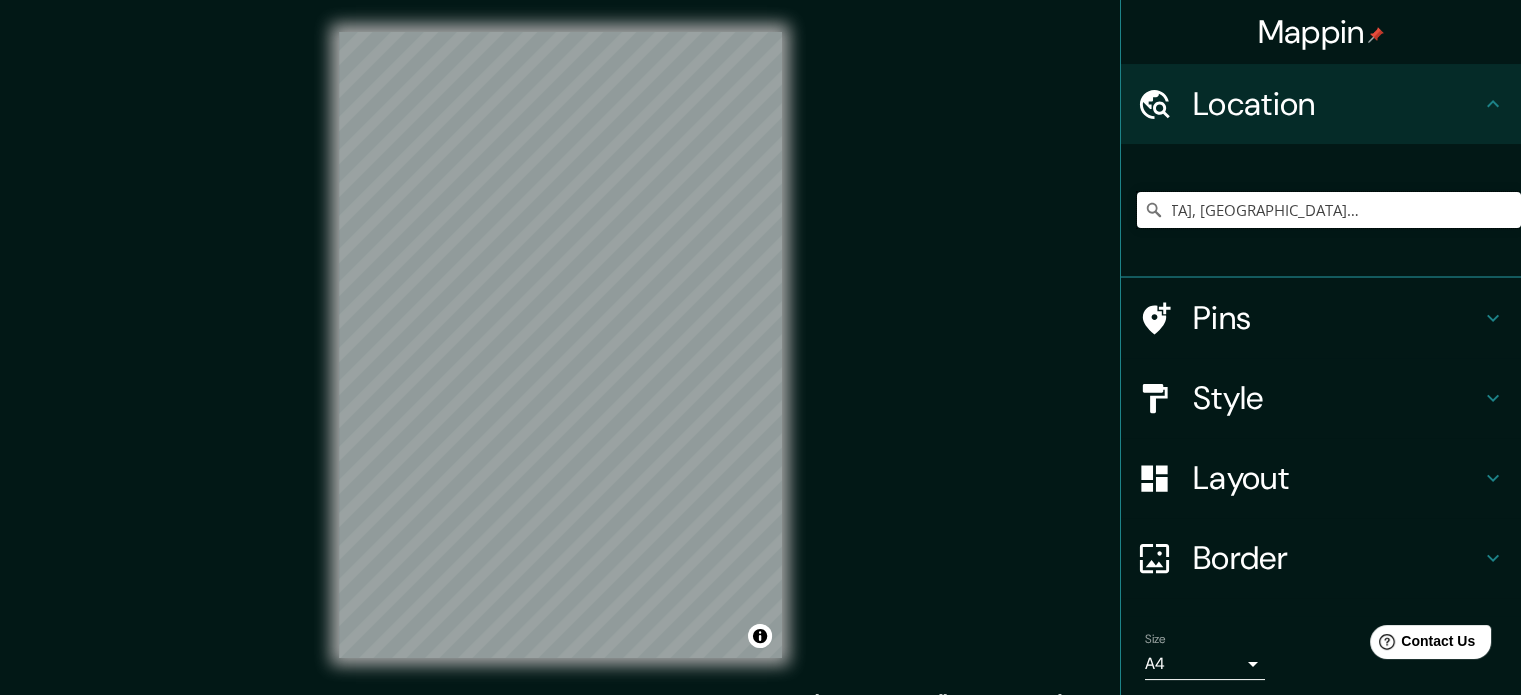 scroll, scrollTop: 0, scrollLeft: 0, axis: both 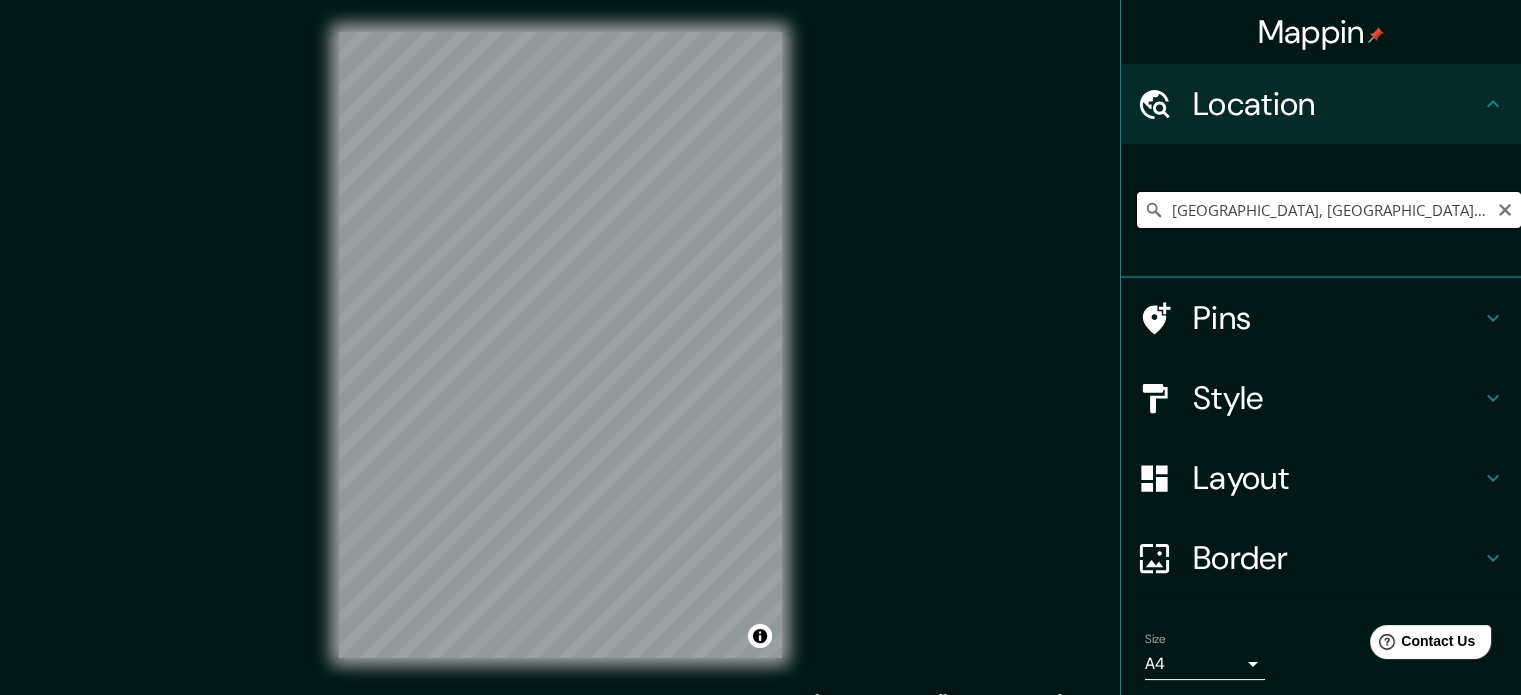 click on "[GEOGRAPHIC_DATA], [GEOGRAPHIC_DATA], [GEOGRAPHIC_DATA]" at bounding box center [1329, 210] 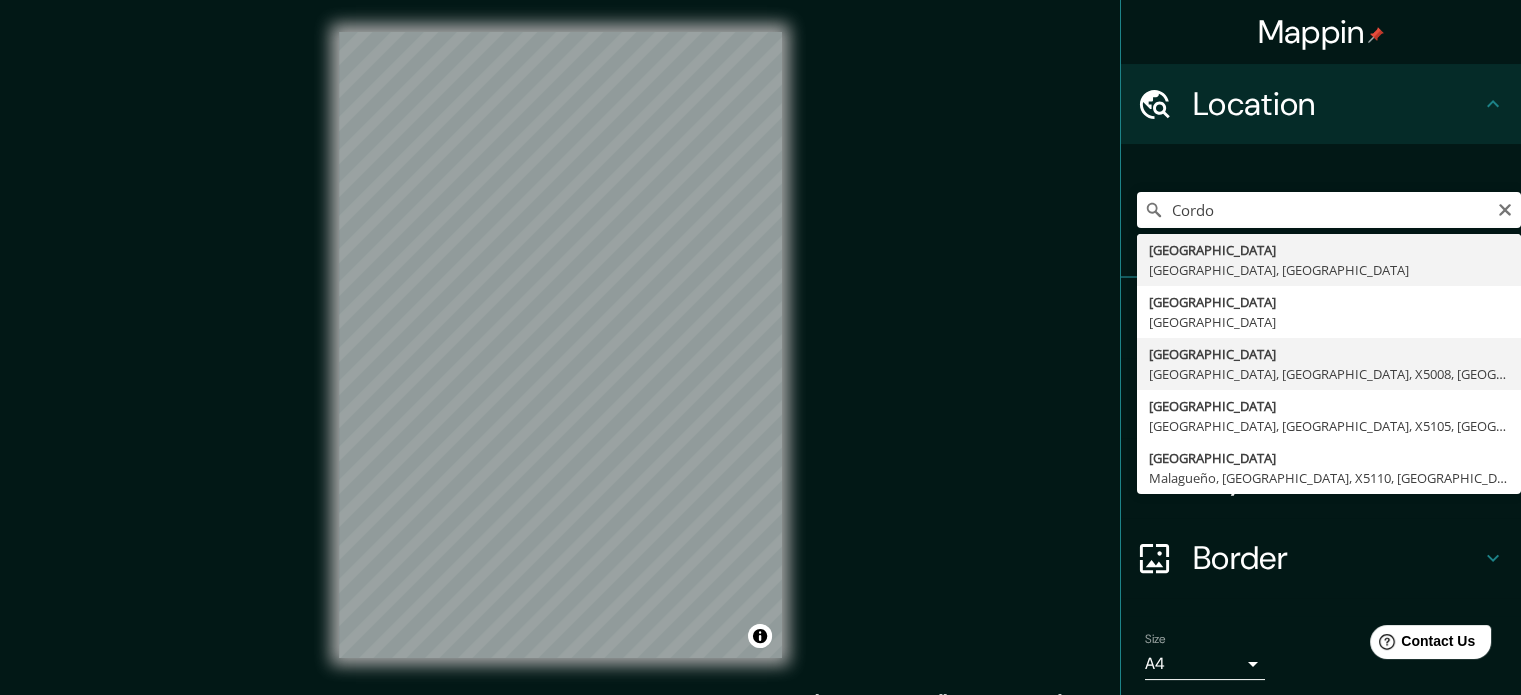 type on "[GEOGRAPHIC_DATA], [GEOGRAPHIC_DATA], [GEOGRAPHIC_DATA], X5008, [GEOGRAPHIC_DATA]" 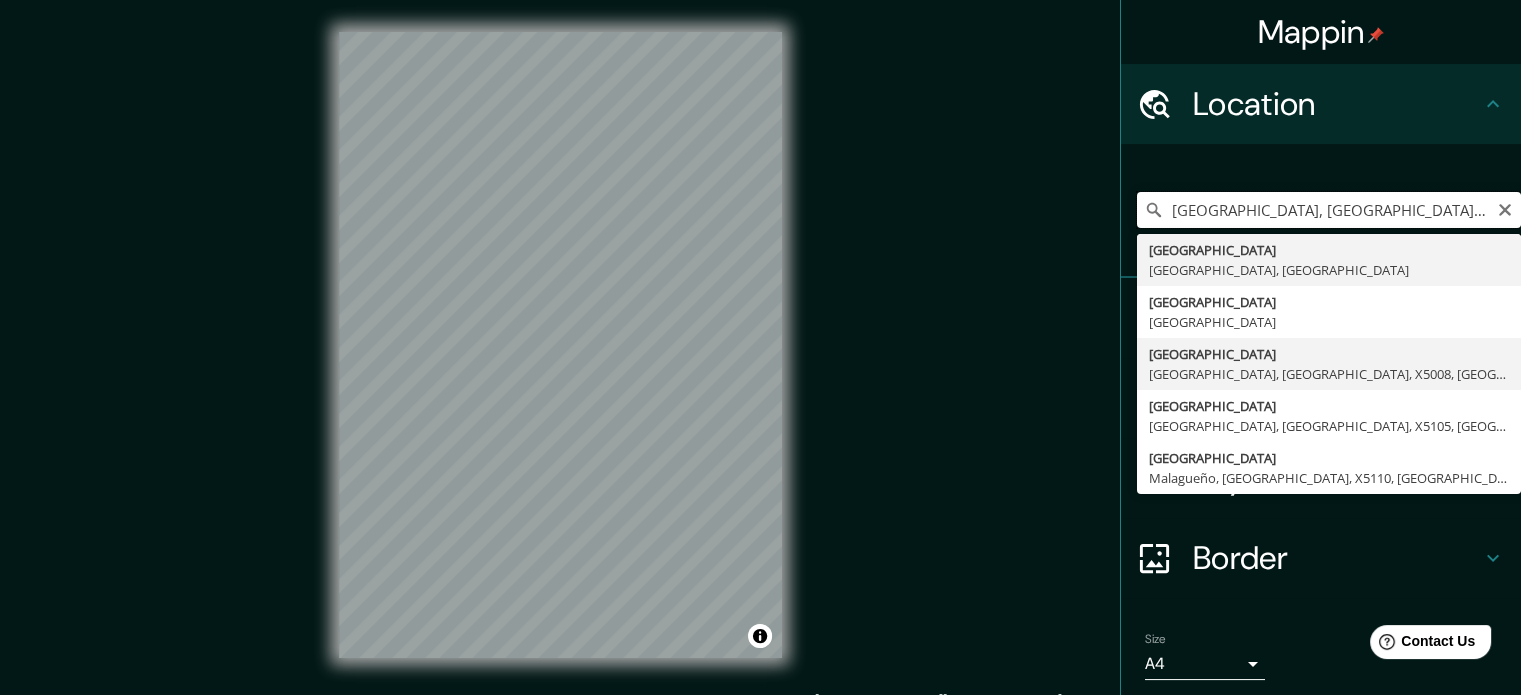 scroll, scrollTop: 0, scrollLeft: 0, axis: both 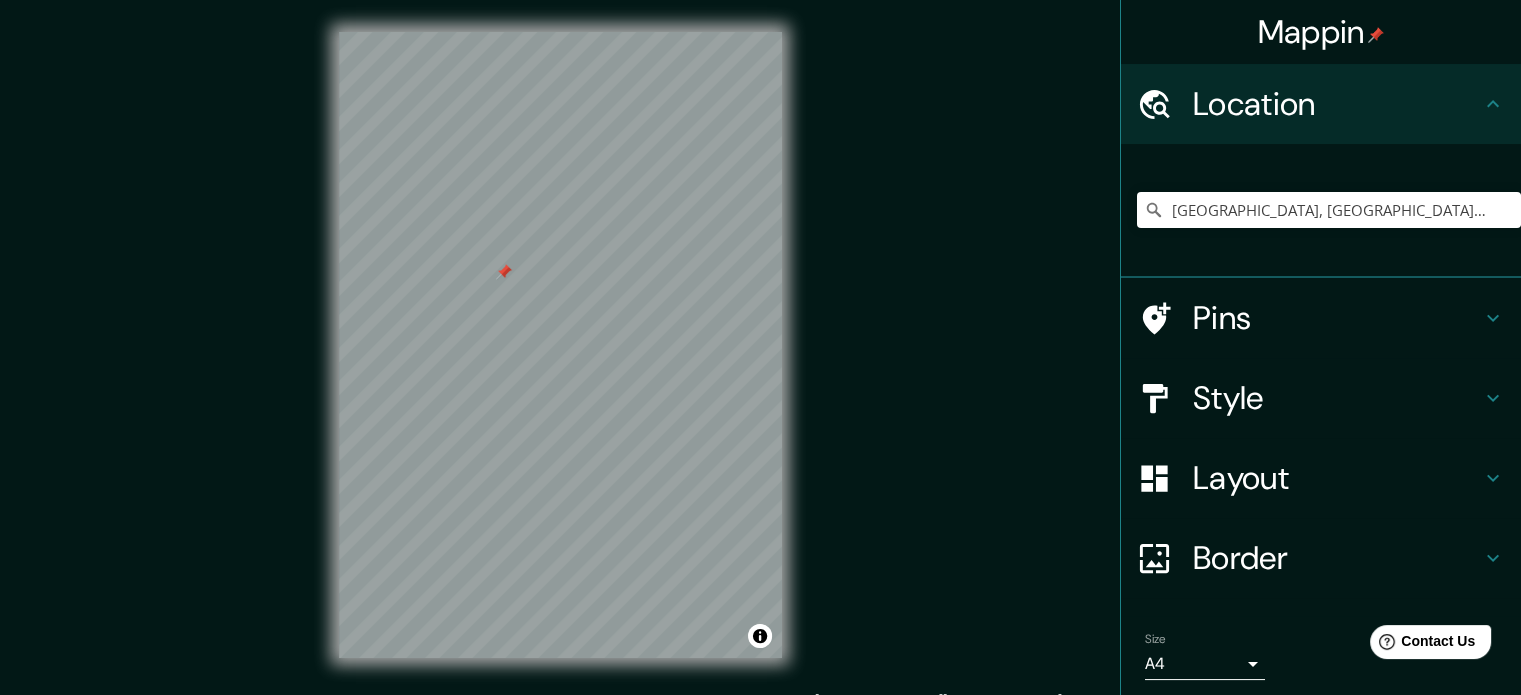 click on "Pins" at bounding box center (1337, 318) 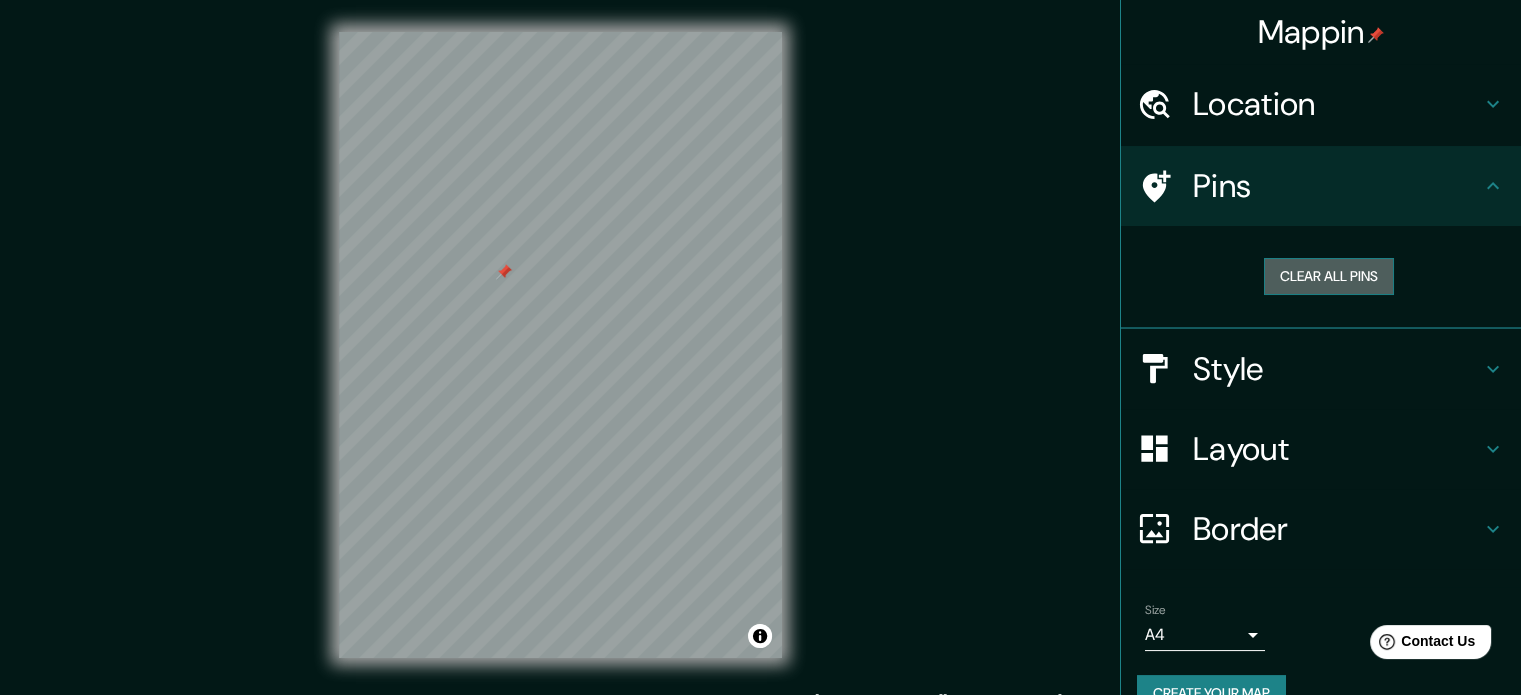 click on "Clear all pins" at bounding box center [1329, 276] 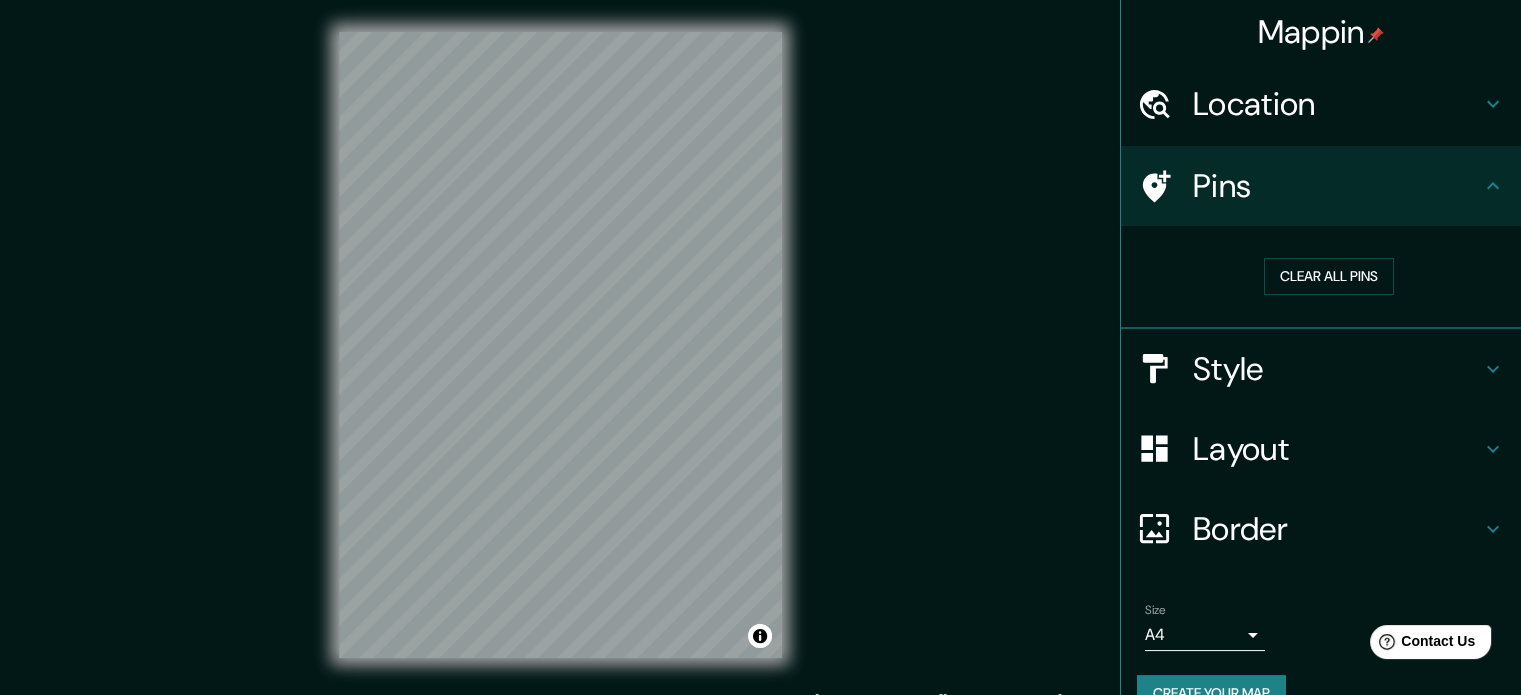 scroll, scrollTop: 38, scrollLeft: 0, axis: vertical 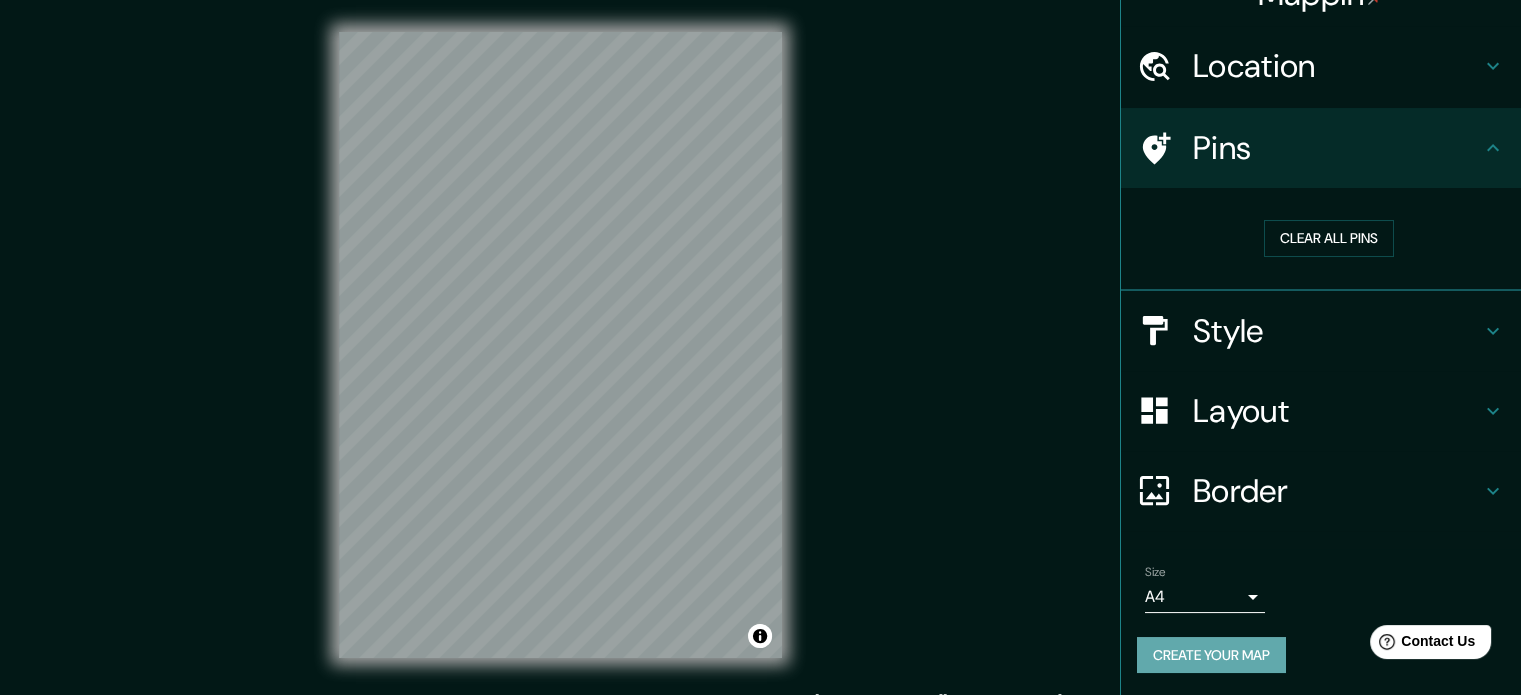 click on "Create your map" at bounding box center [1211, 655] 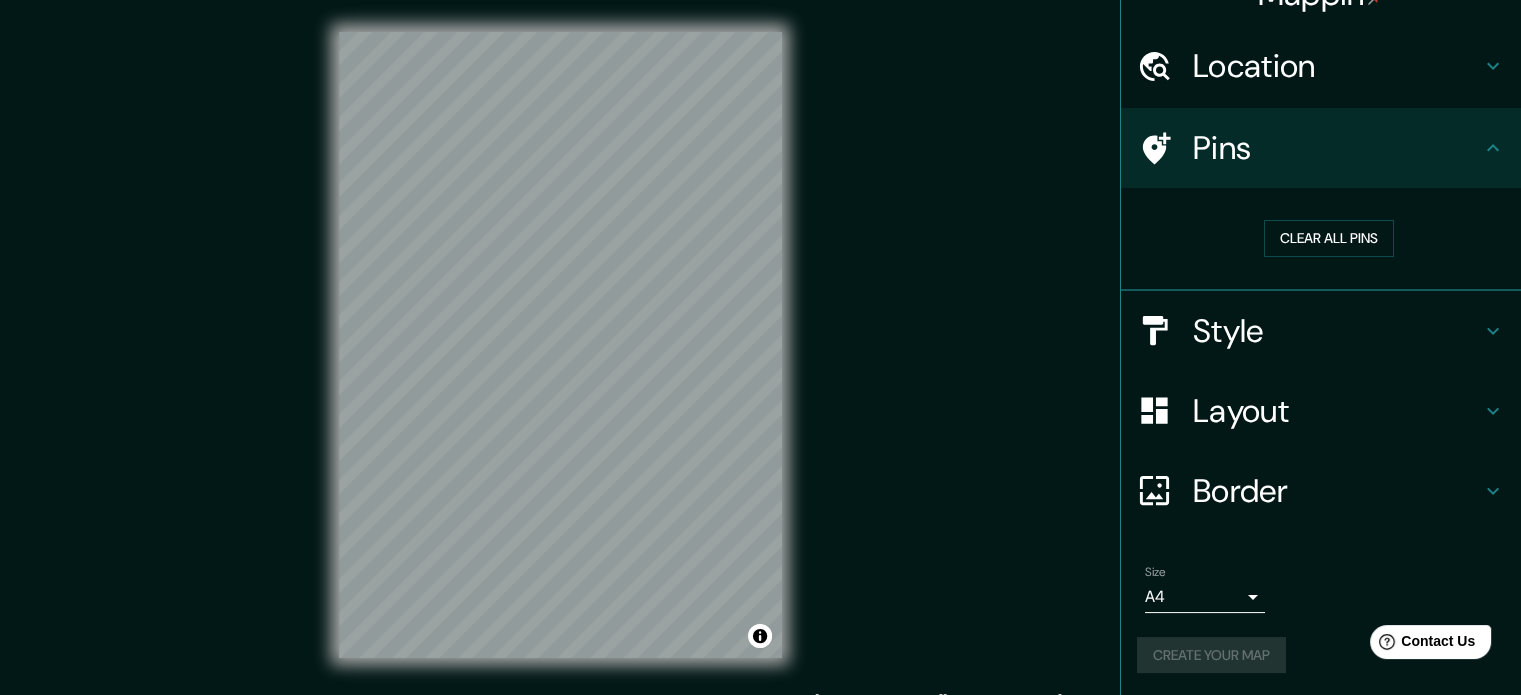 scroll, scrollTop: 0, scrollLeft: 0, axis: both 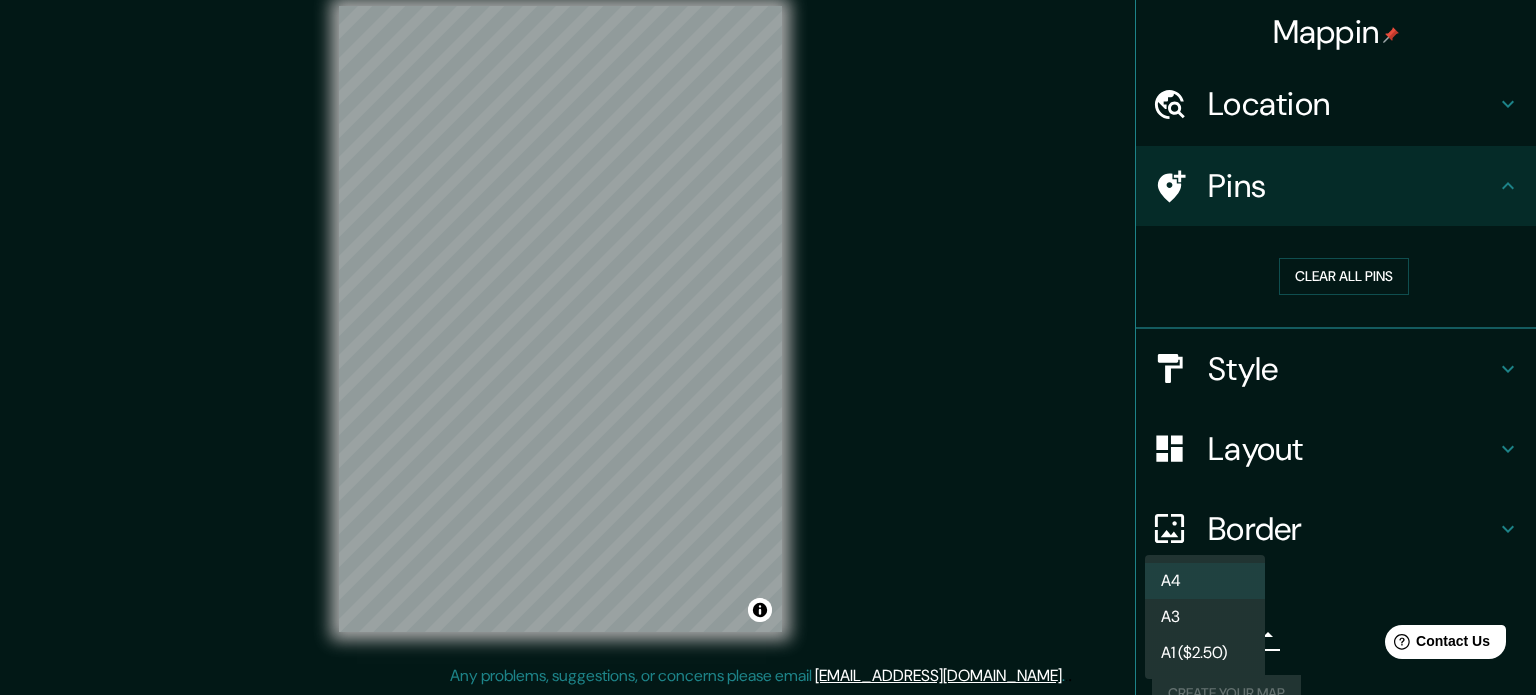 click on "Mappin Location [GEOGRAPHIC_DATA], [GEOGRAPHIC_DATA], [GEOGRAPHIC_DATA], X5008, [GEOGRAPHIC_DATA] Pins Clear all pins Style Layout Border Choose a border.  Hint : you can make layers of the frame opaque to create some cool effects. None Simple Transparent Fancy Size A4 single Create your map © Mapbox   © OpenStreetMap   Improve this map Any problems, suggestions, or concerns please email    [EMAIL_ADDRESS][DOMAIN_NAME] . . . A4 A3 A1 ($2.50)" at bounding box center [768, 321] 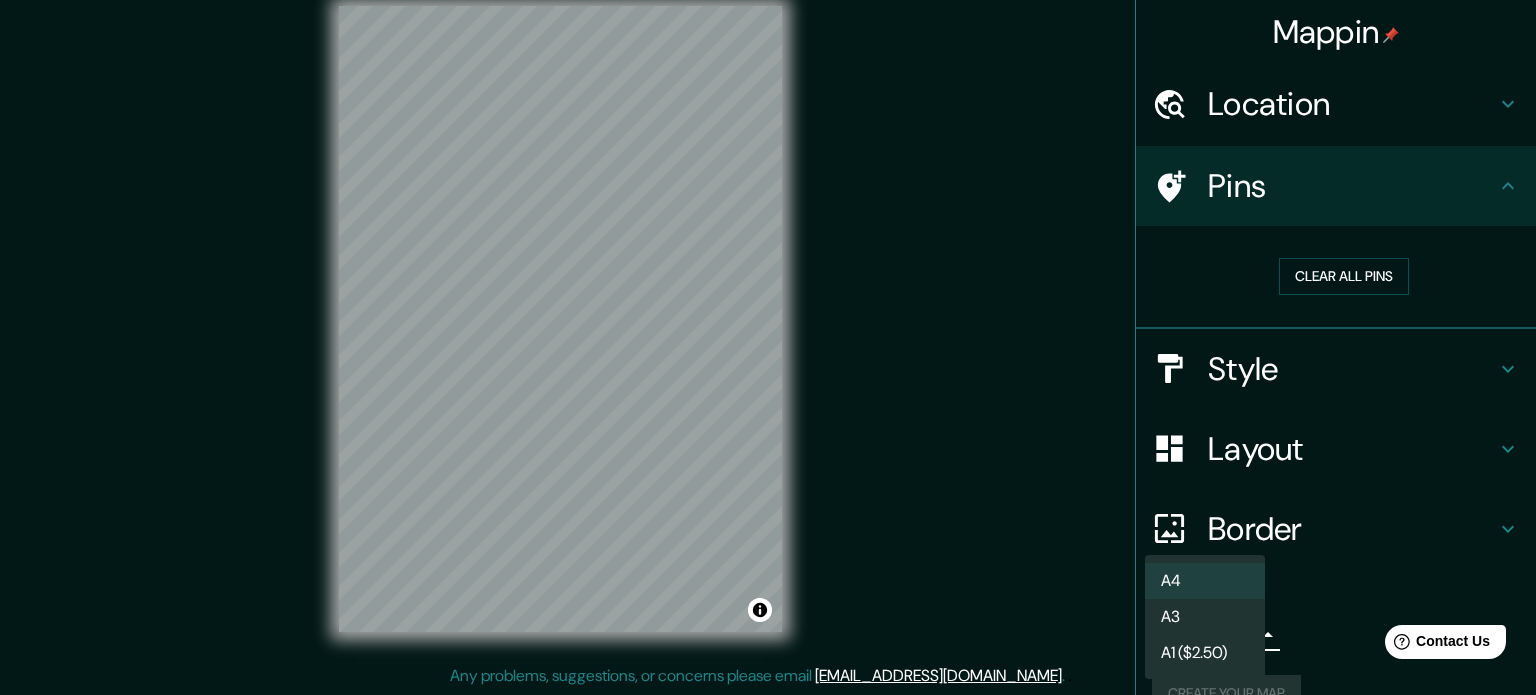 click at bounding box center [768, 347] 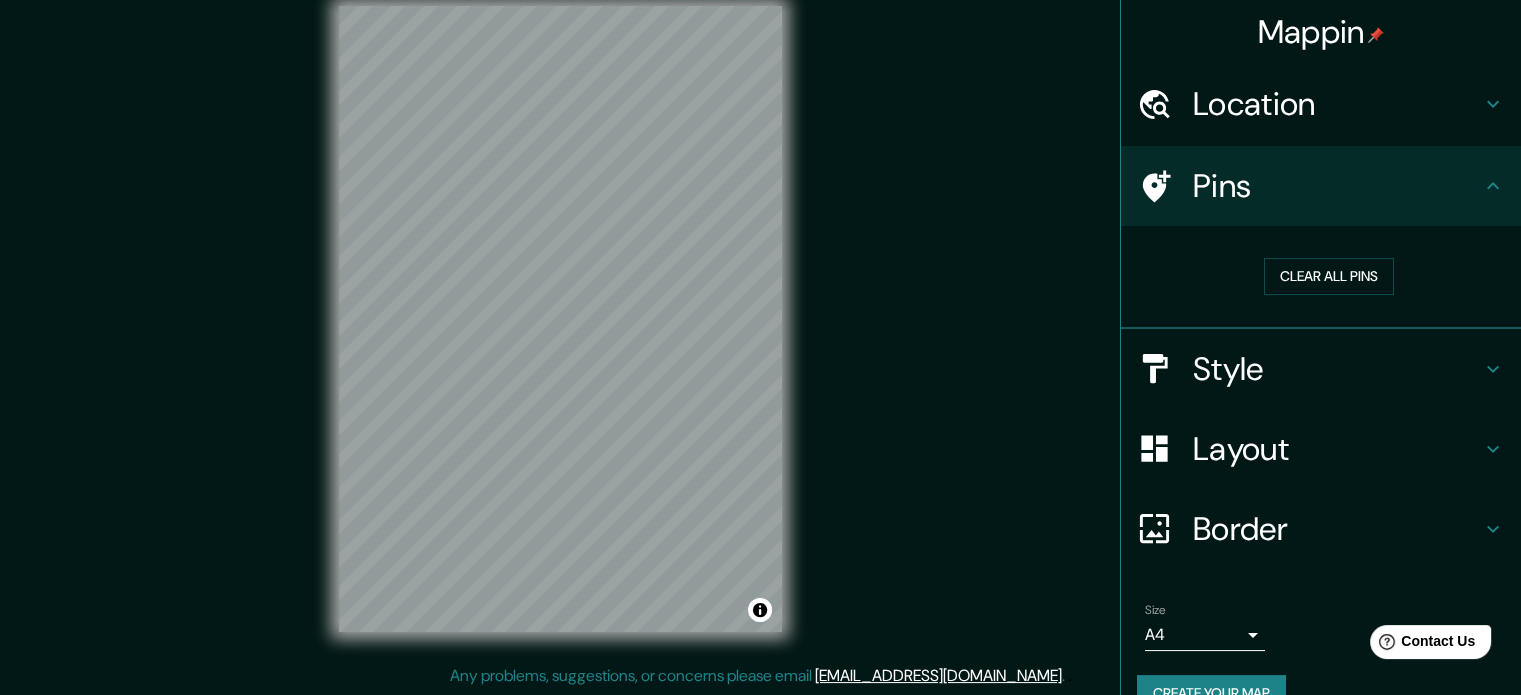 click on "Mappin Location [GEOGRAPHIC_DATA], [GEOGRAPHIC_DATA], [GEOGRAPHIC_DATA], X5008, [GEOGRAPHIC_DATA] Pins Clear all pins Style Layout Border Choose a border.  Hint : you can make layers of the frame opaque to create some cool effects. None Simple Transparent Fancy Size A4 single Create your map © Mapbox   © OpenStreetMap   Improve this map Any problems, suggestions, or concerns please email    [EMAIL_ADDRESS][DOMAIN_NAME] . . ." at bounding box center [760, 335] 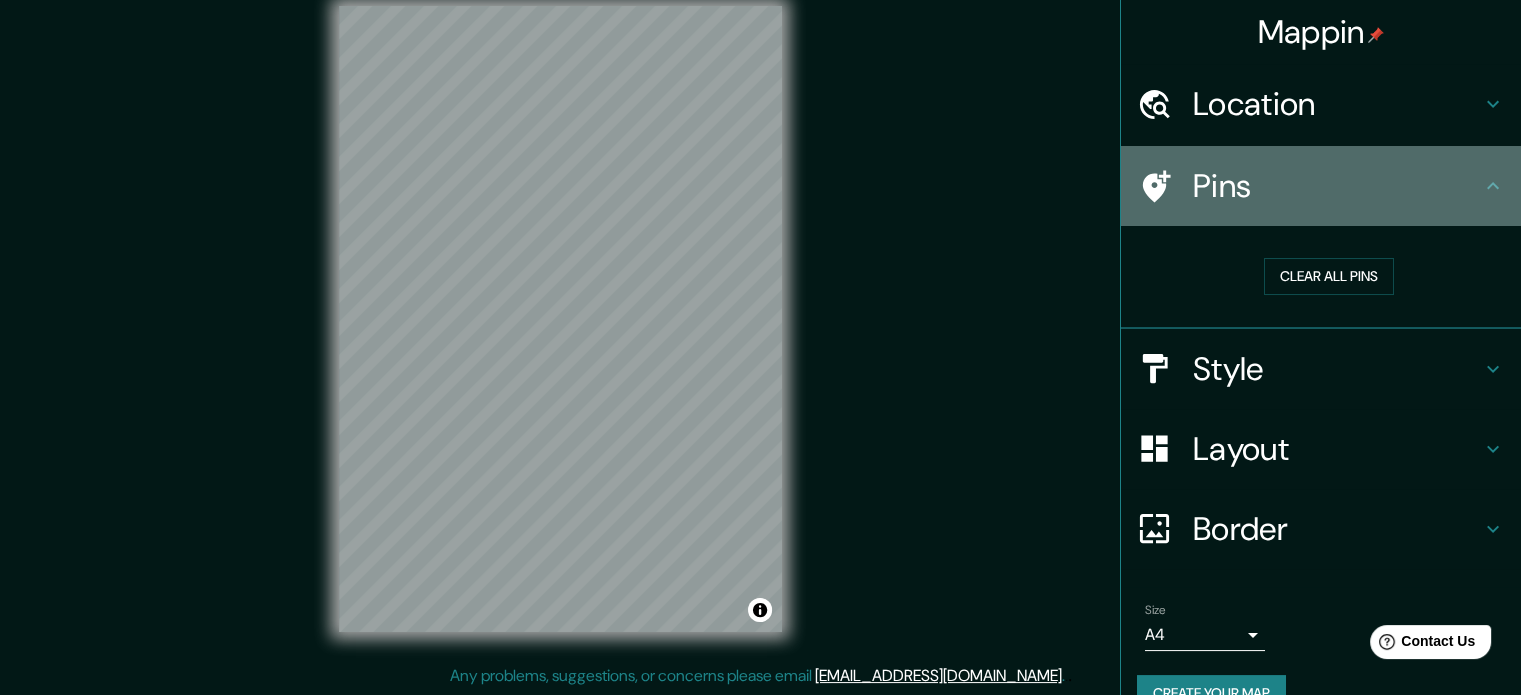 click at bounding box center (1165, 186) 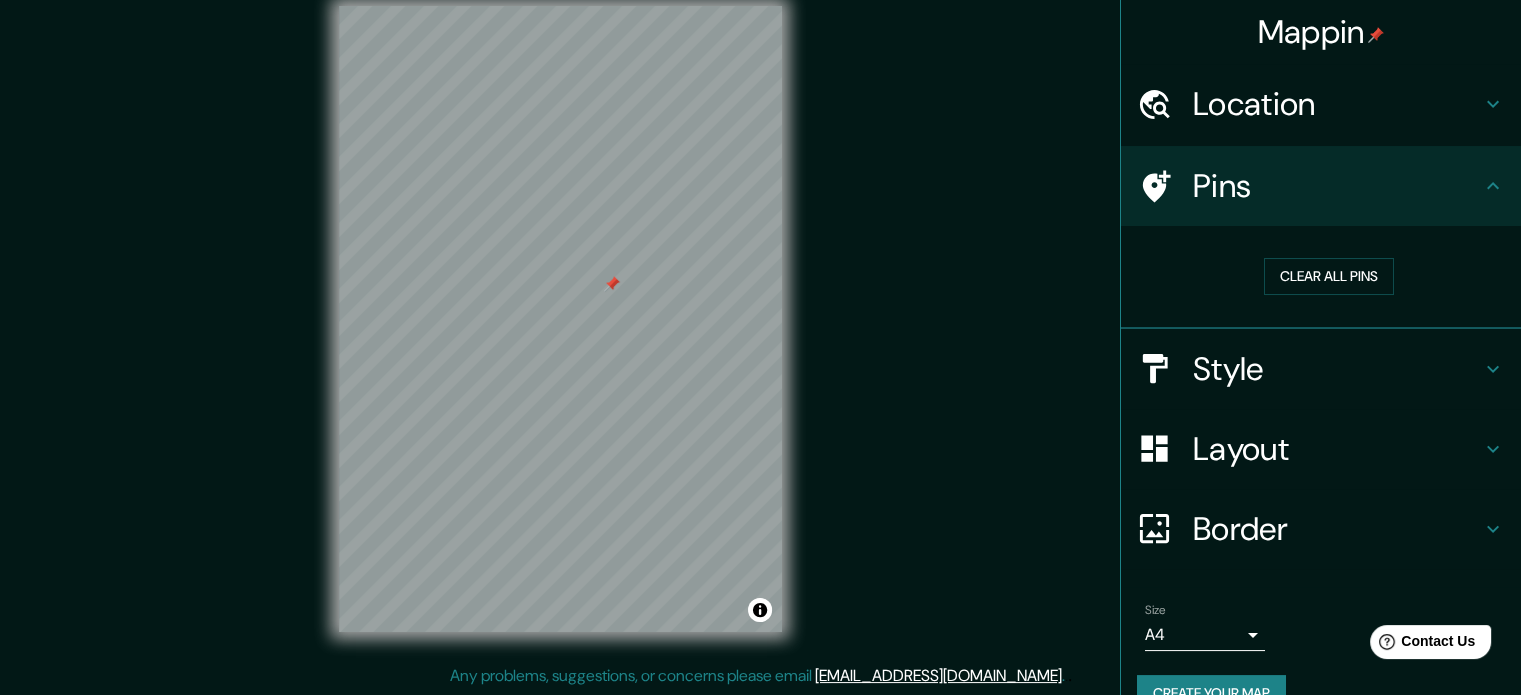 click at bounding box center [612, 284] 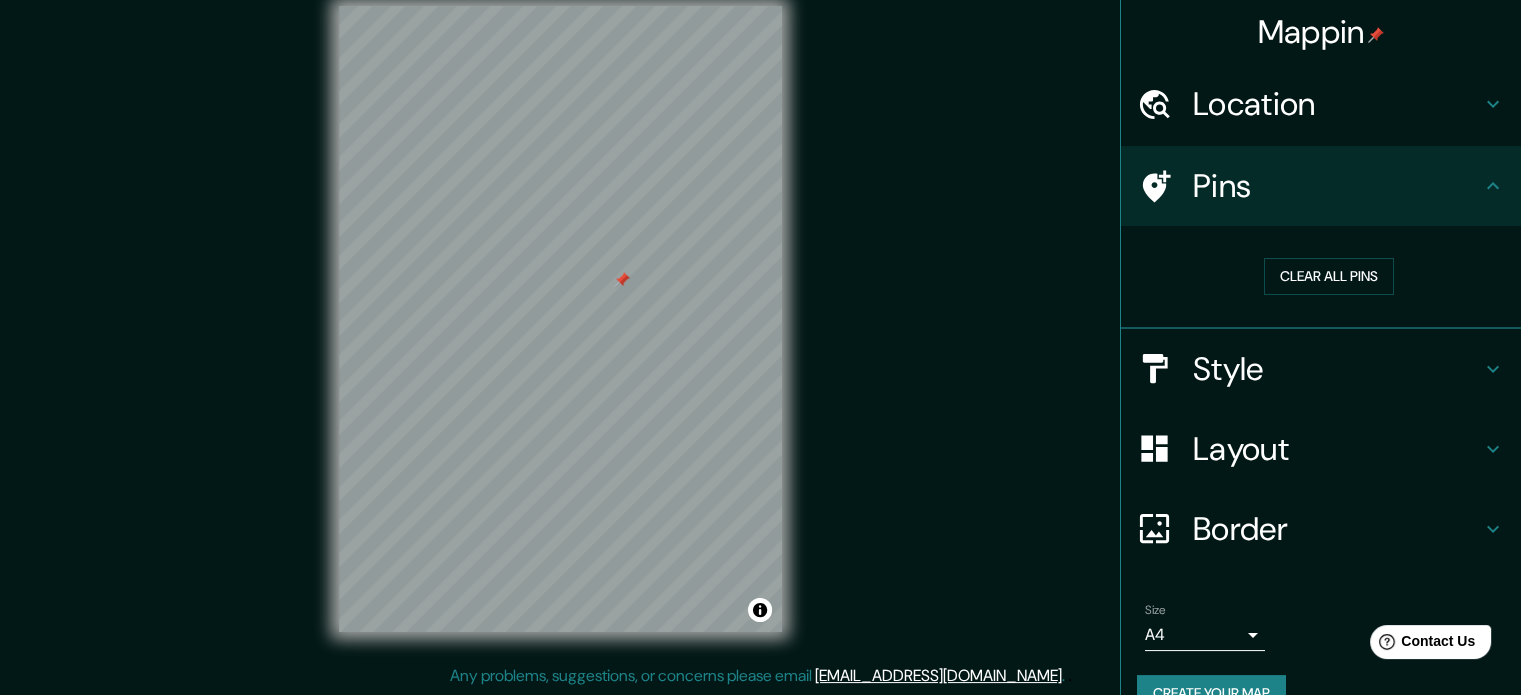 scroll, scrollTop: 38, scrollLeft: 0, axis: vertical 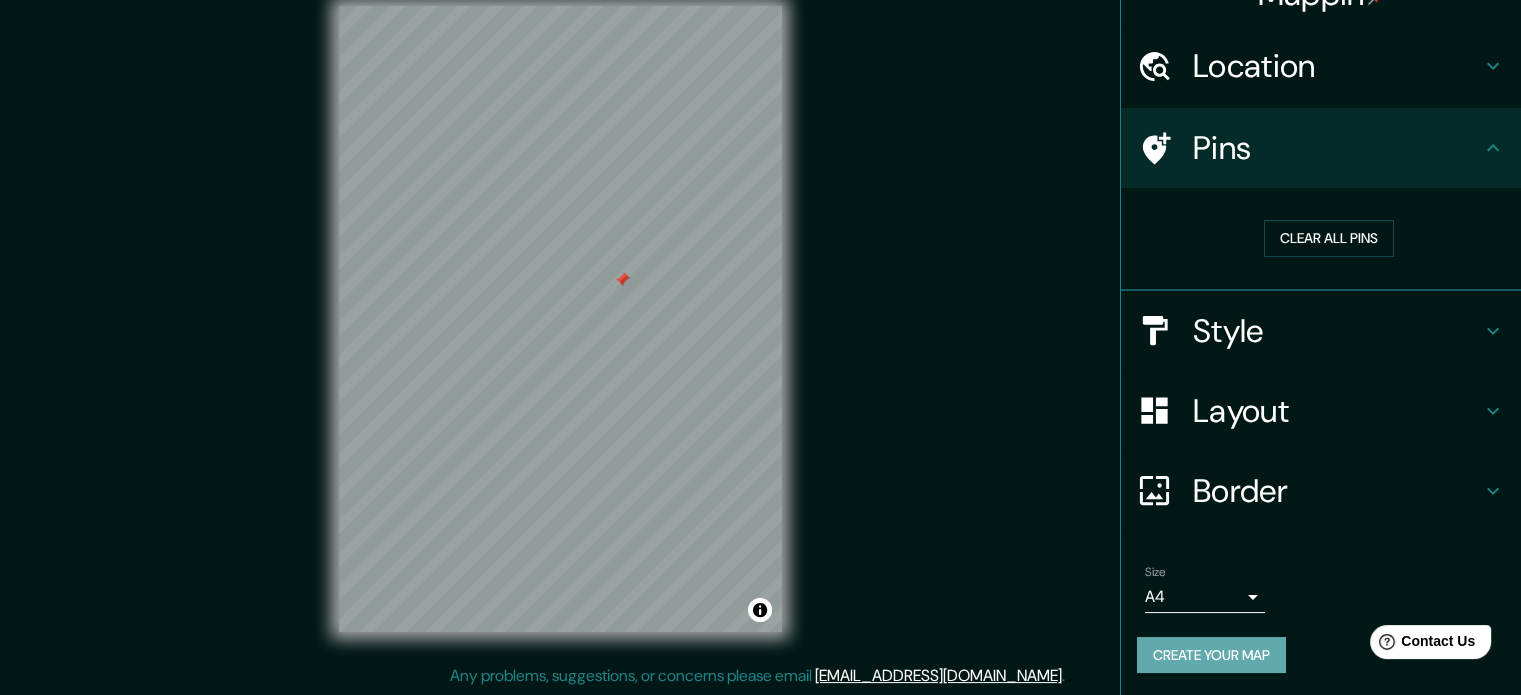 click on "Create your map" at bounding box center [1211, 655] 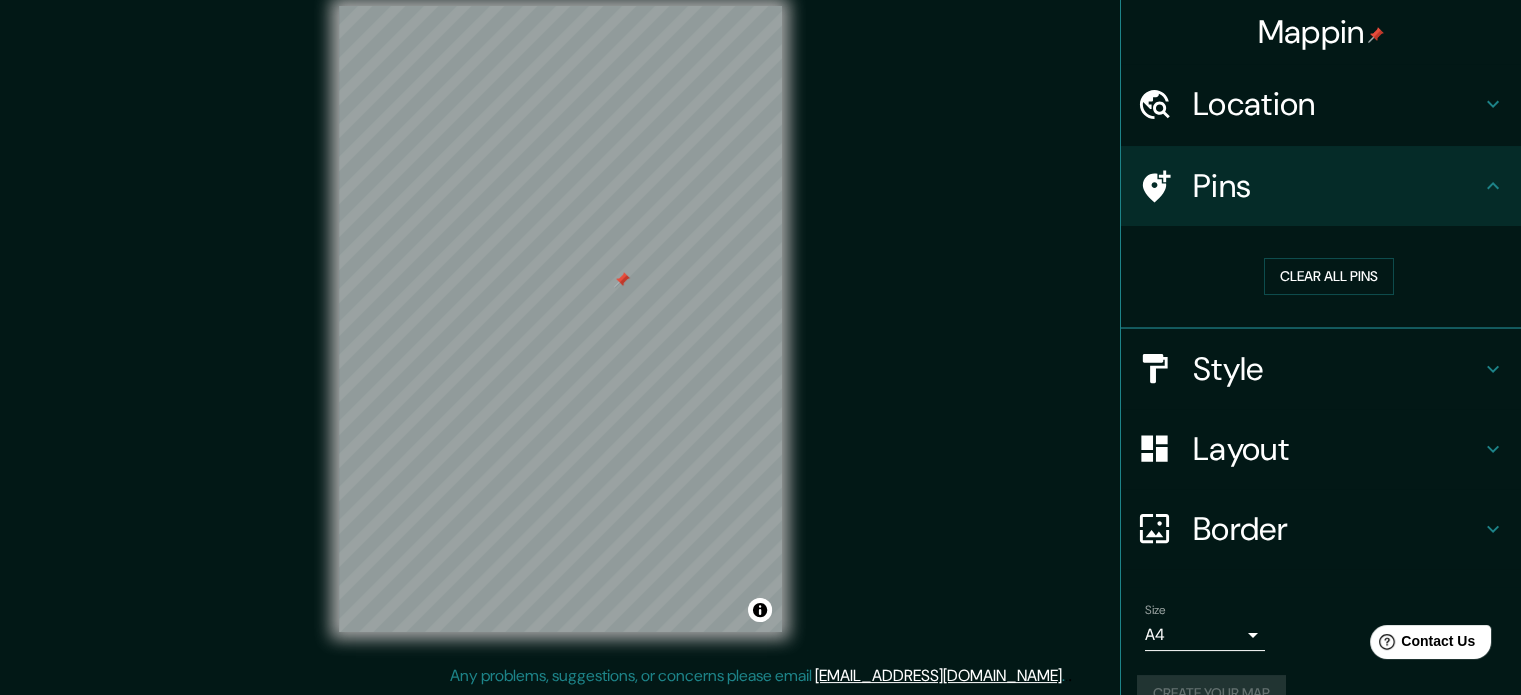 scroll, scrollTop: 38, scrollLeft: 0, axis: vertical 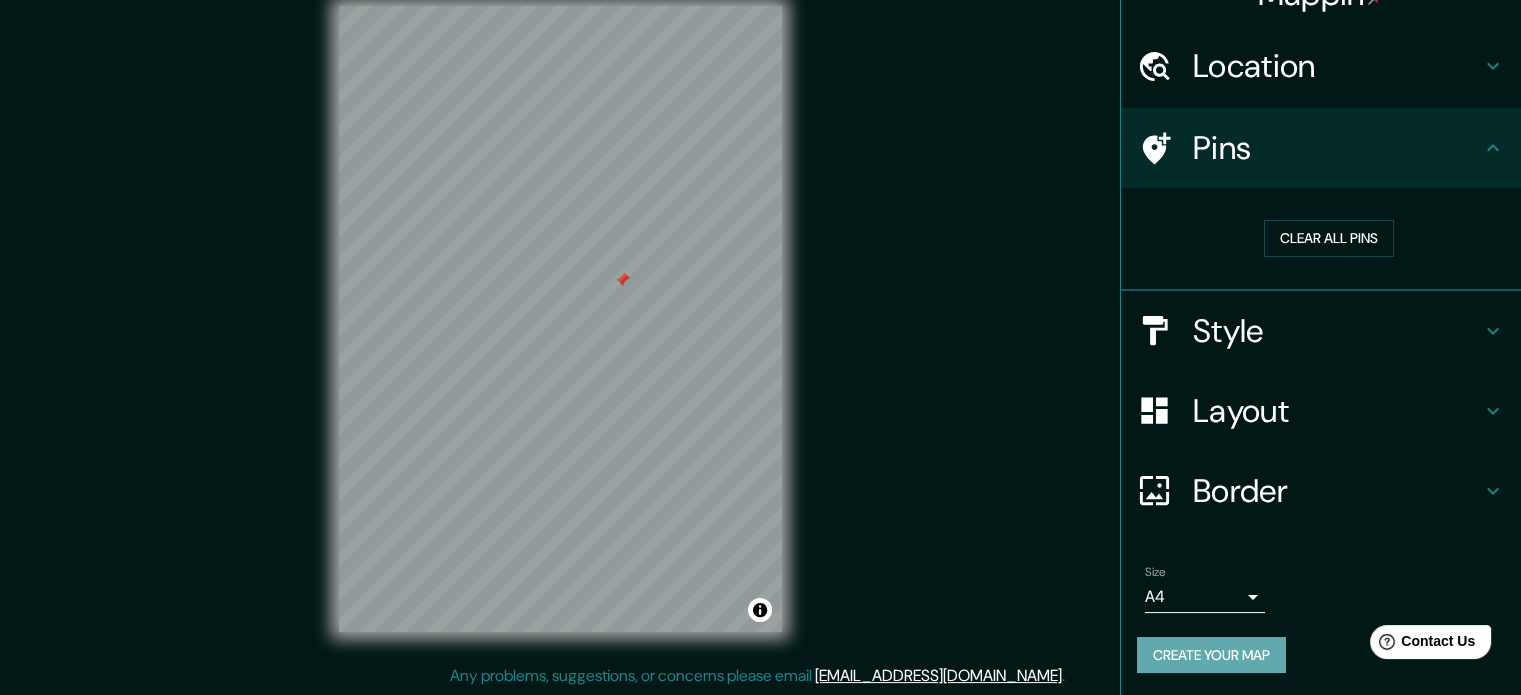 click on "Create your map" at bounding box center (1211, 655) 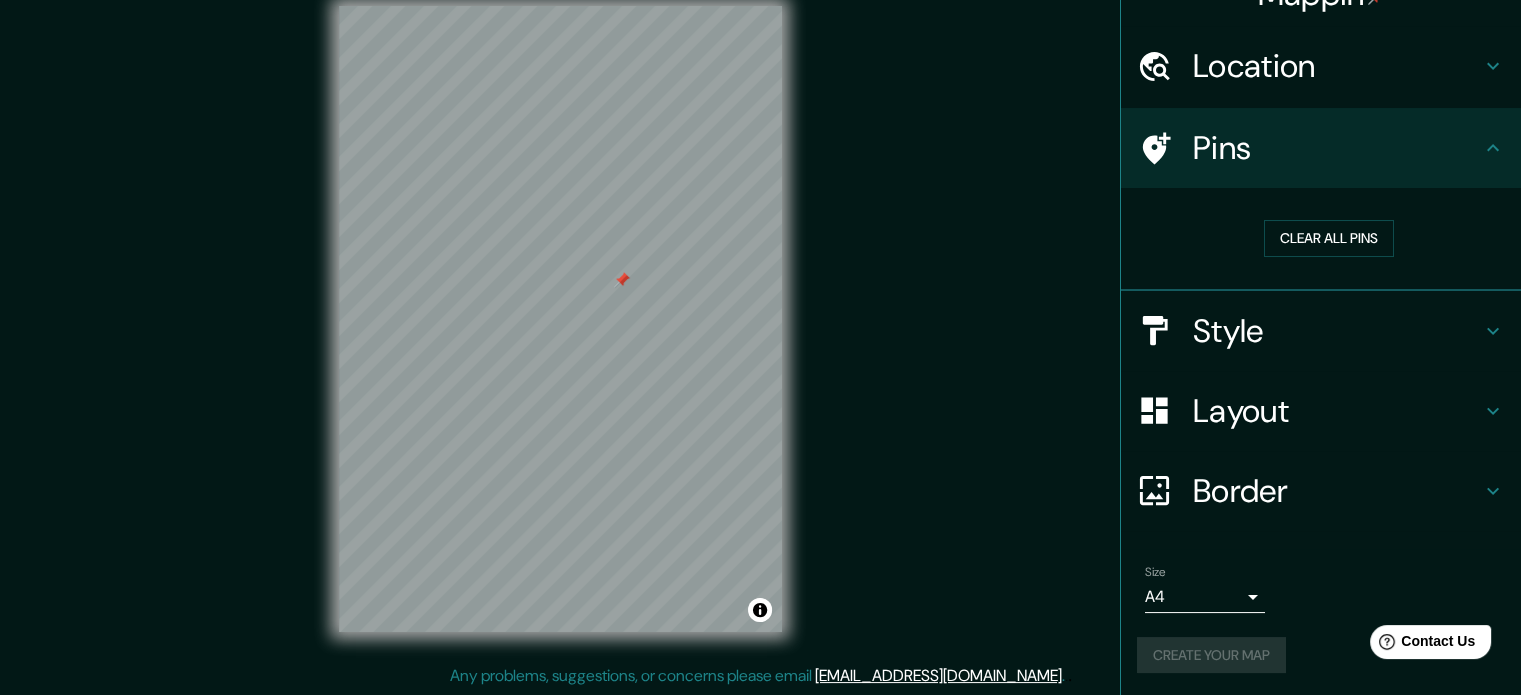 click on "Create your map" at bounding box center [1321, 655] 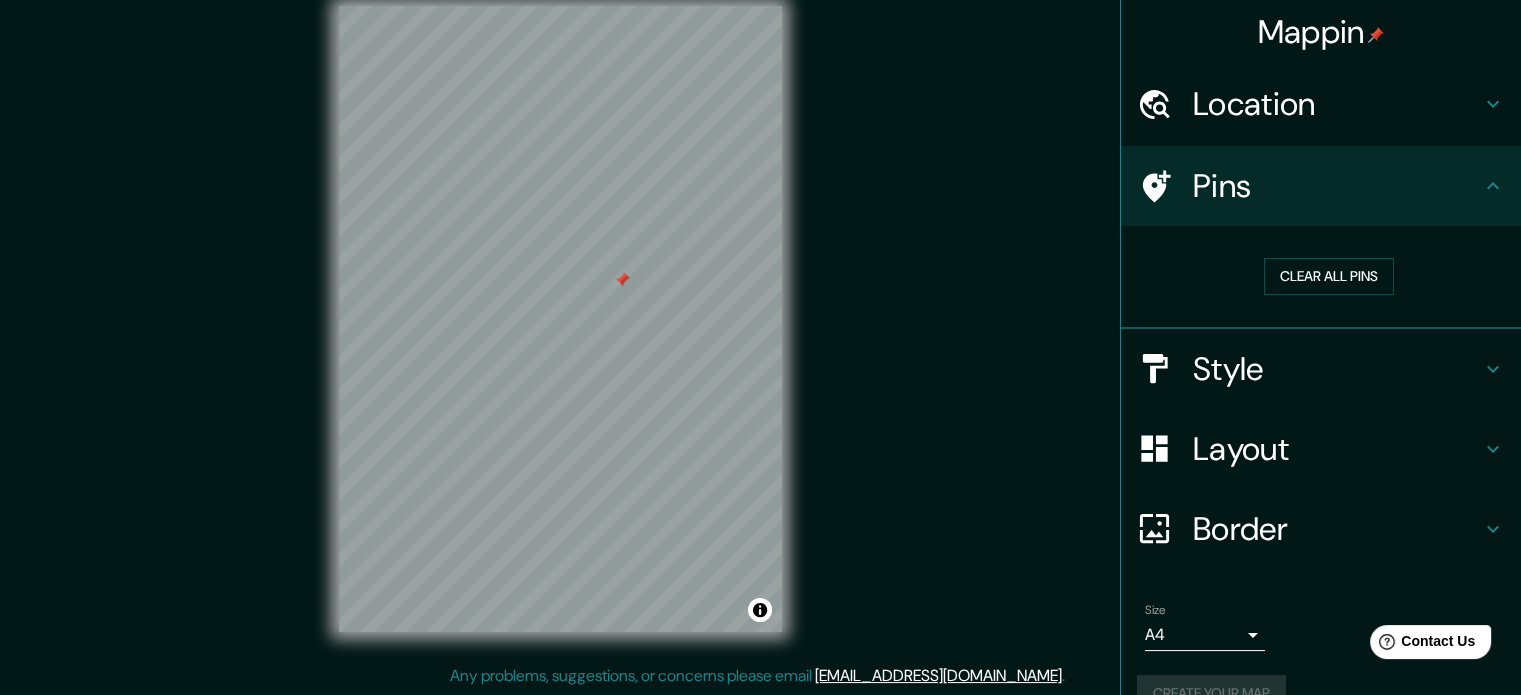 click on "Mappin" at bounding box center (1321, 32) 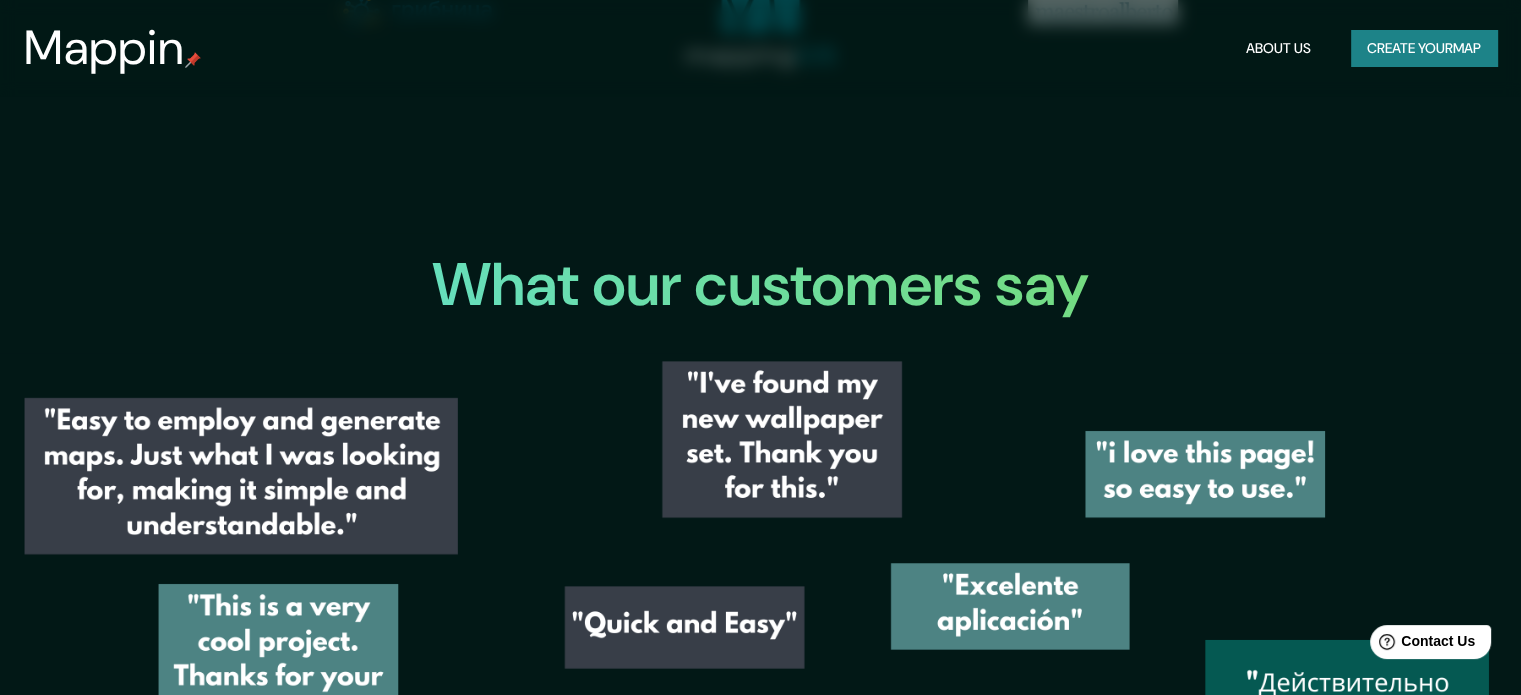 scroll, scrollTop: 2384, scrollLeft: 0, axis: vertical 